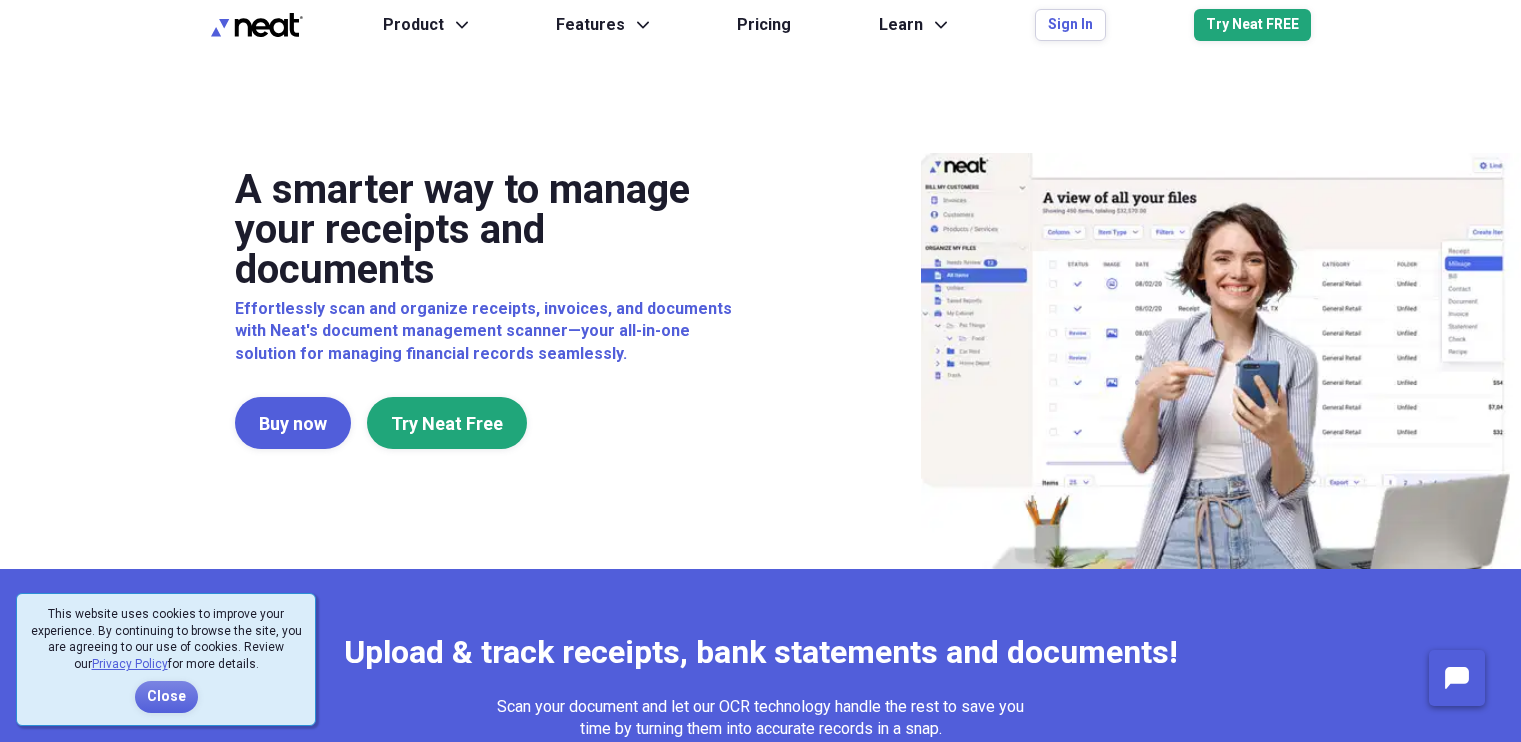 scroll, scrollTop: 0, scrollLeft: 0, axis: both 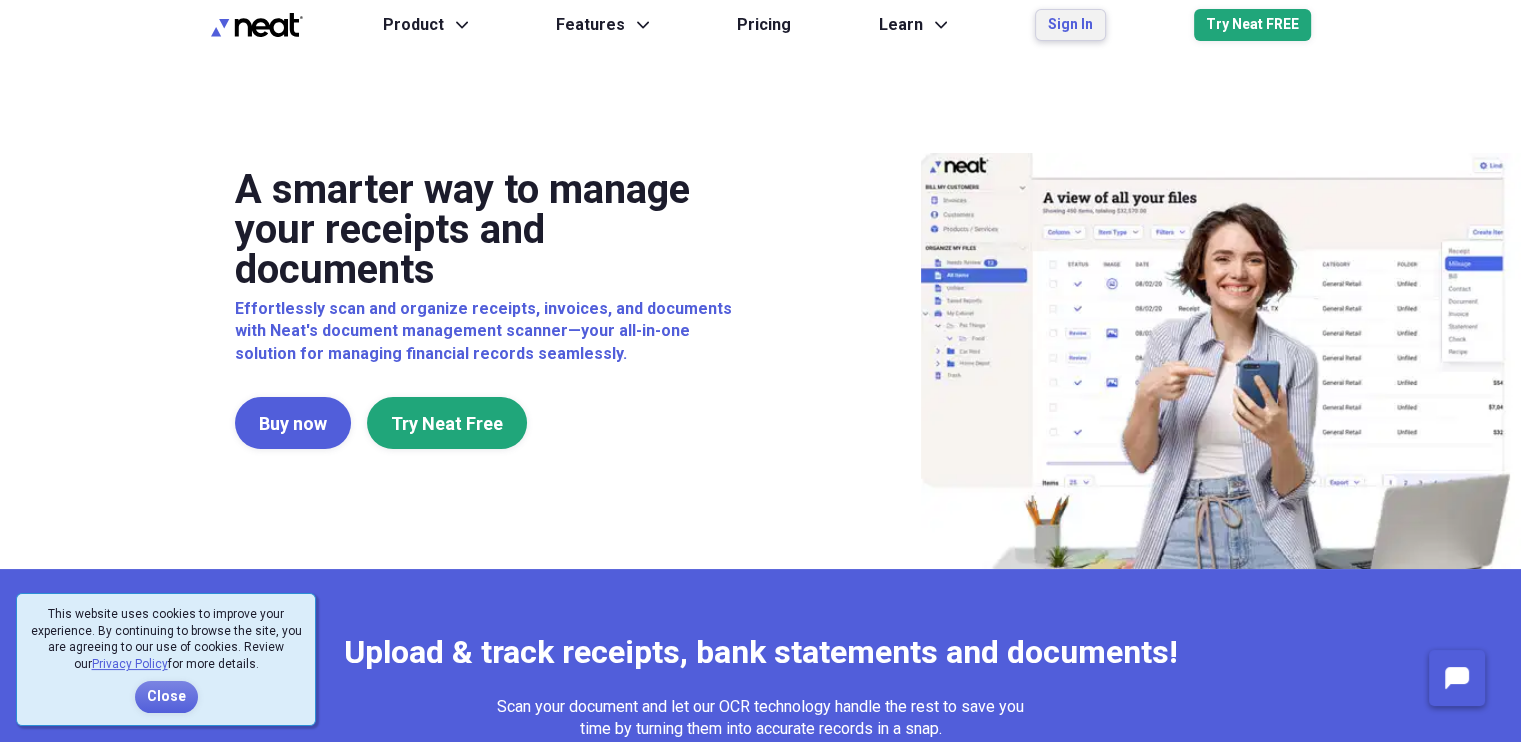 click on "Sign In" at bounding box center [1070, 25] 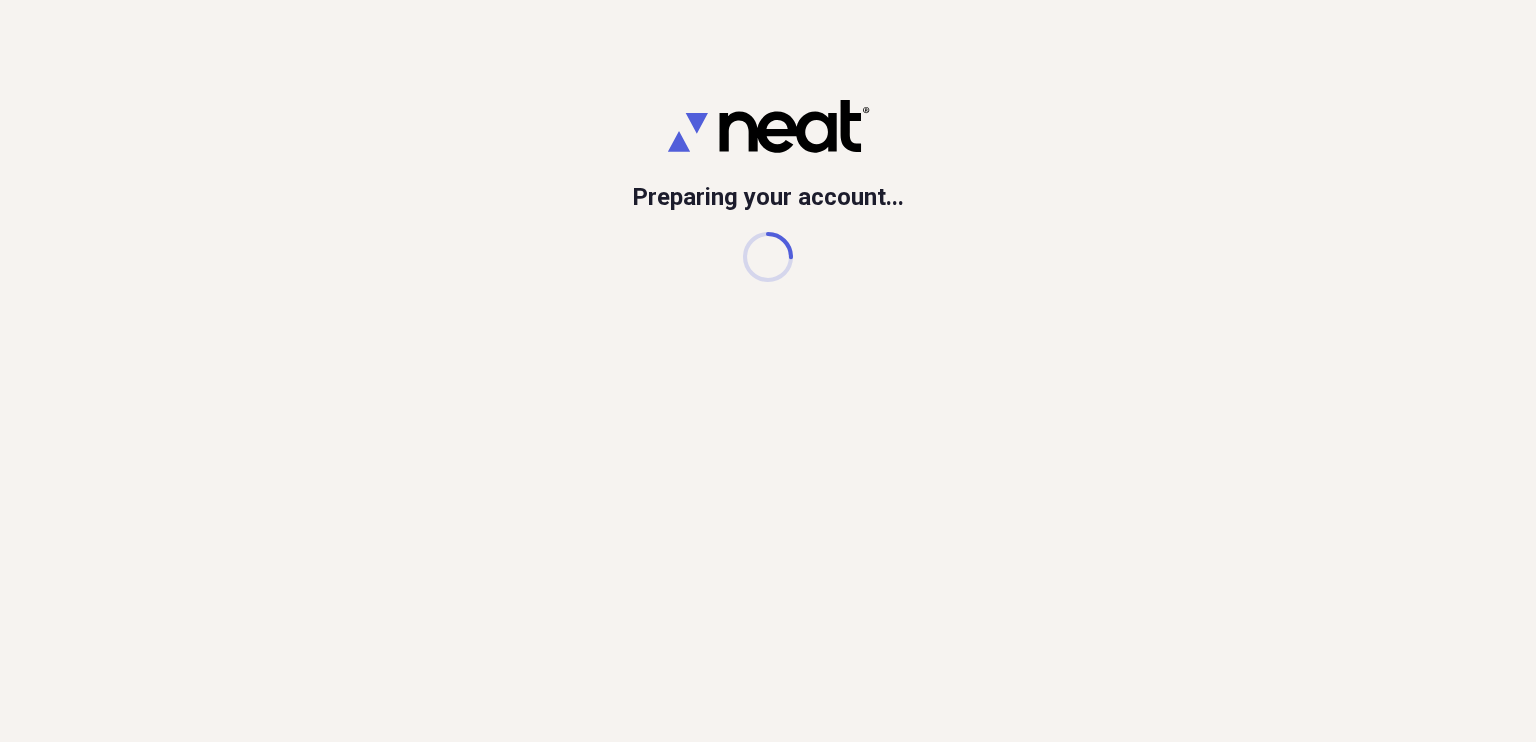 scroll, scrollTop: 0, scrollLeft: 0, axis: both 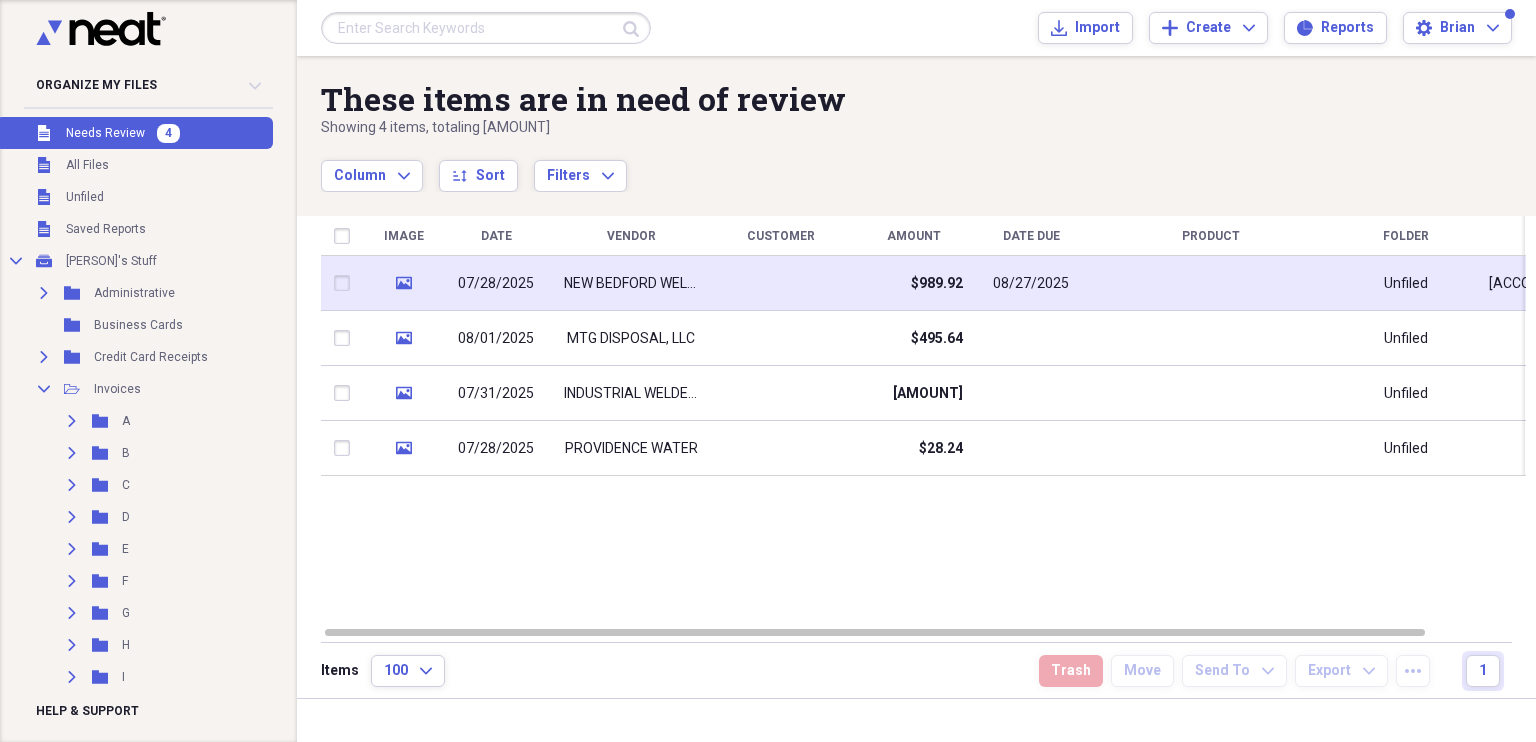 click on "NEW BEDFORD WELDING SUPPLY, INC" at bounding box center [631, 283] 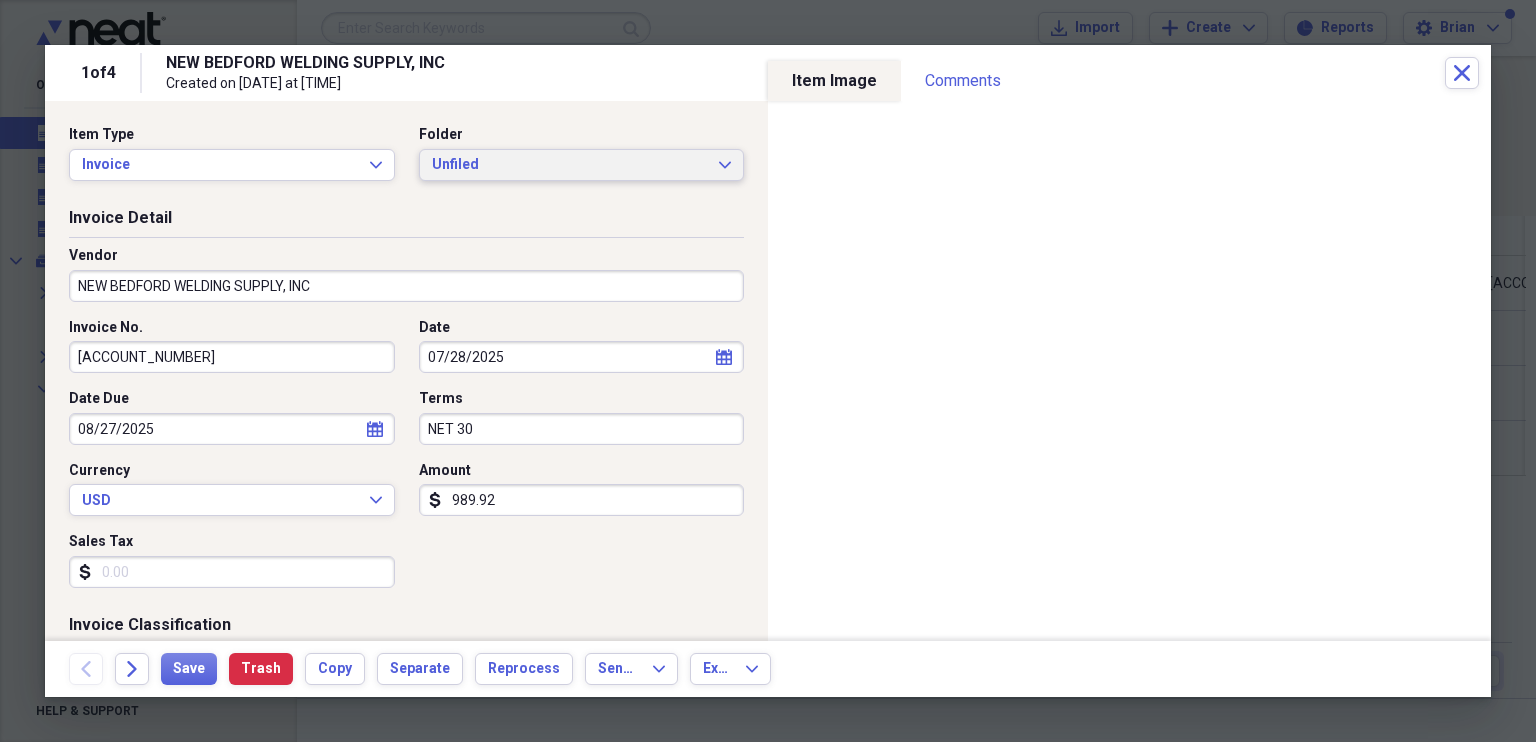 click on "Unfiled" at bounding box center (570, 165) 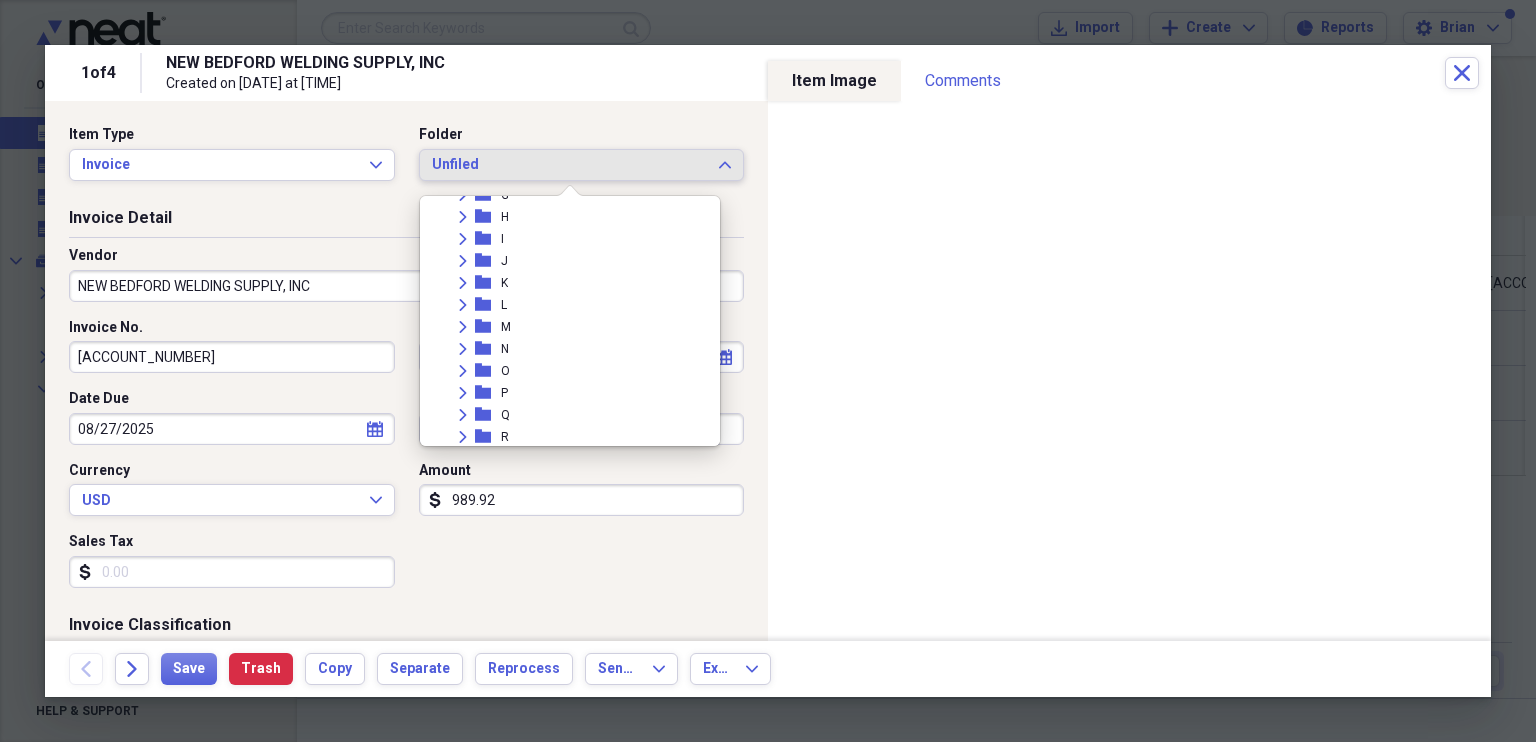 scroll, scrollTop: 288, scrollLeft: 0, axis: vertical 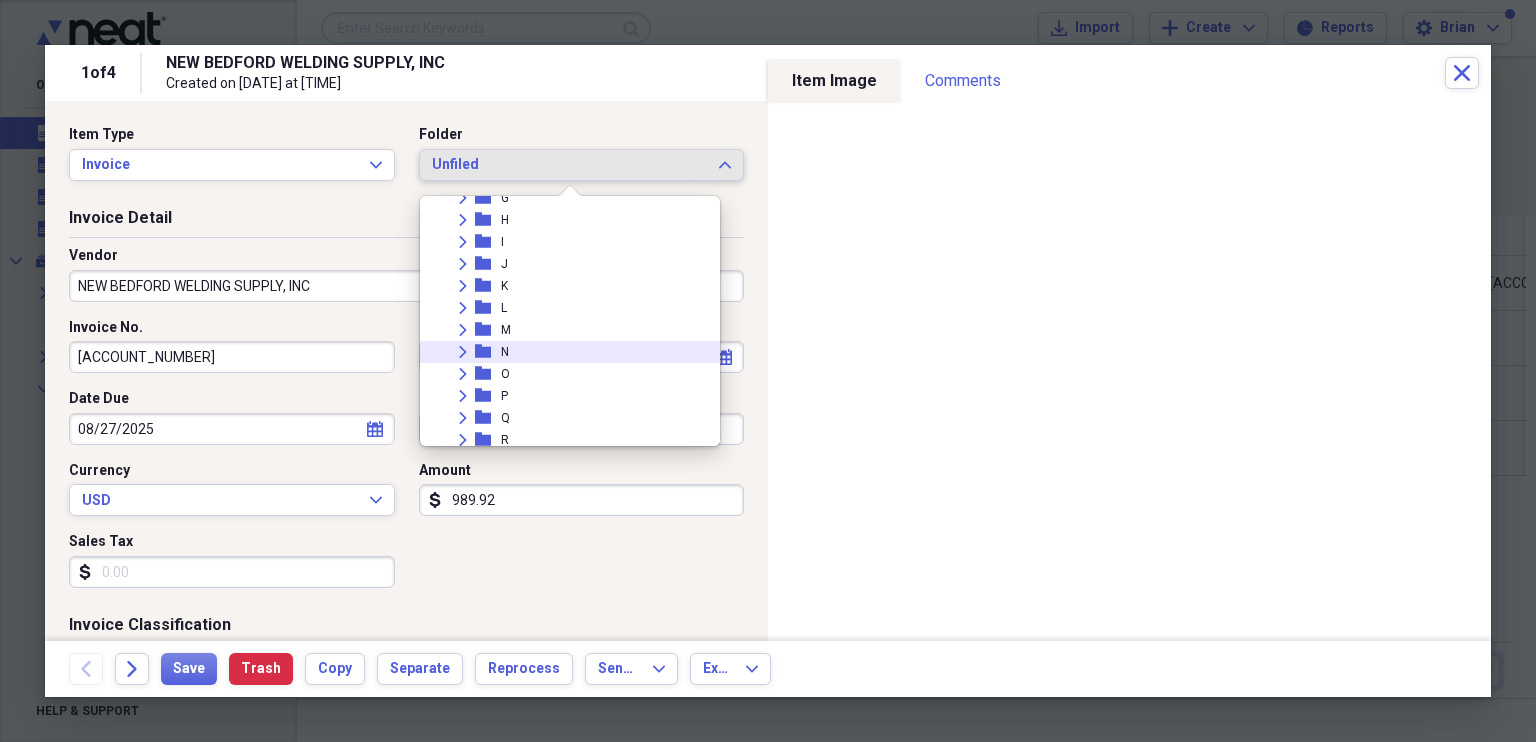 click 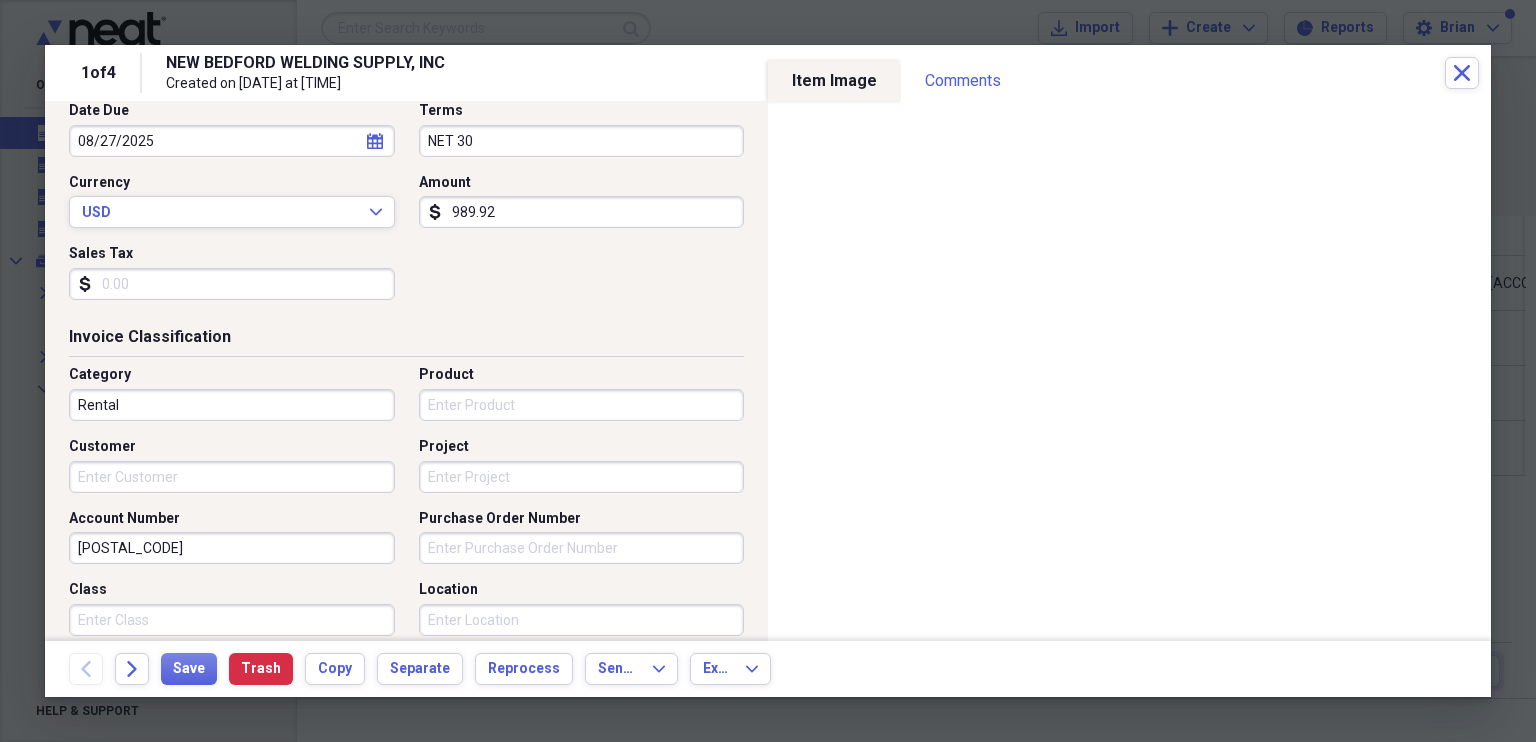 scroll, scrollTop: 288, scrollLeft: 0, axis: vertical 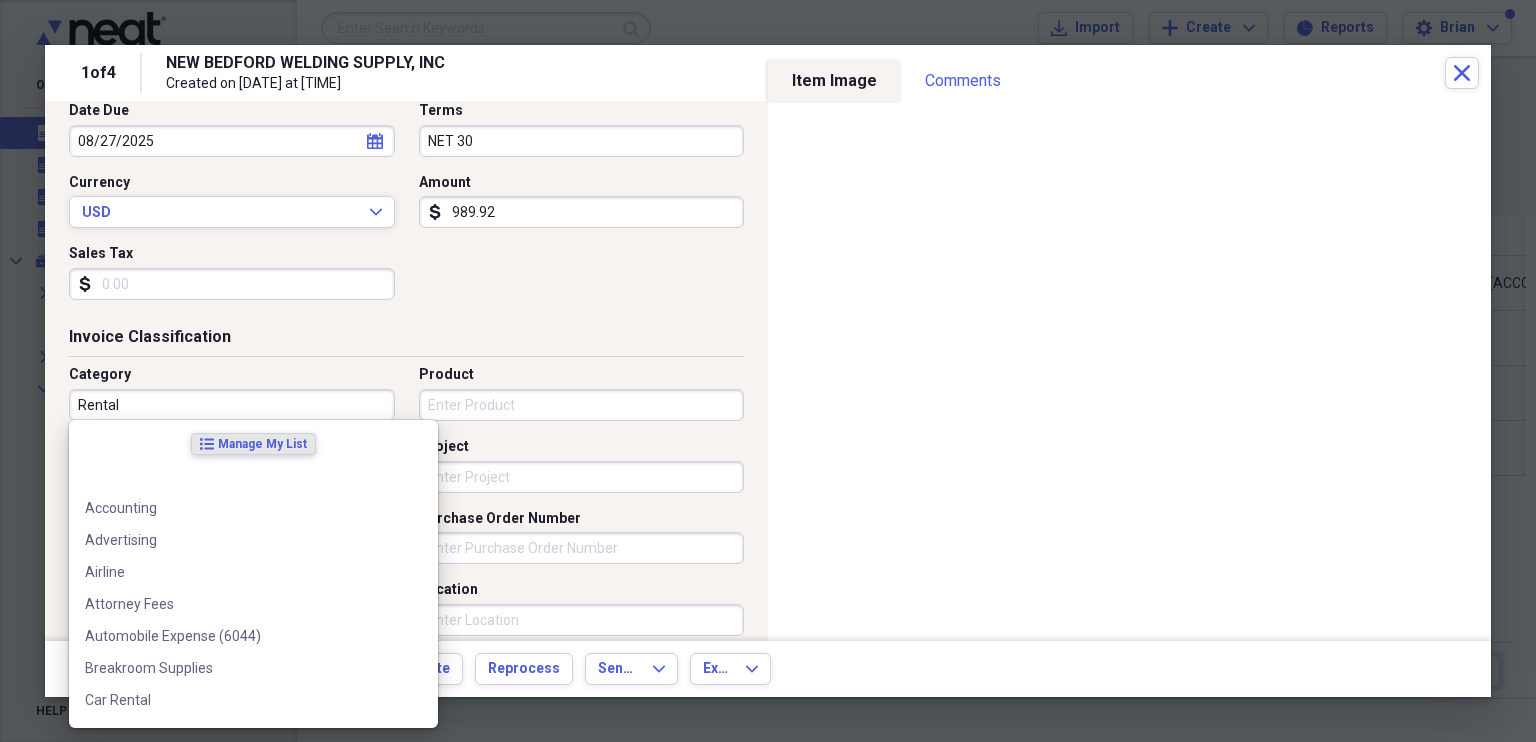 click on "Rental" at bounding box center (232, 405) 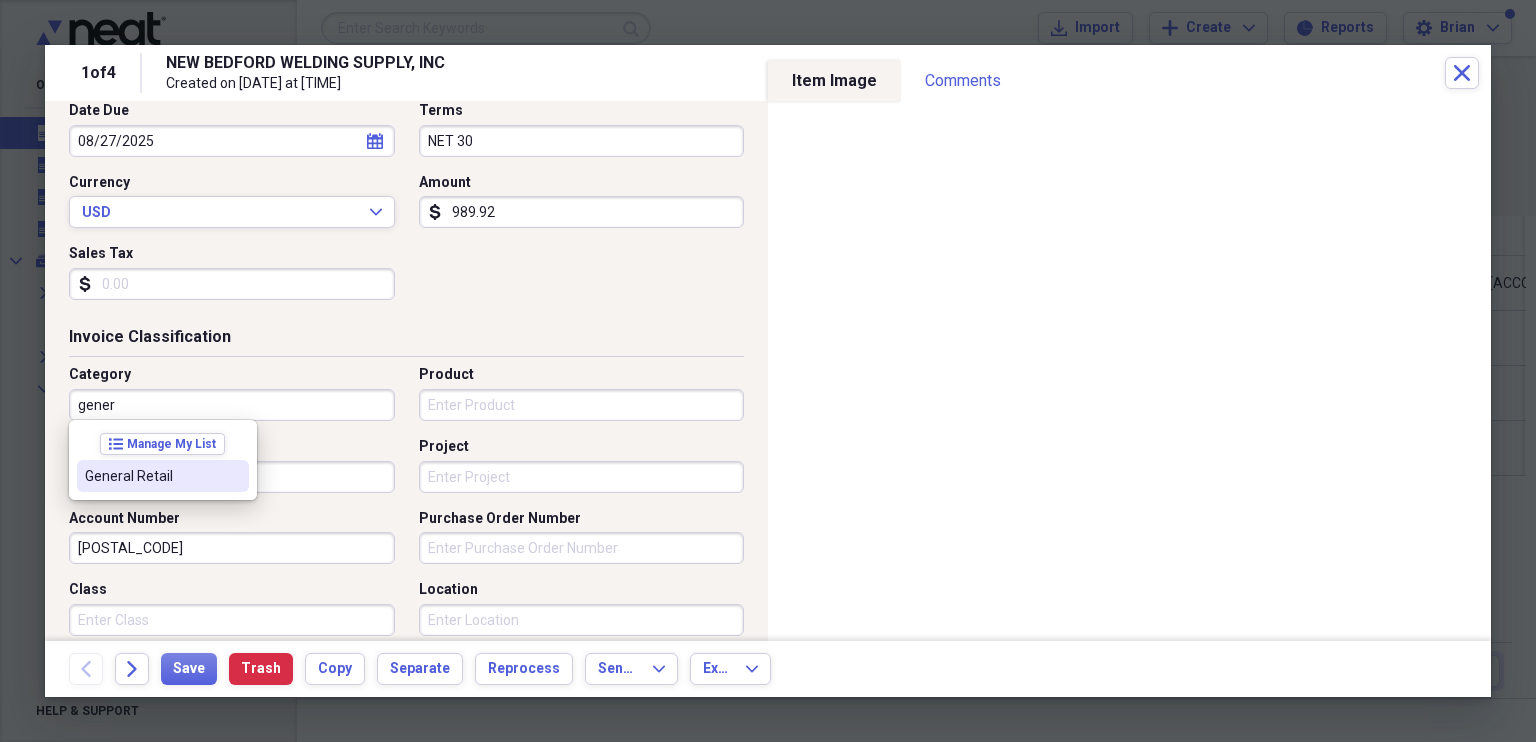 click on "General Retail" at bounding box center [151, 476] 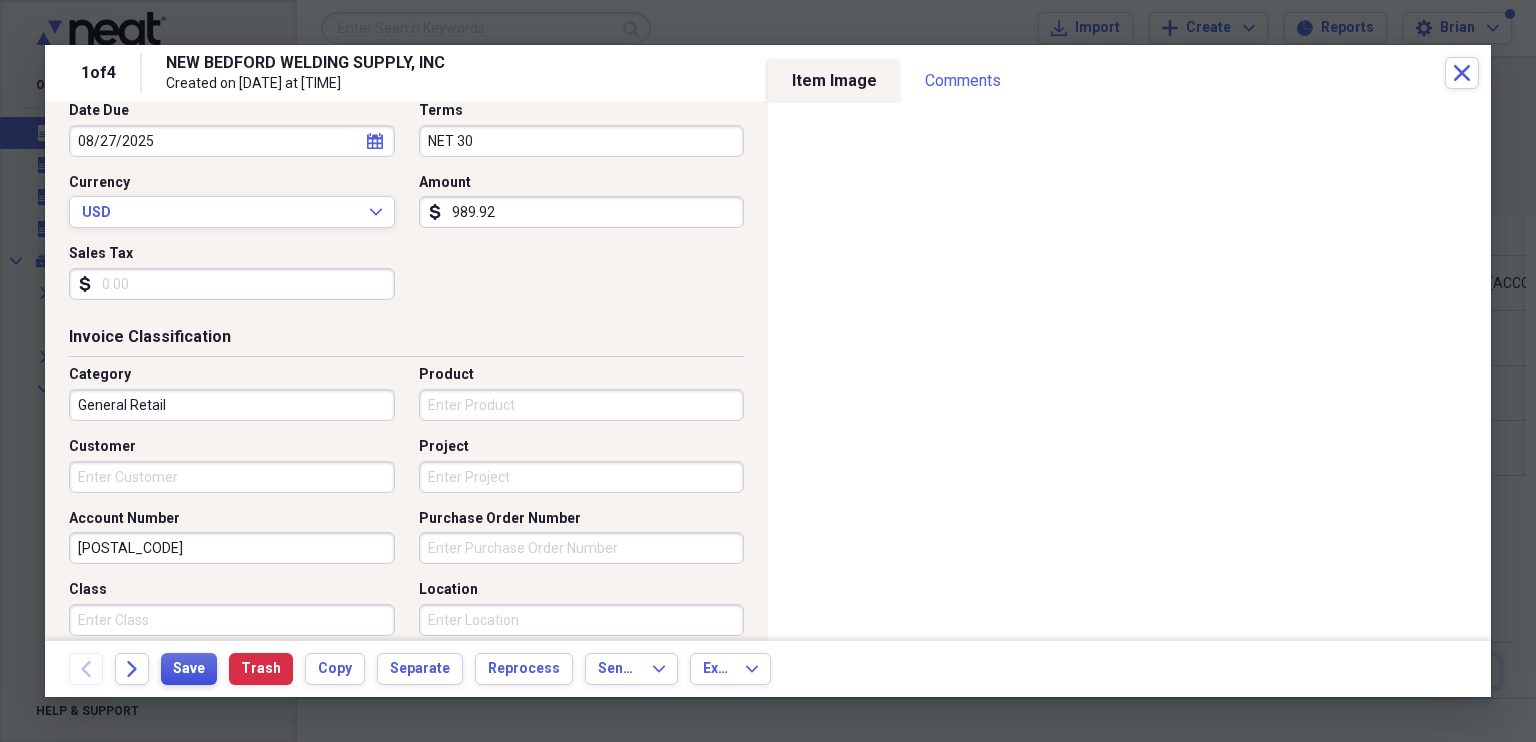 click on "Save" at bounding box center [189, 669] 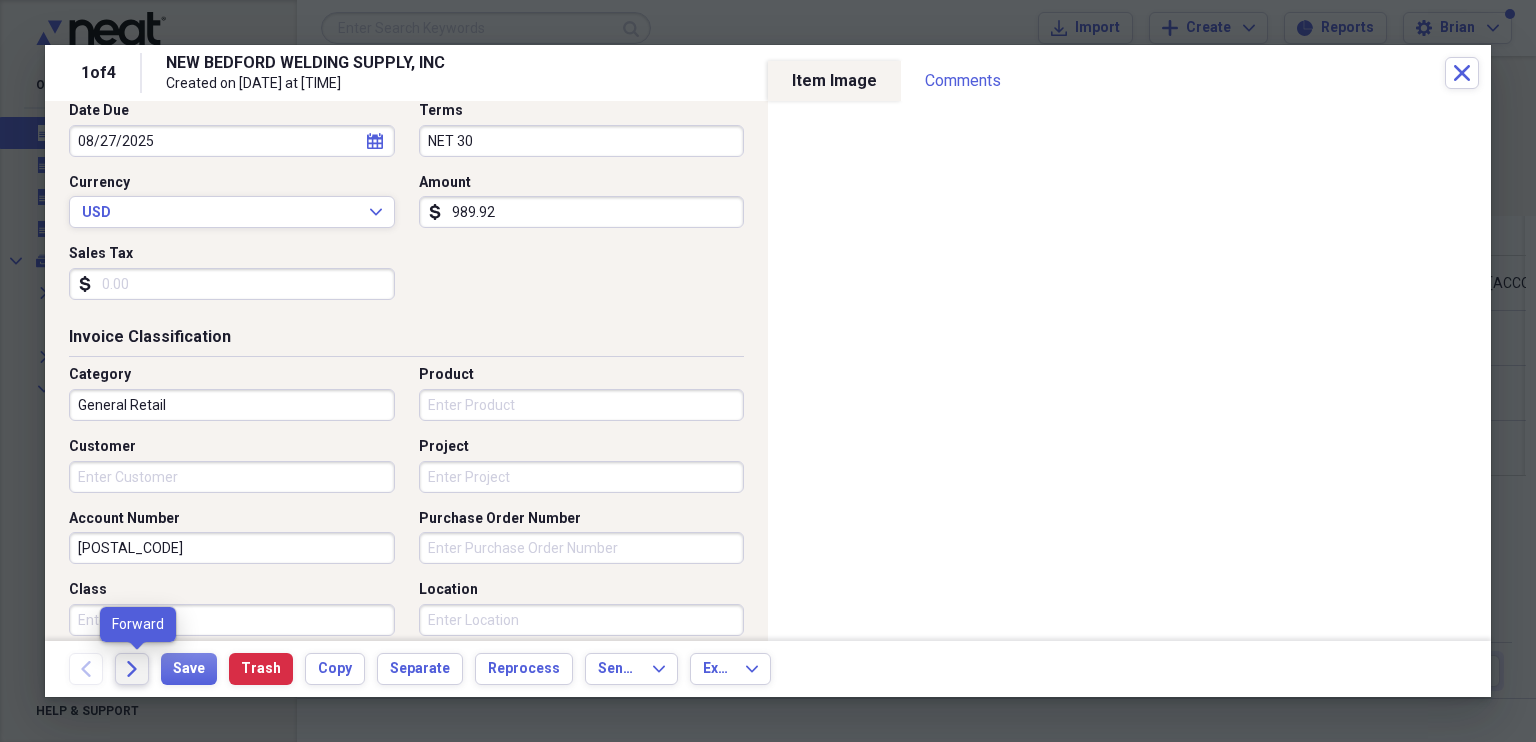 click on "Forward" 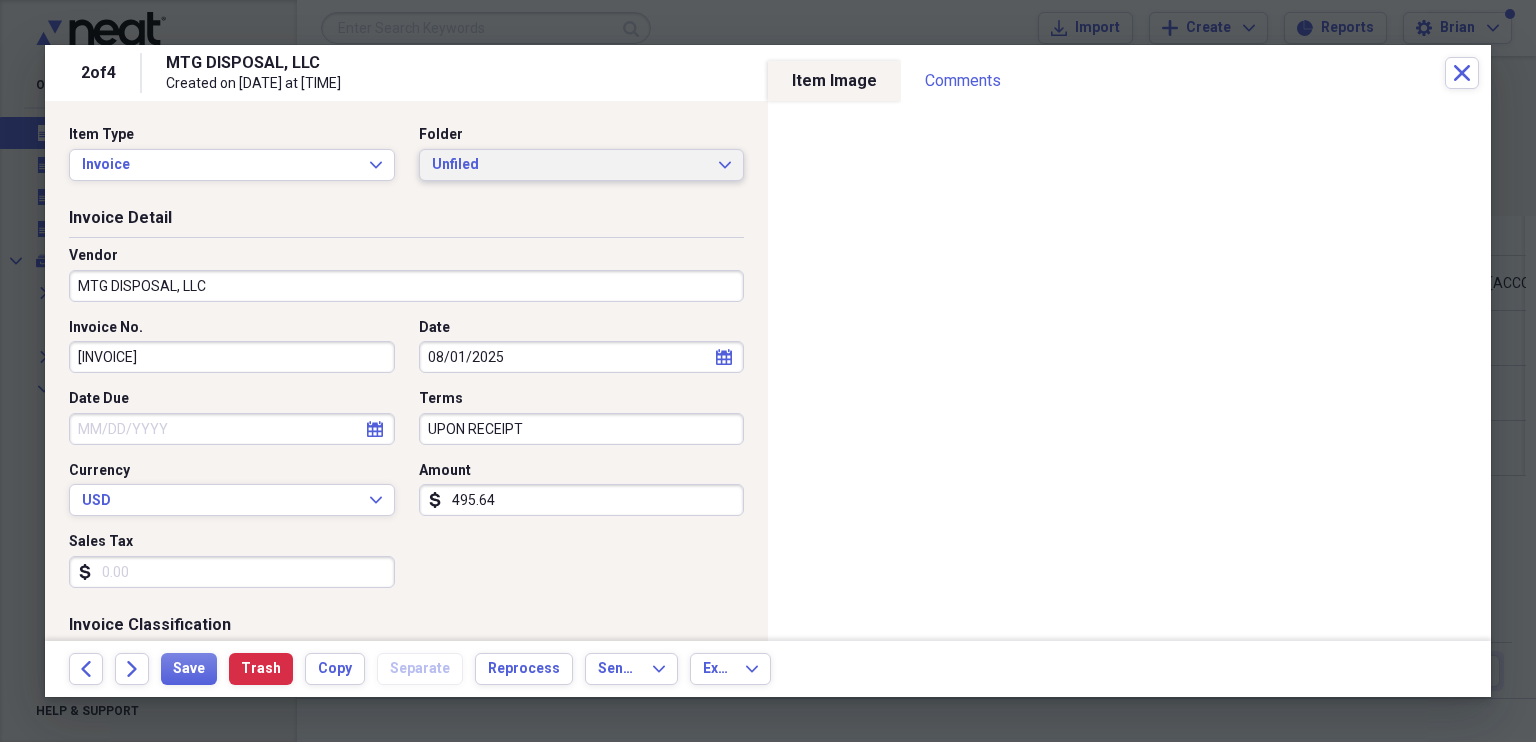 click on "Unfiled" at bounding box center (570, 165) 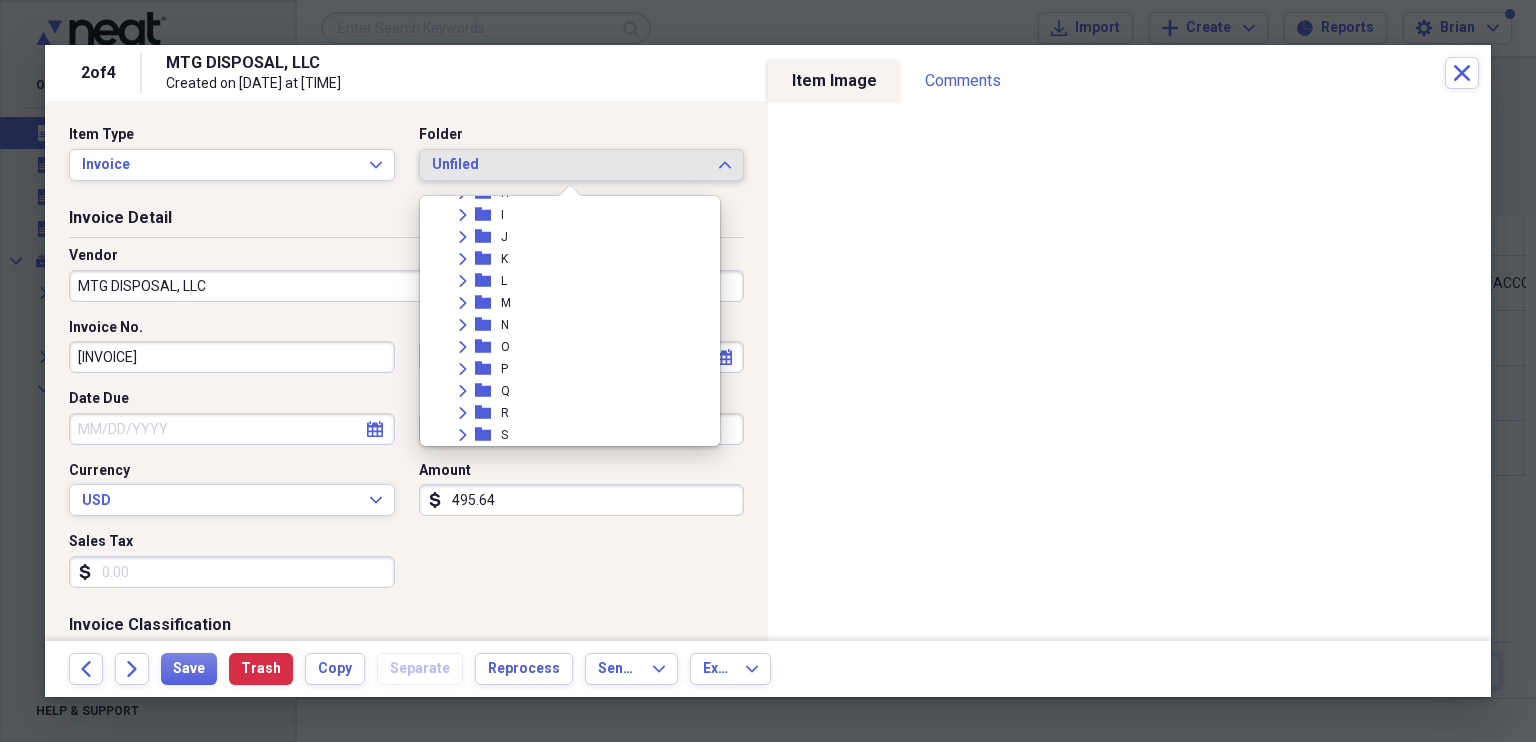 scroll, scrollTop: 316, scrollLeft: 0, axis: vertical 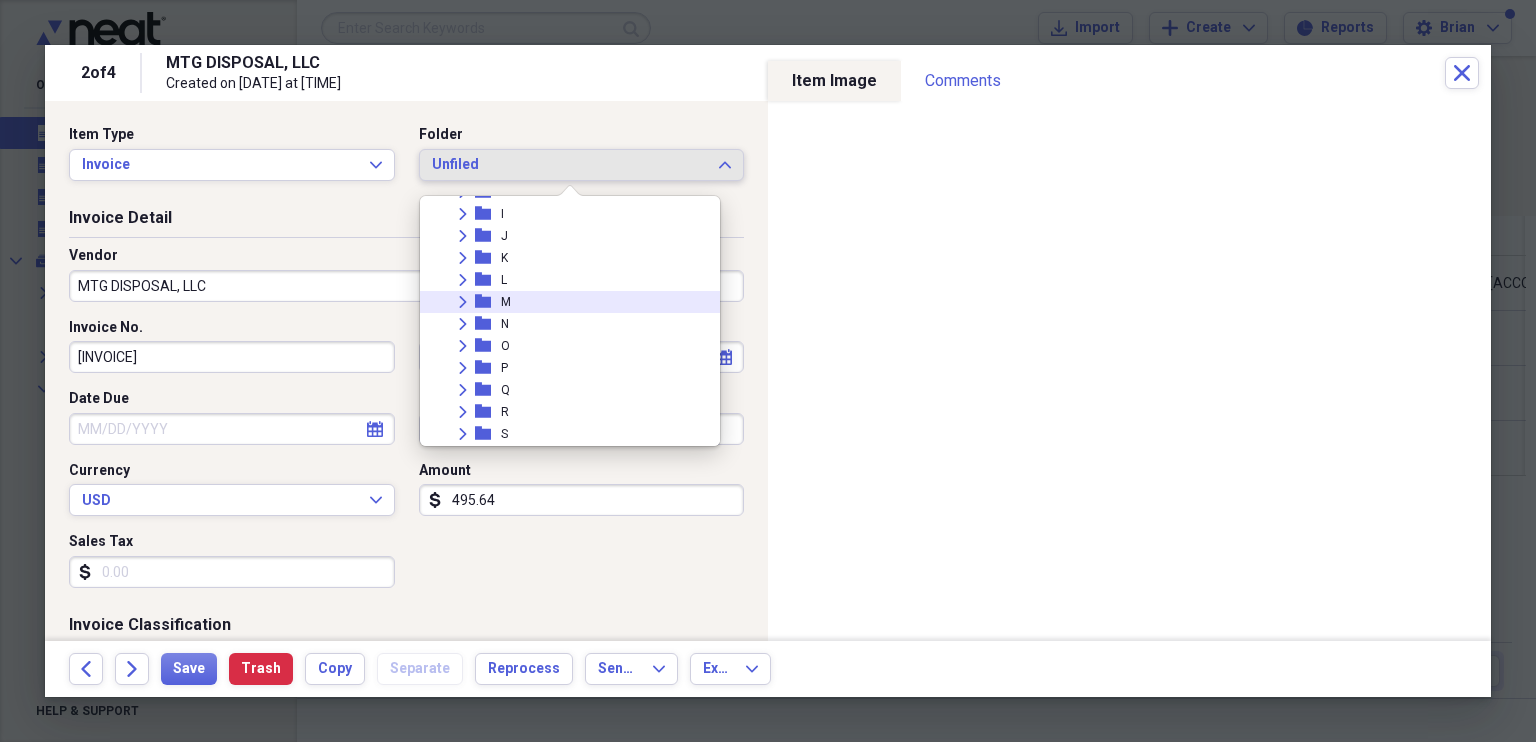 click on "folder" 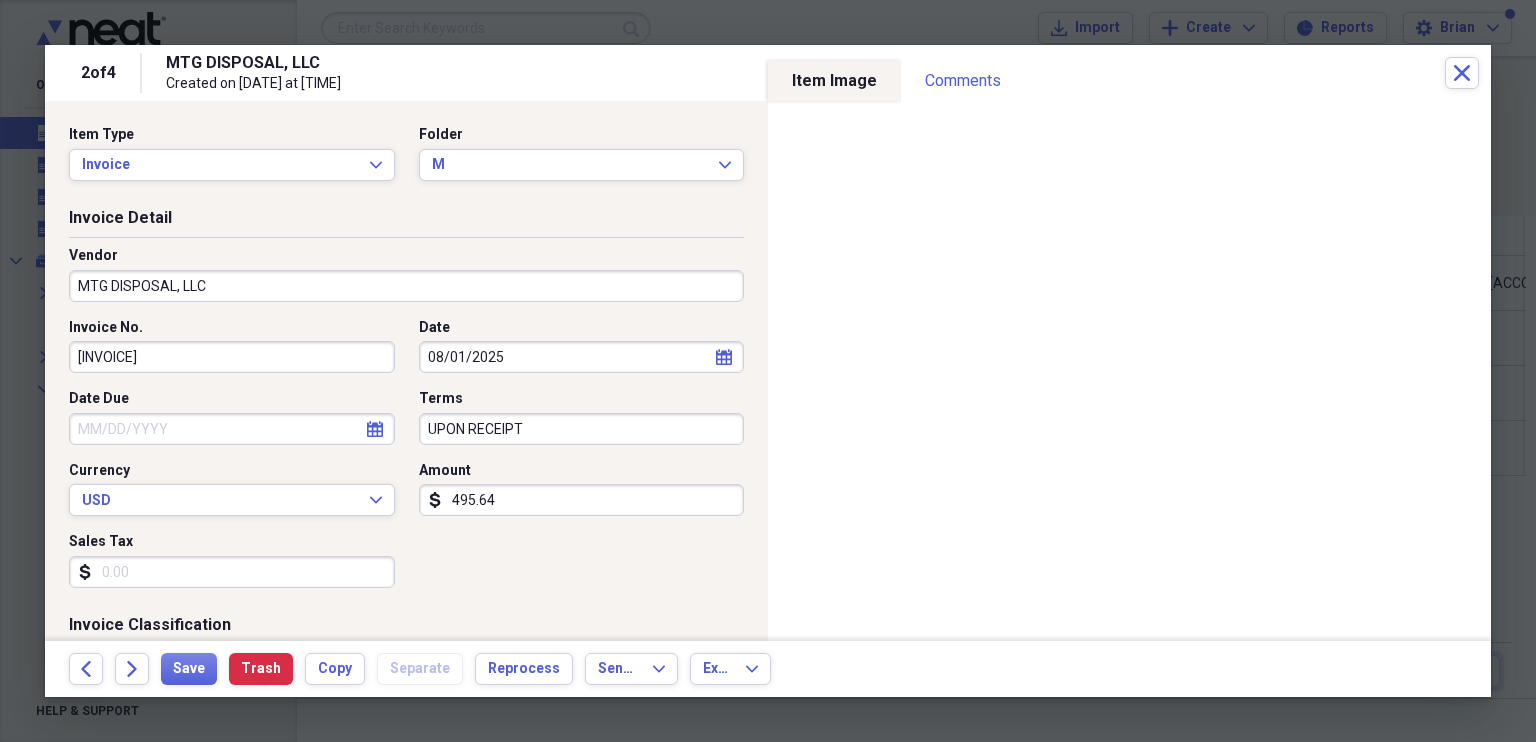 click on "495.64" at bounding box center (582, 500) 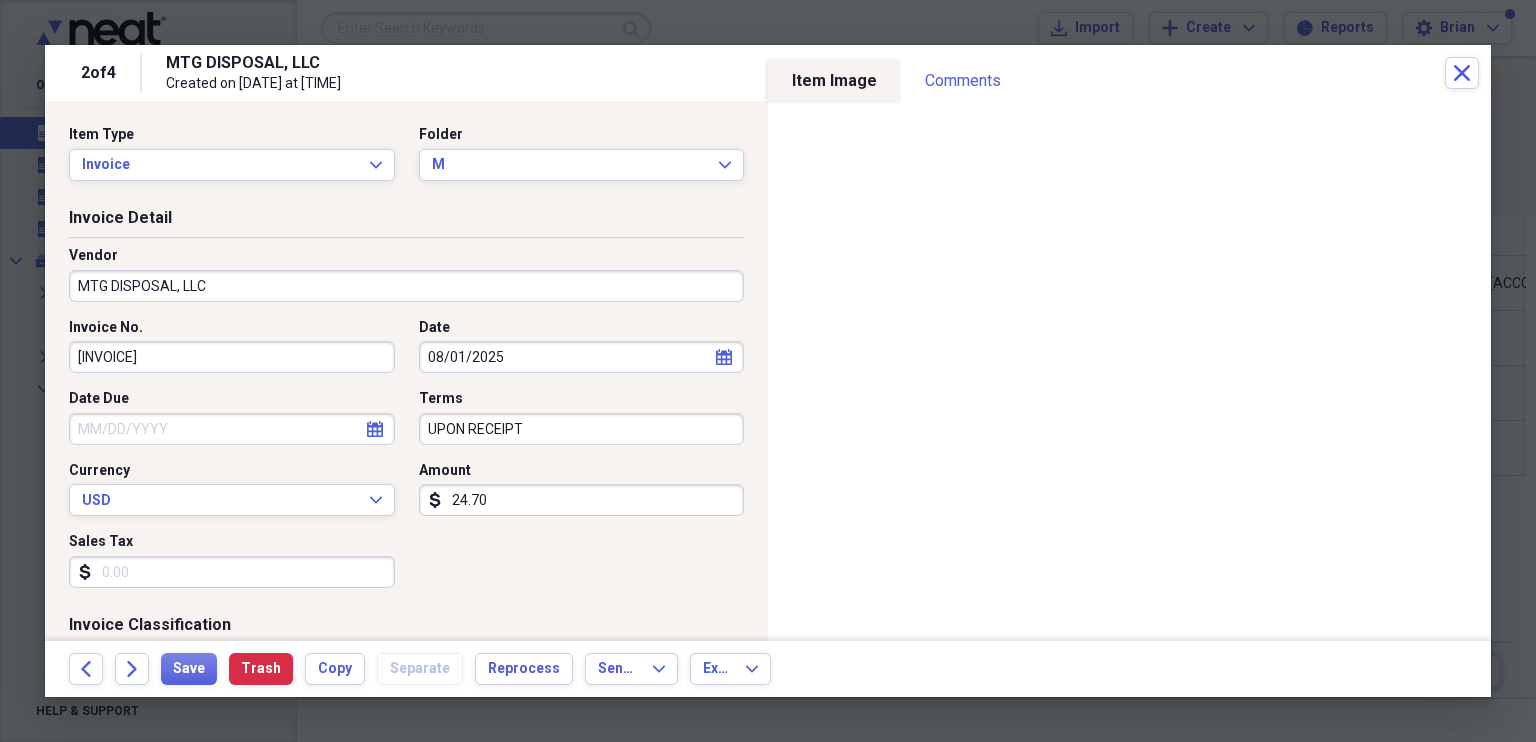 click on "Invoice No. 1739167W388 Date 08/01/2025 calendar Calendar Date Due calendar Calendar Terms UPON RECEIPT Currency USD Expand Amount dollar-sign 24.70 Sales Tax dollar-sign" at bounding box center [406, 461] 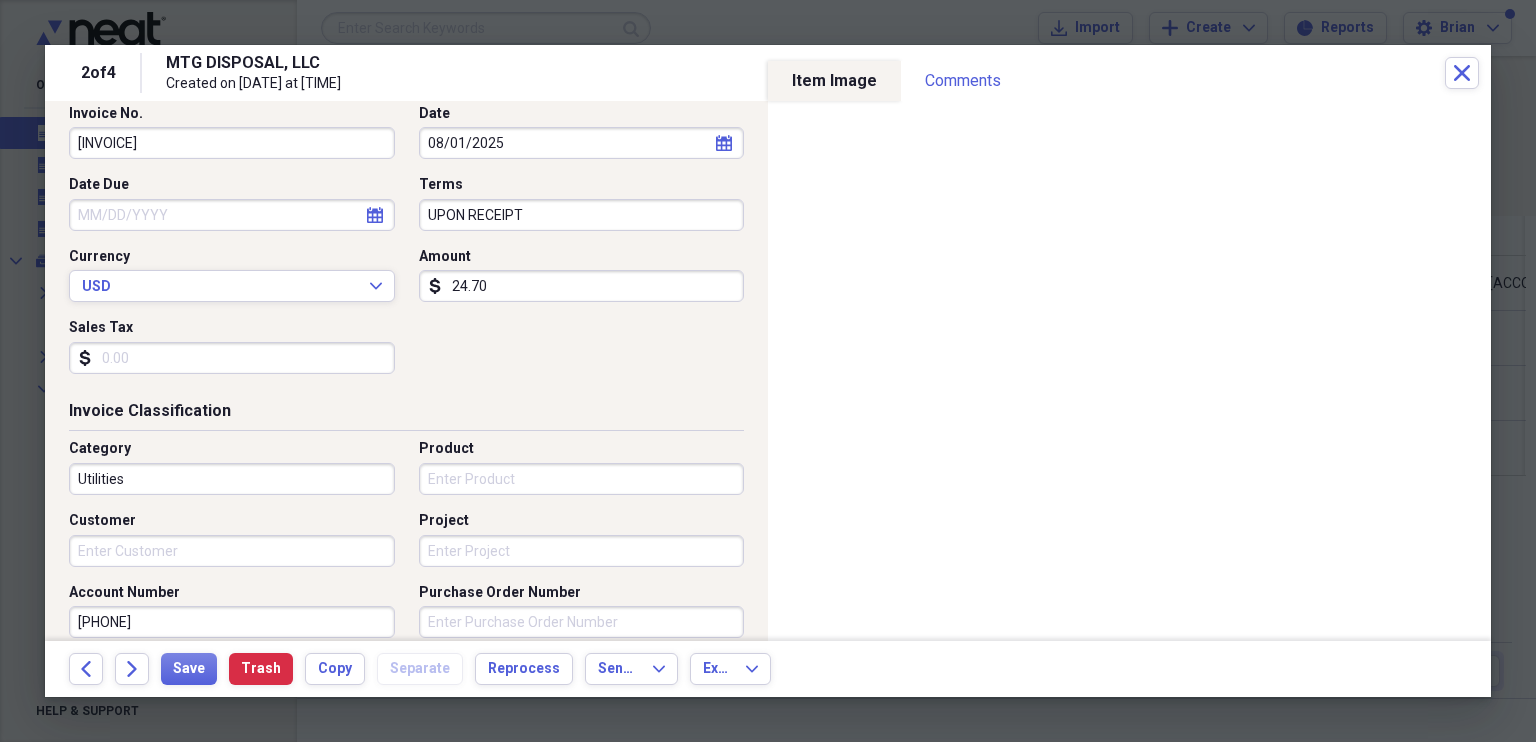 click on "24.70" at bounding box center [582, 286] 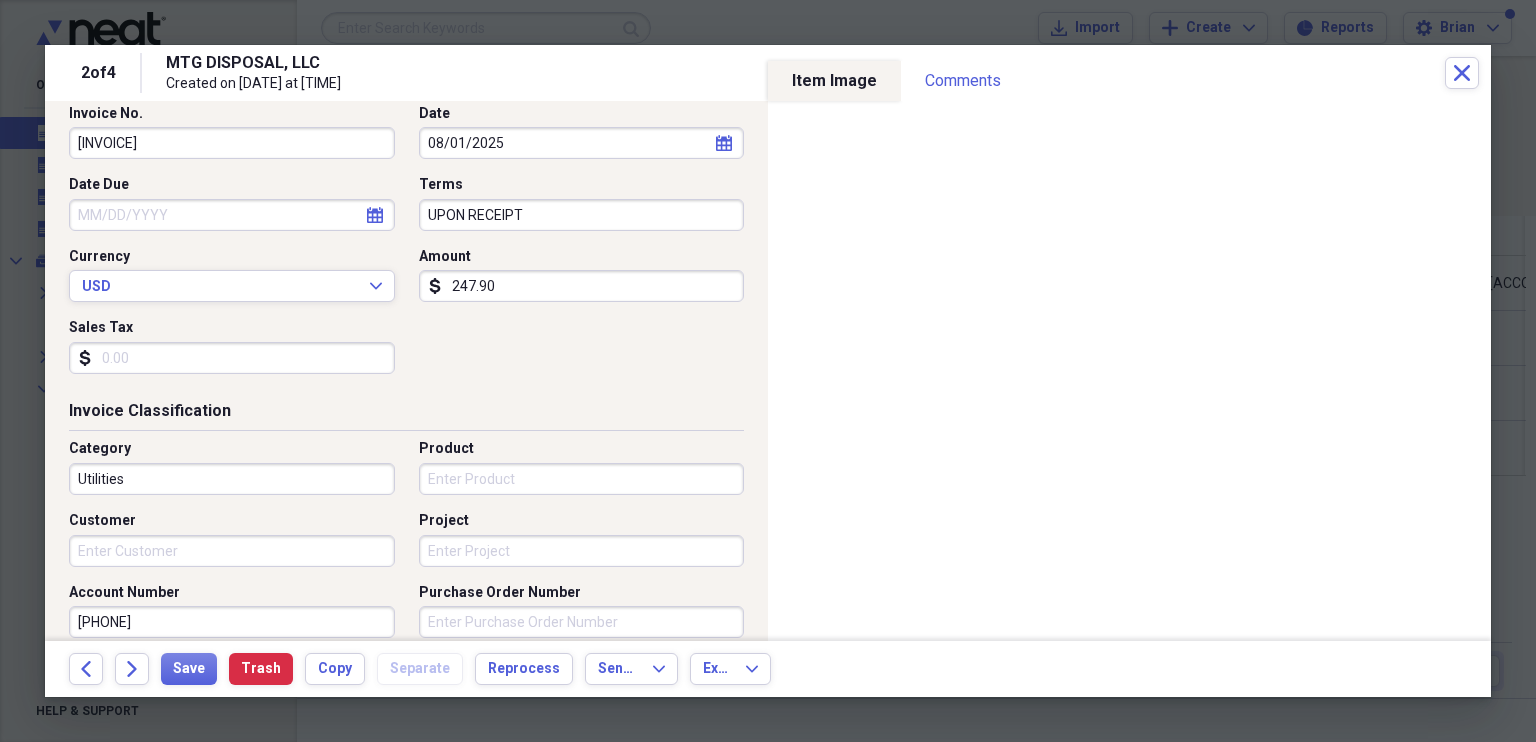 type on "247.90" 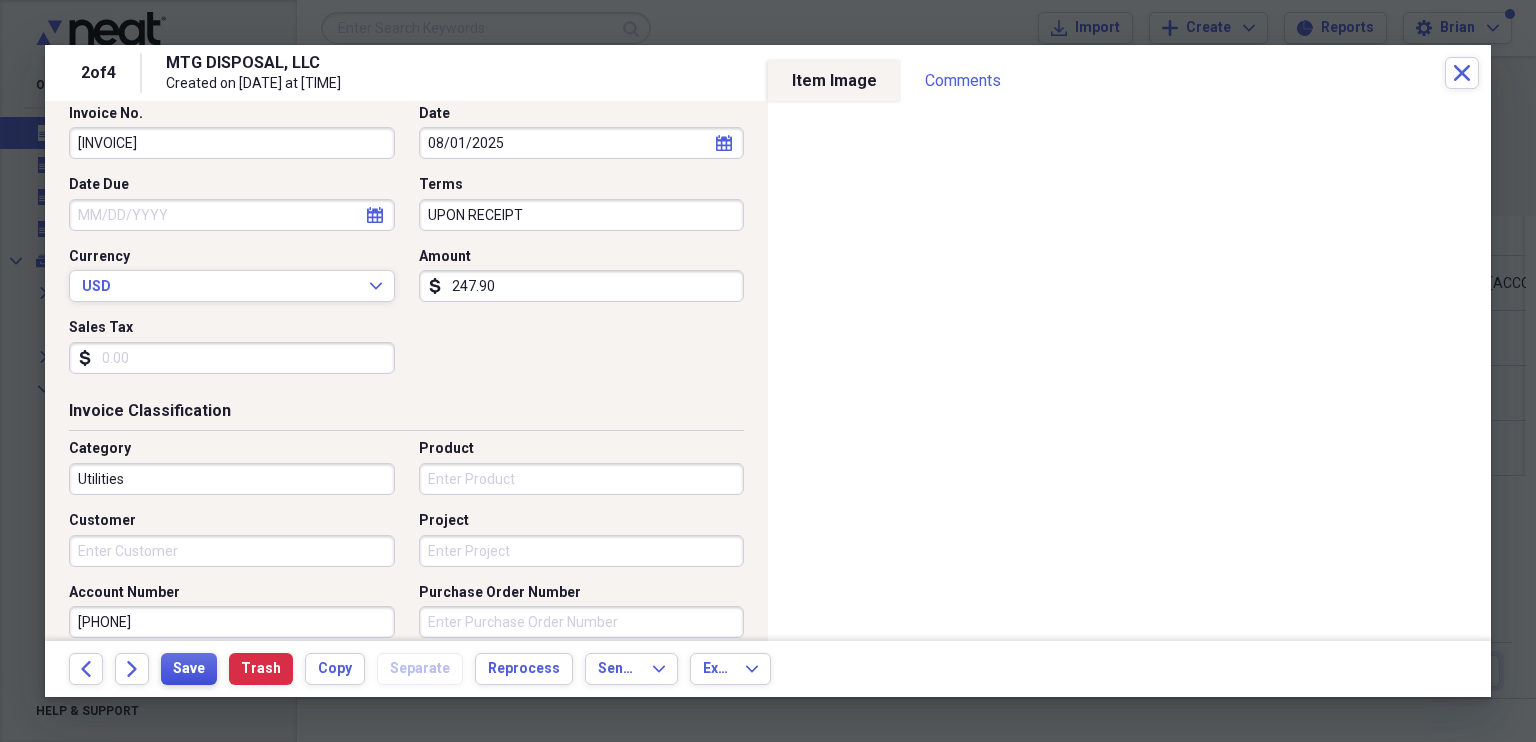 click on "Save" at bounding box center (189, 669) 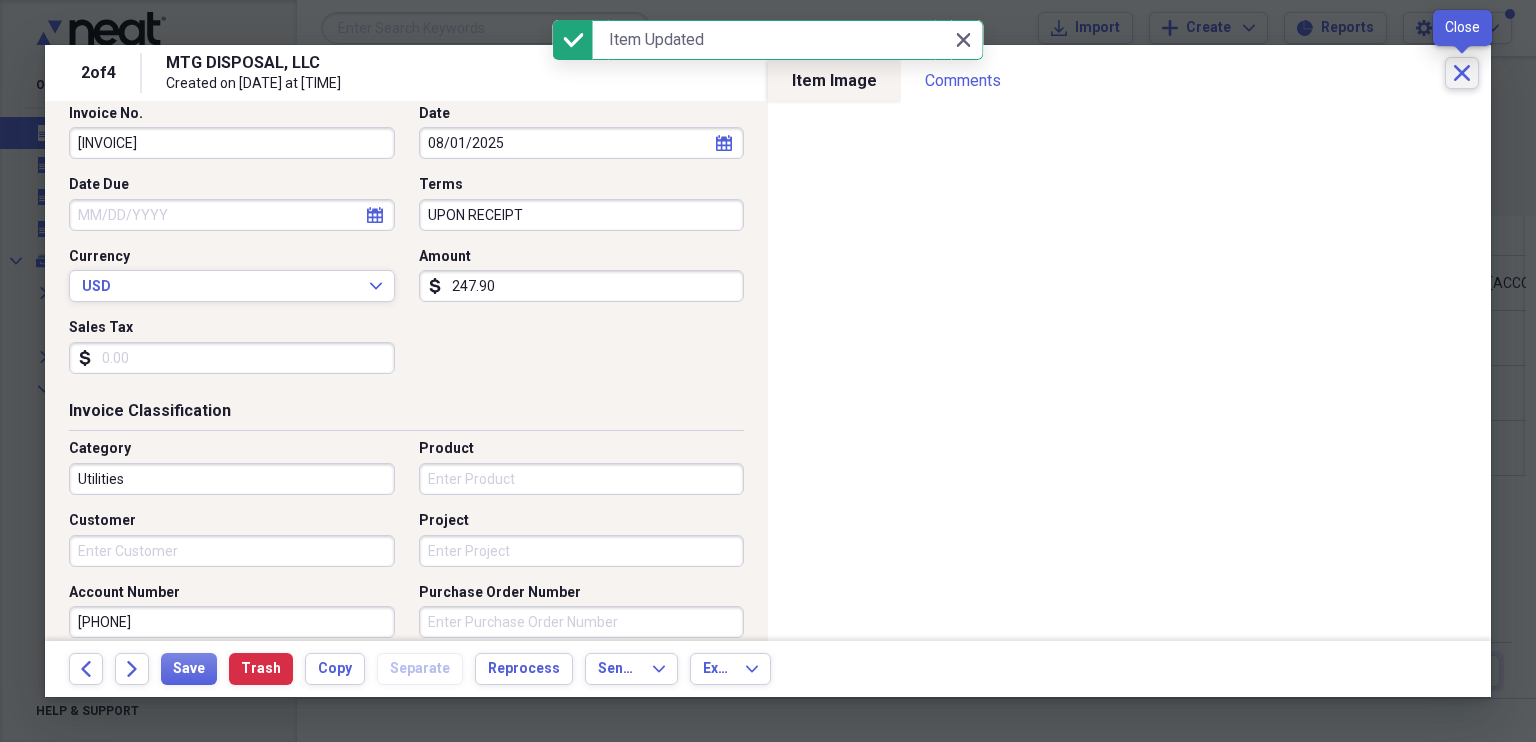 click on "Close" 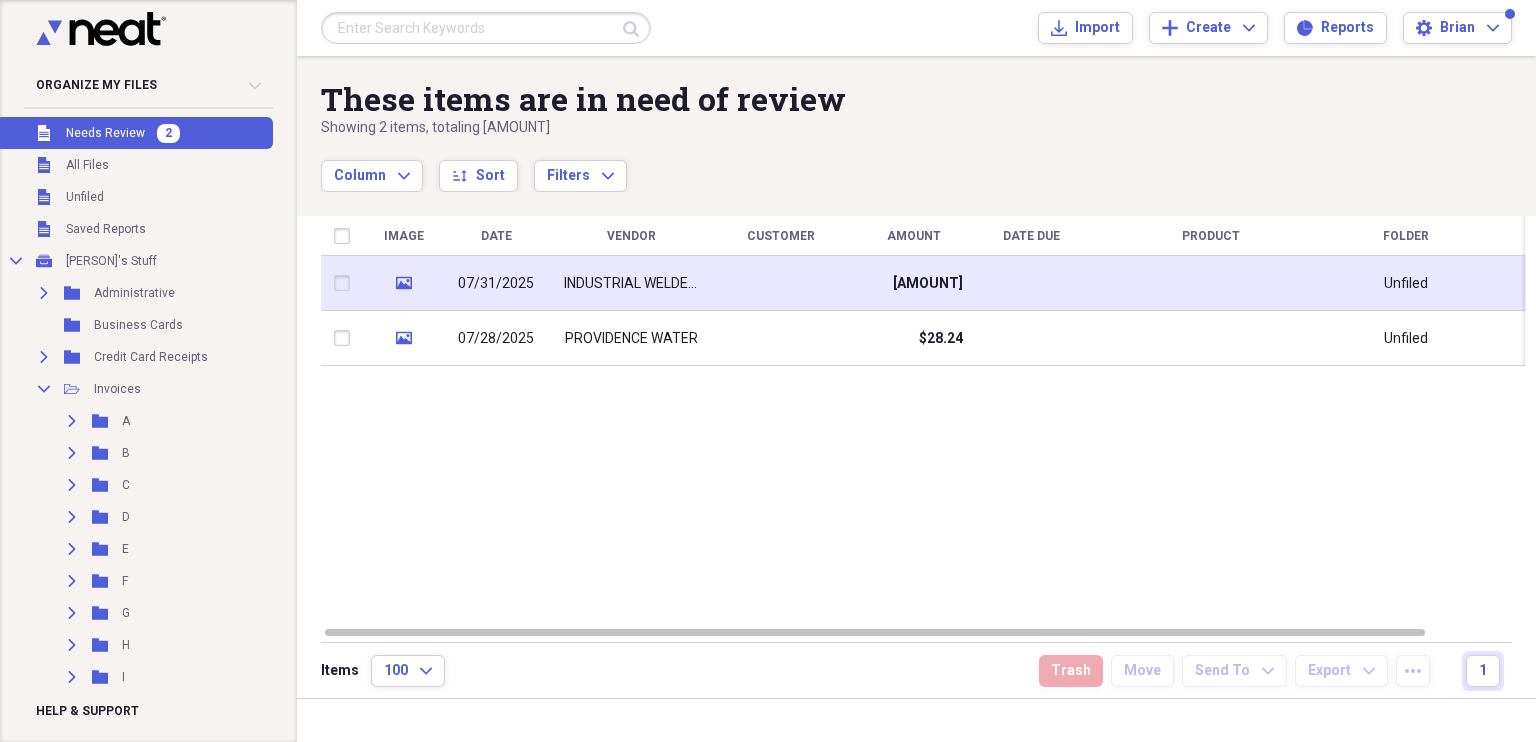 click on "INDUSTRIAL WELDERS SUPPLY" at bounding box center [631, 284] 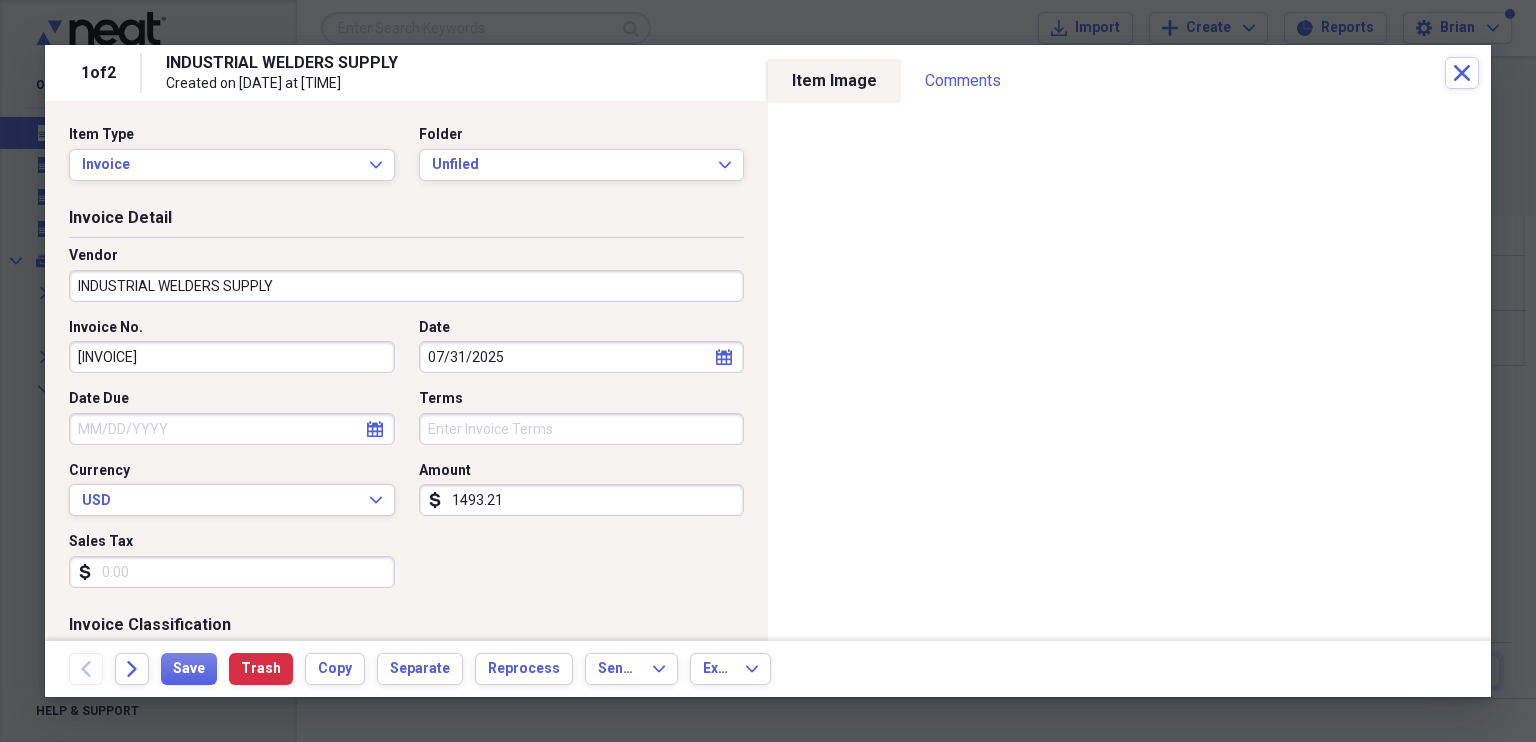 click on "INDUSTRIAL WELDERS SUPPLY" at bounding box center [406, 286] 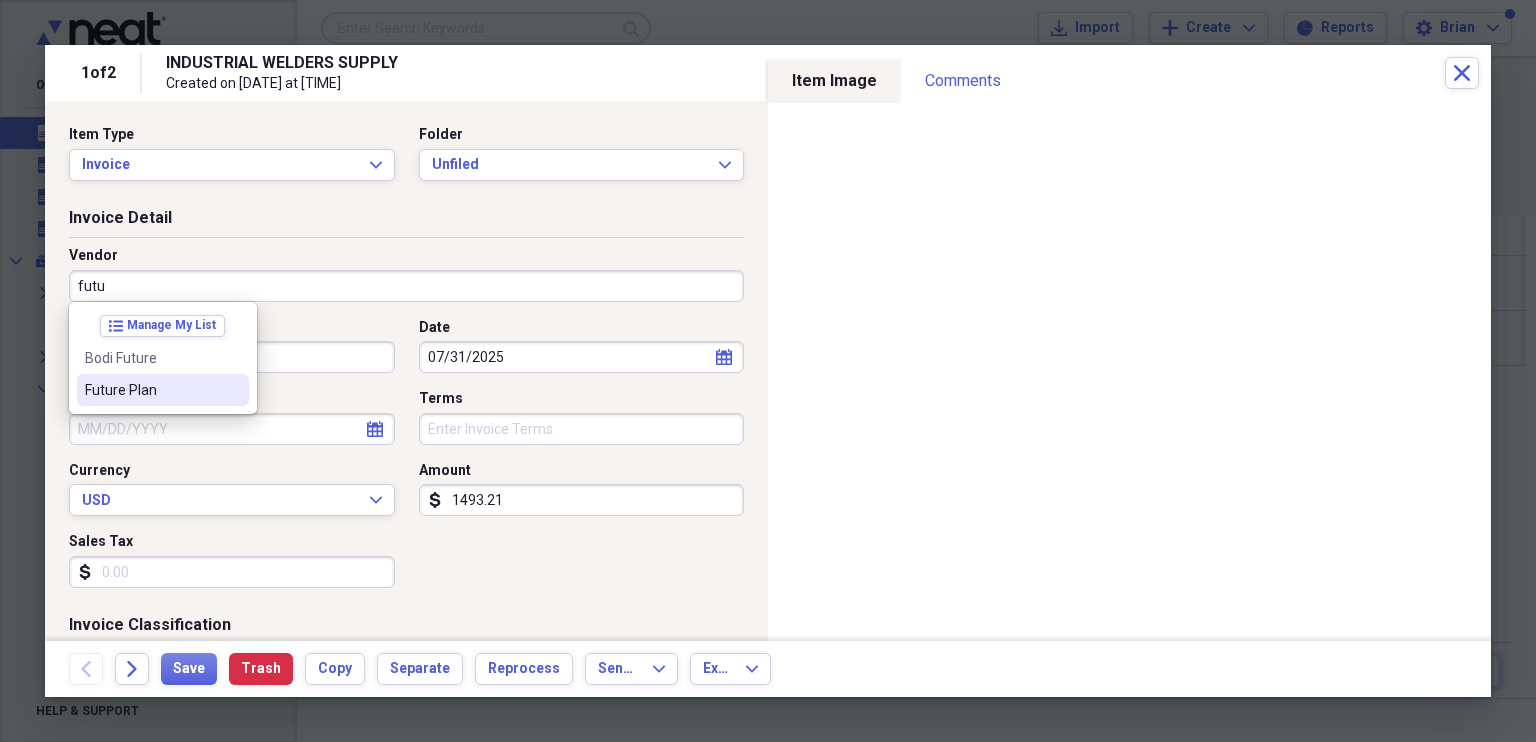 click on "Future Plan" at bounding box center (151, 390) 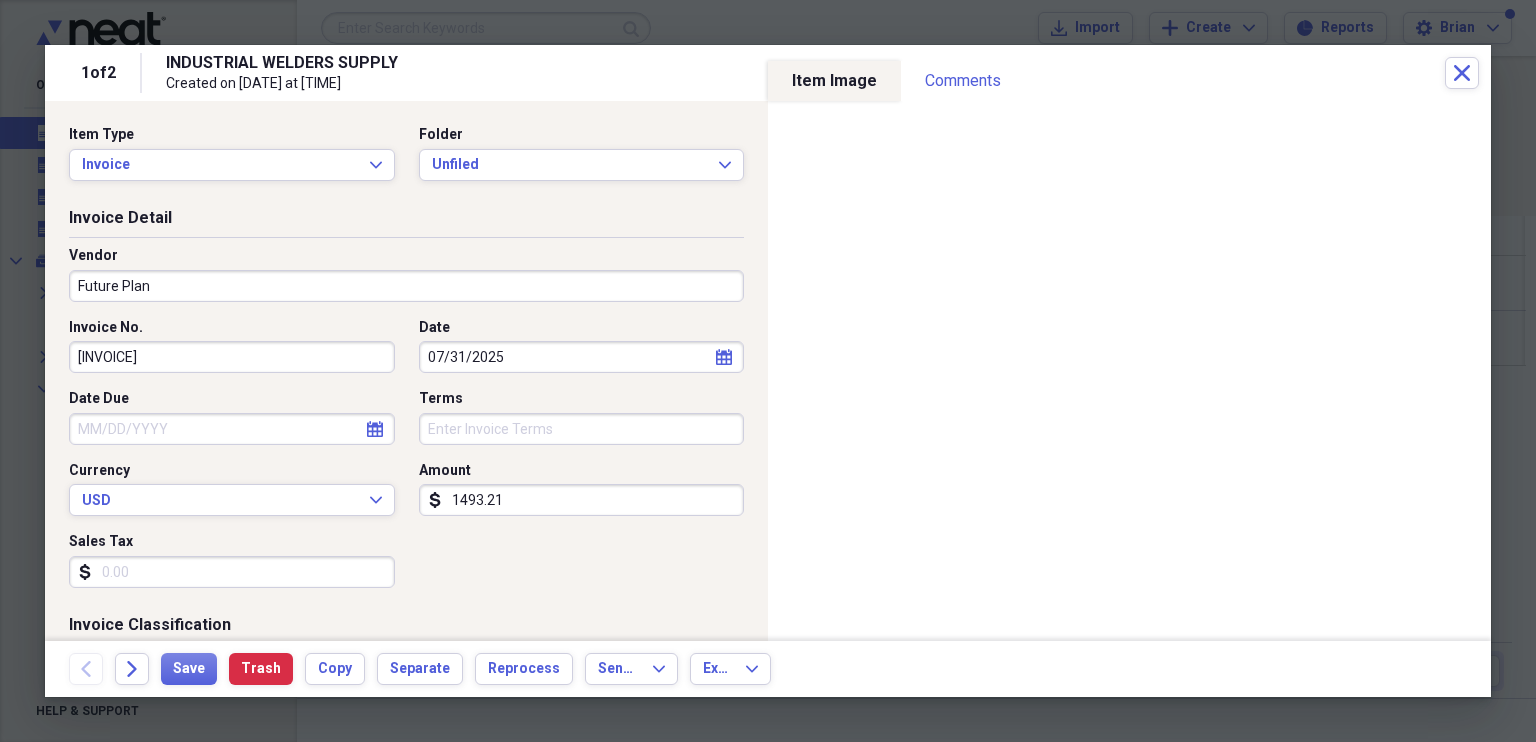 type on "Retirement Plan" 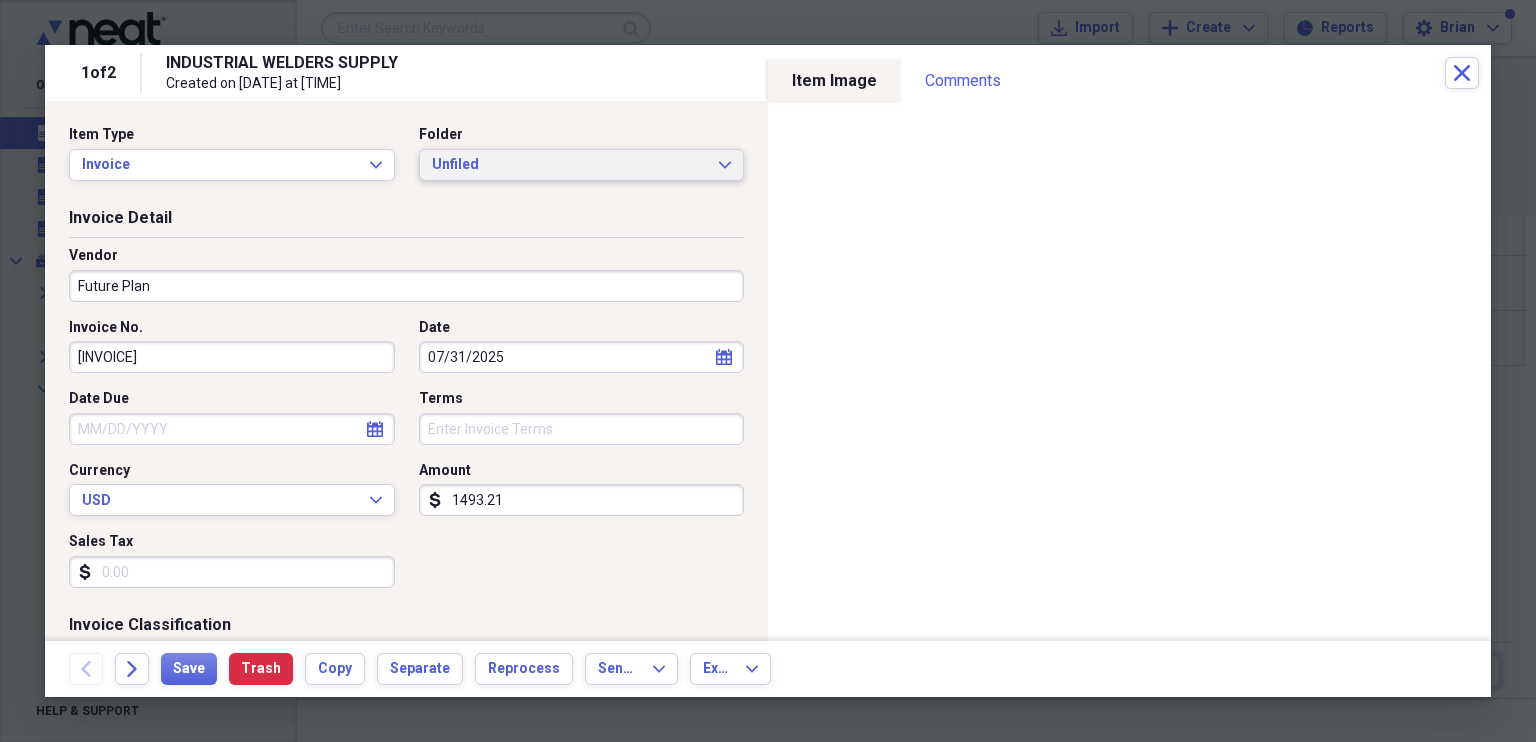 click on "Unfiled" at bounding box center [570, 165] 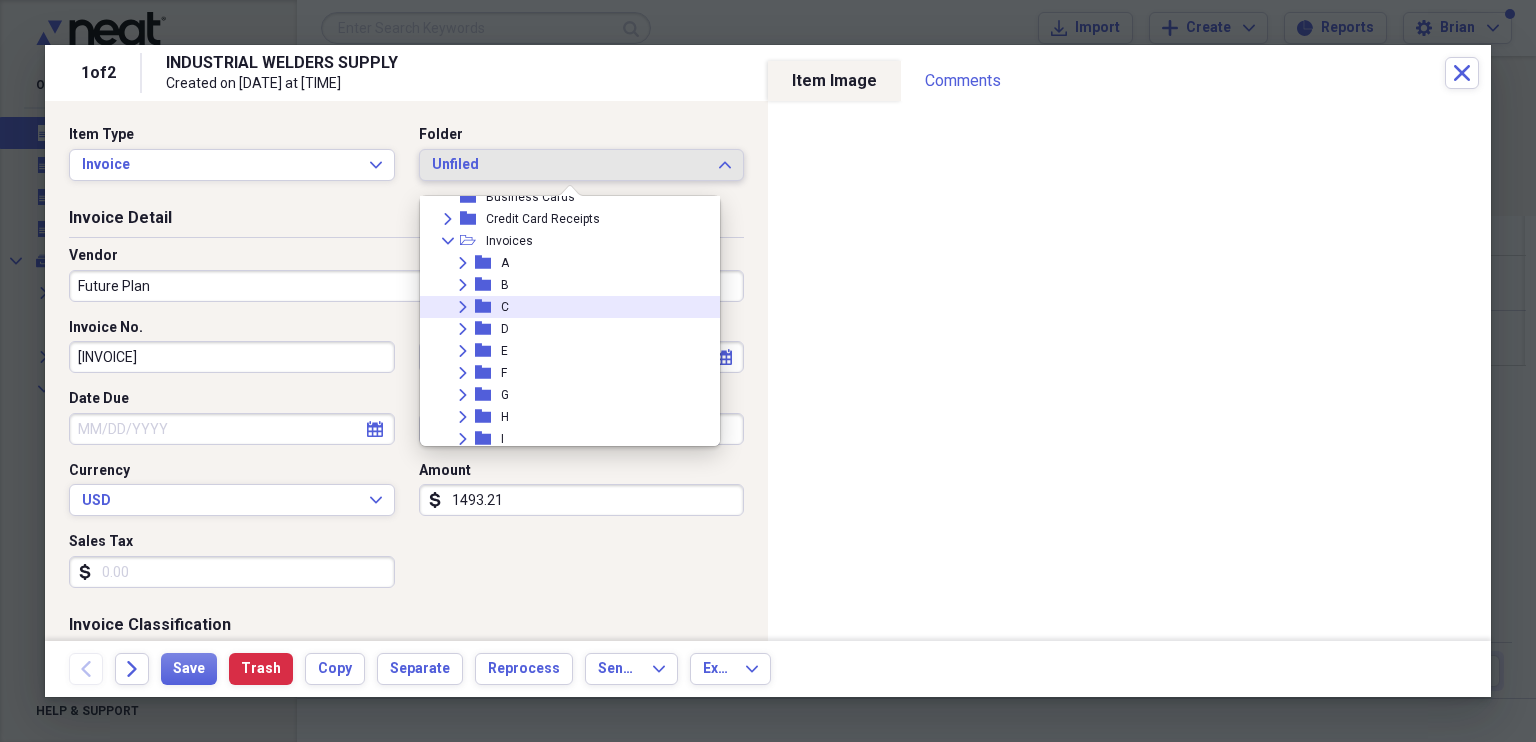 scroll, scrollTop: 94, scrollLeft: 0, axis: vertical 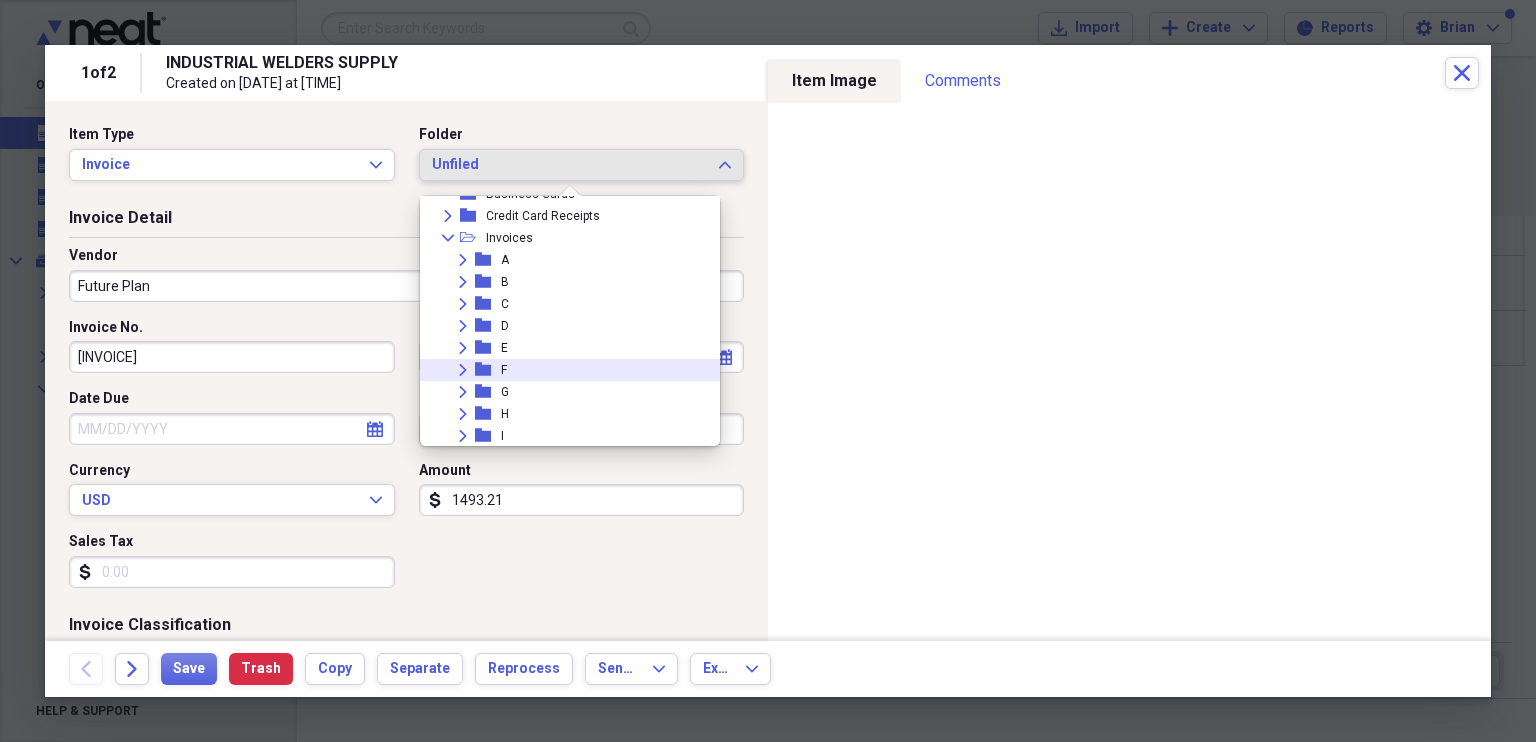 click 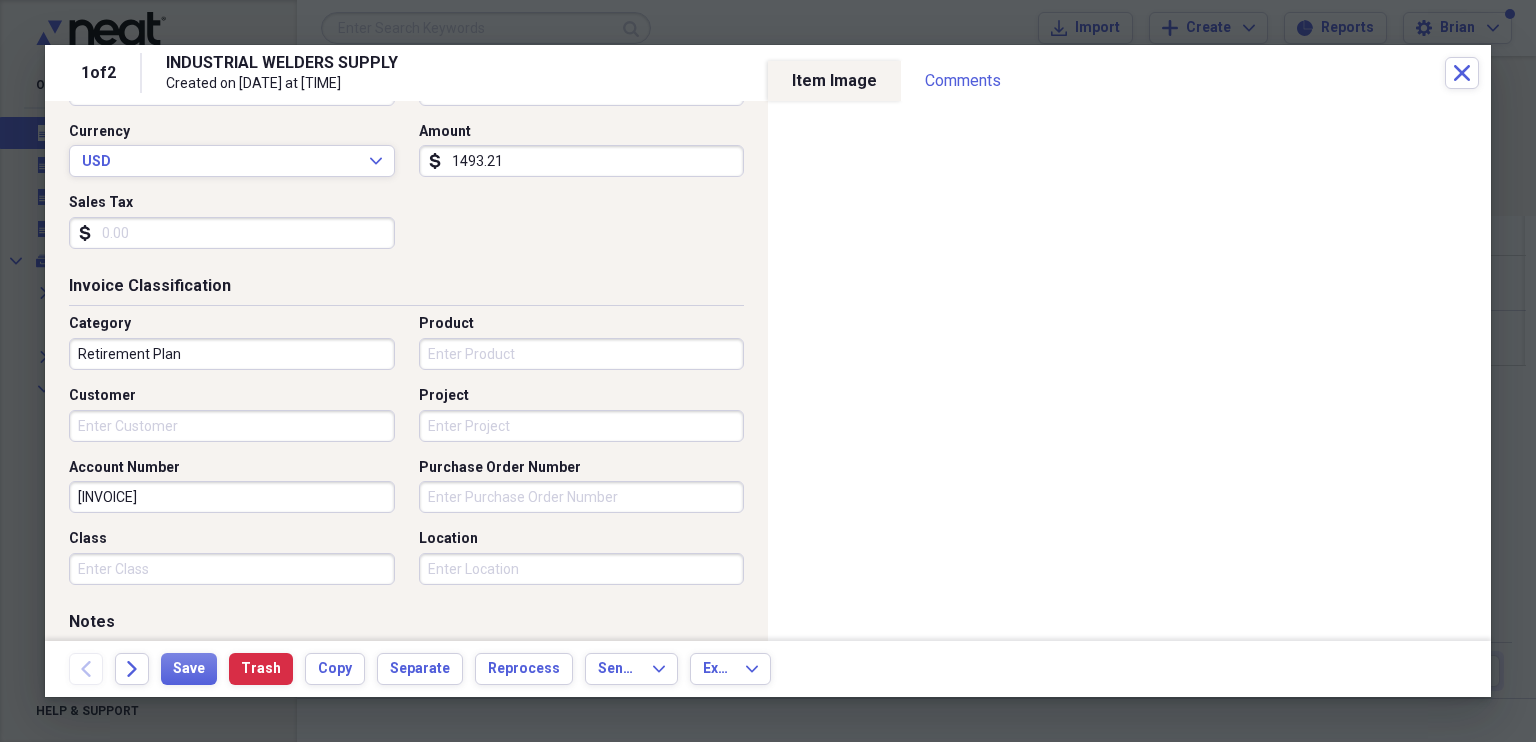 scroll, scrollTop: 338, scrollLeft: 0, axis: vertical 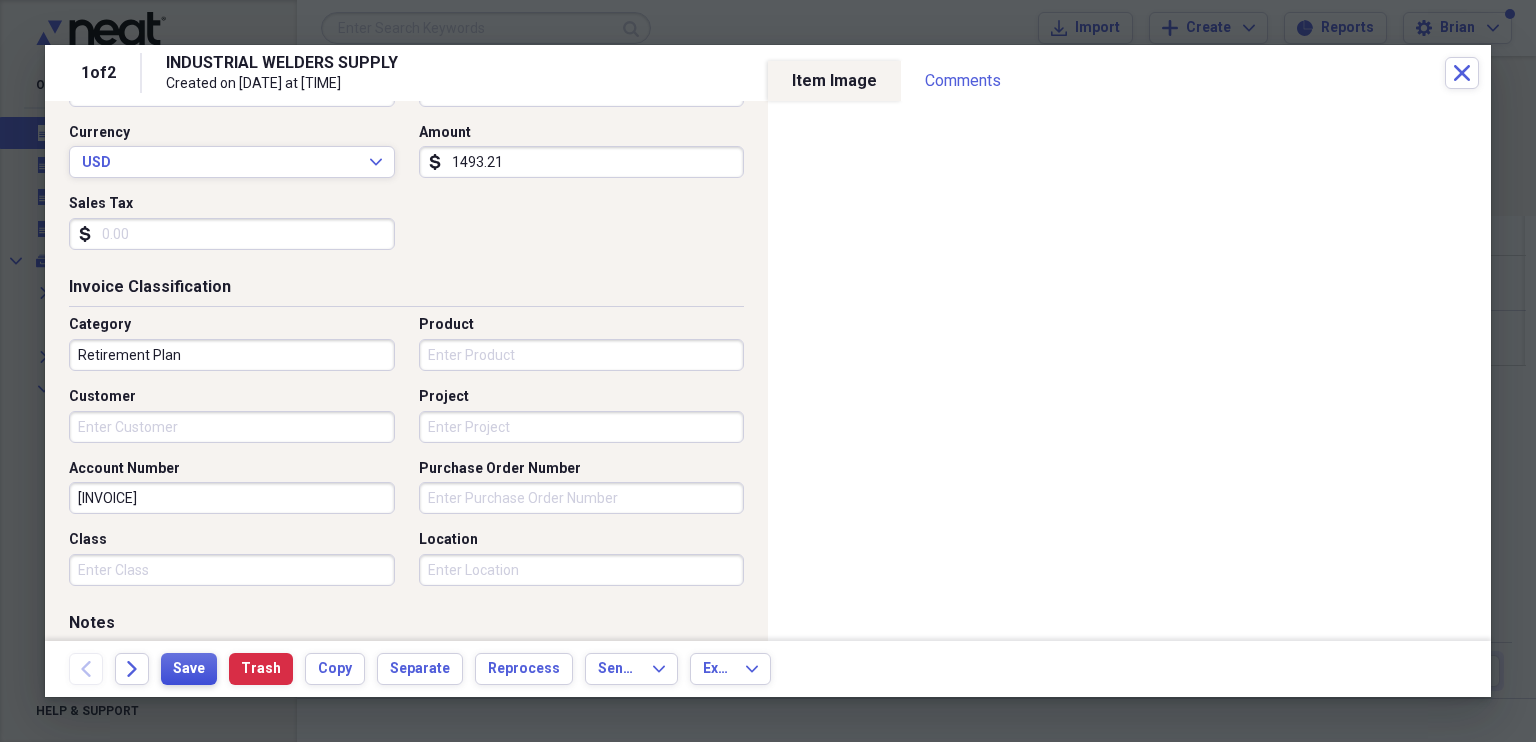 click on "Save" at bounding box center (189, 669) 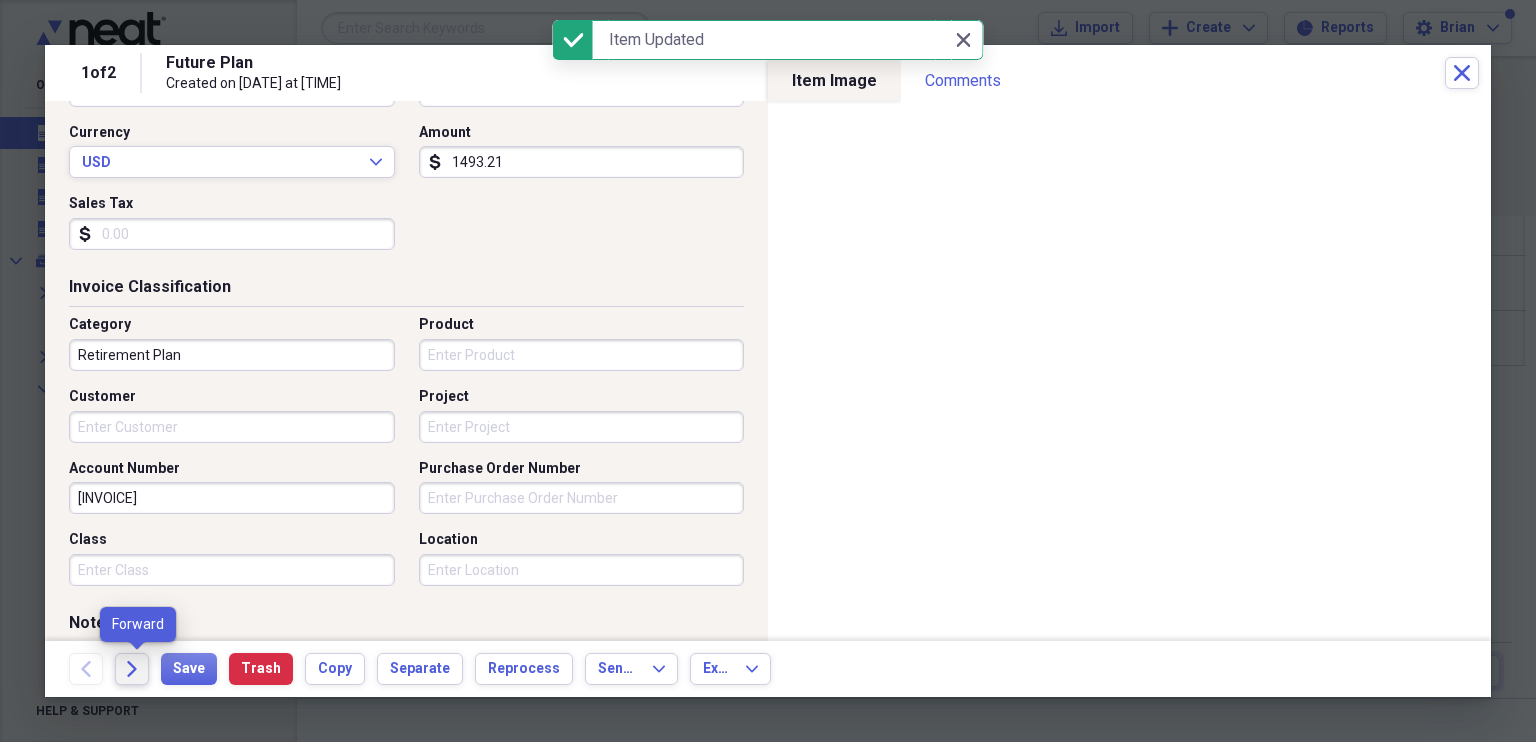 click on "Forward" 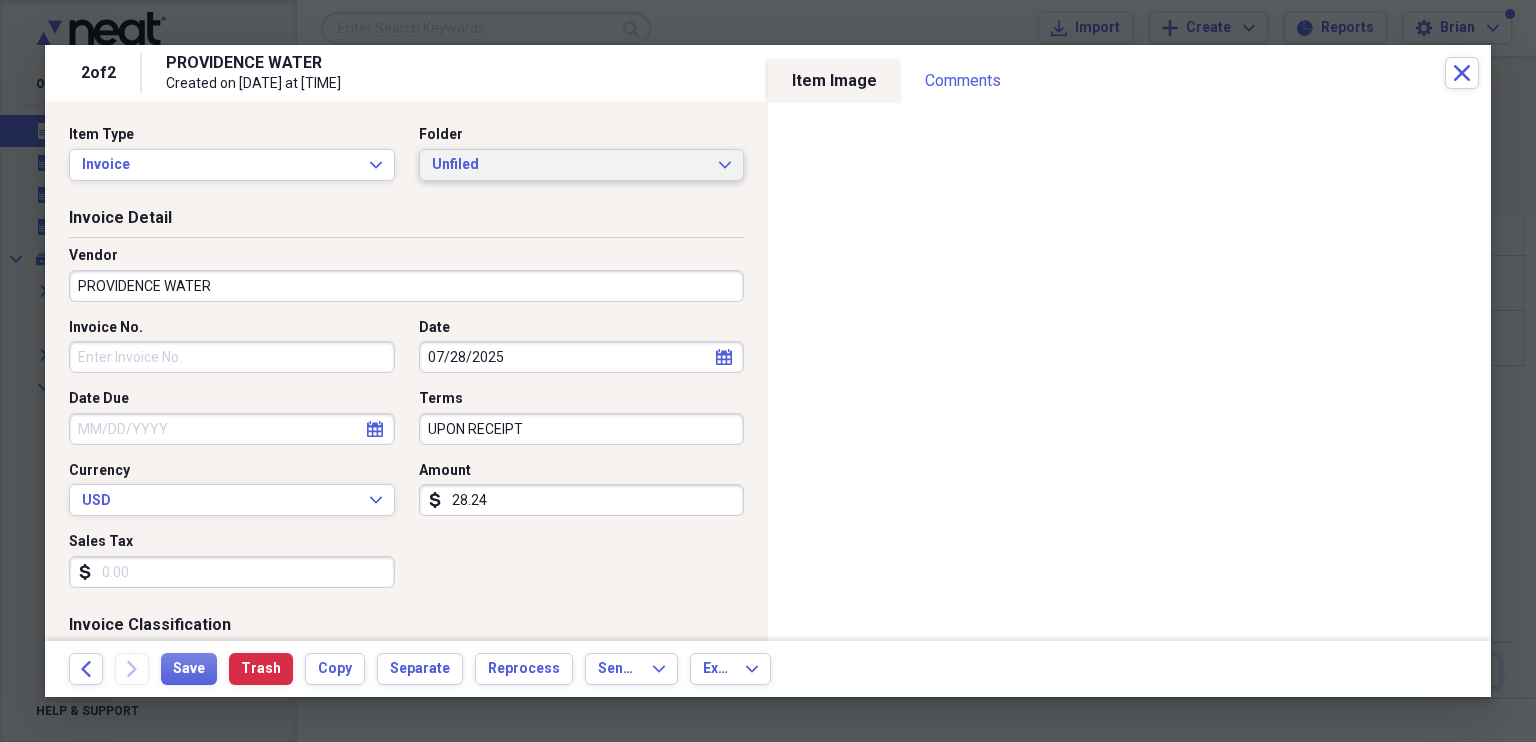 click on "Unfiled" at bounding box center (570, 165) 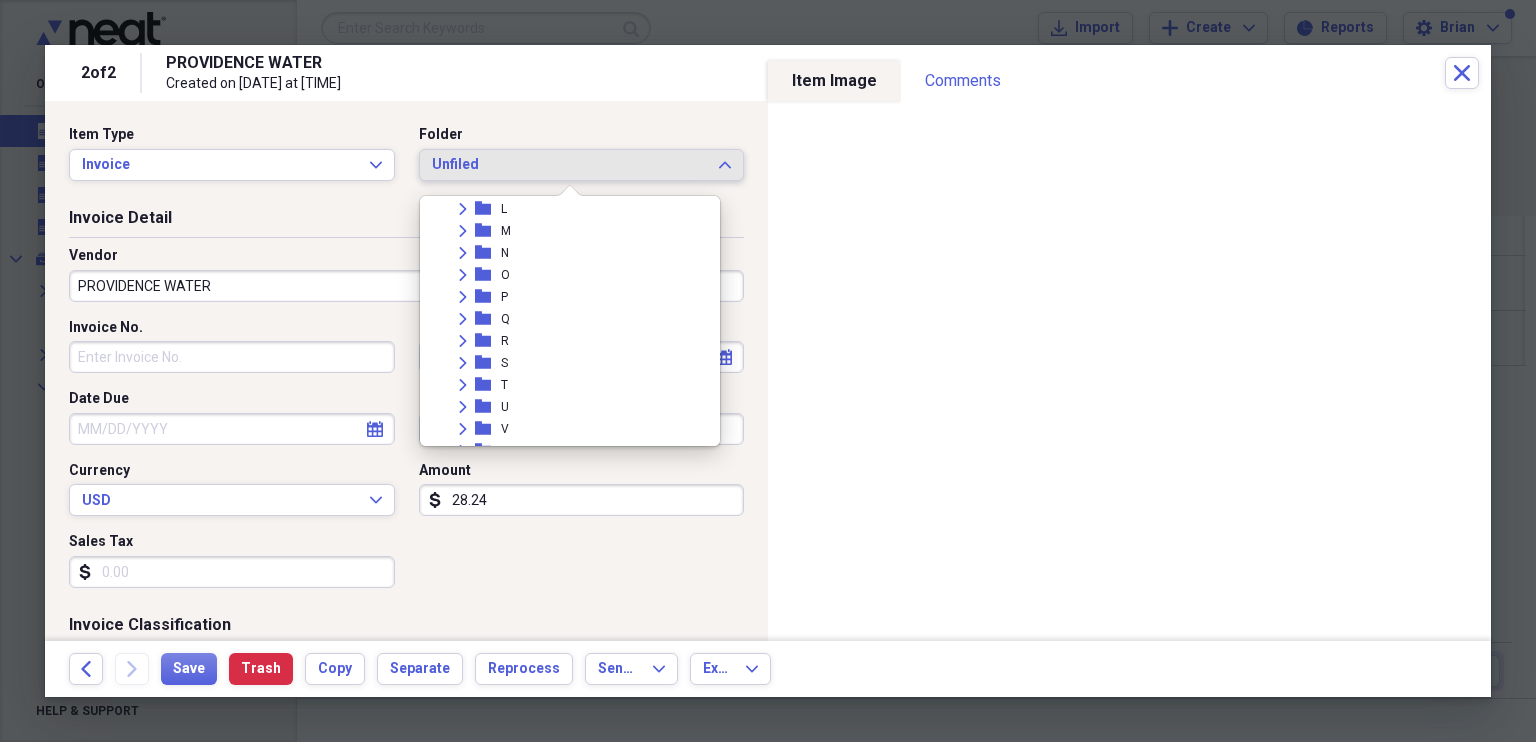 scroll, scrollTop: 386, scrollLeft: 0, axis: vertical 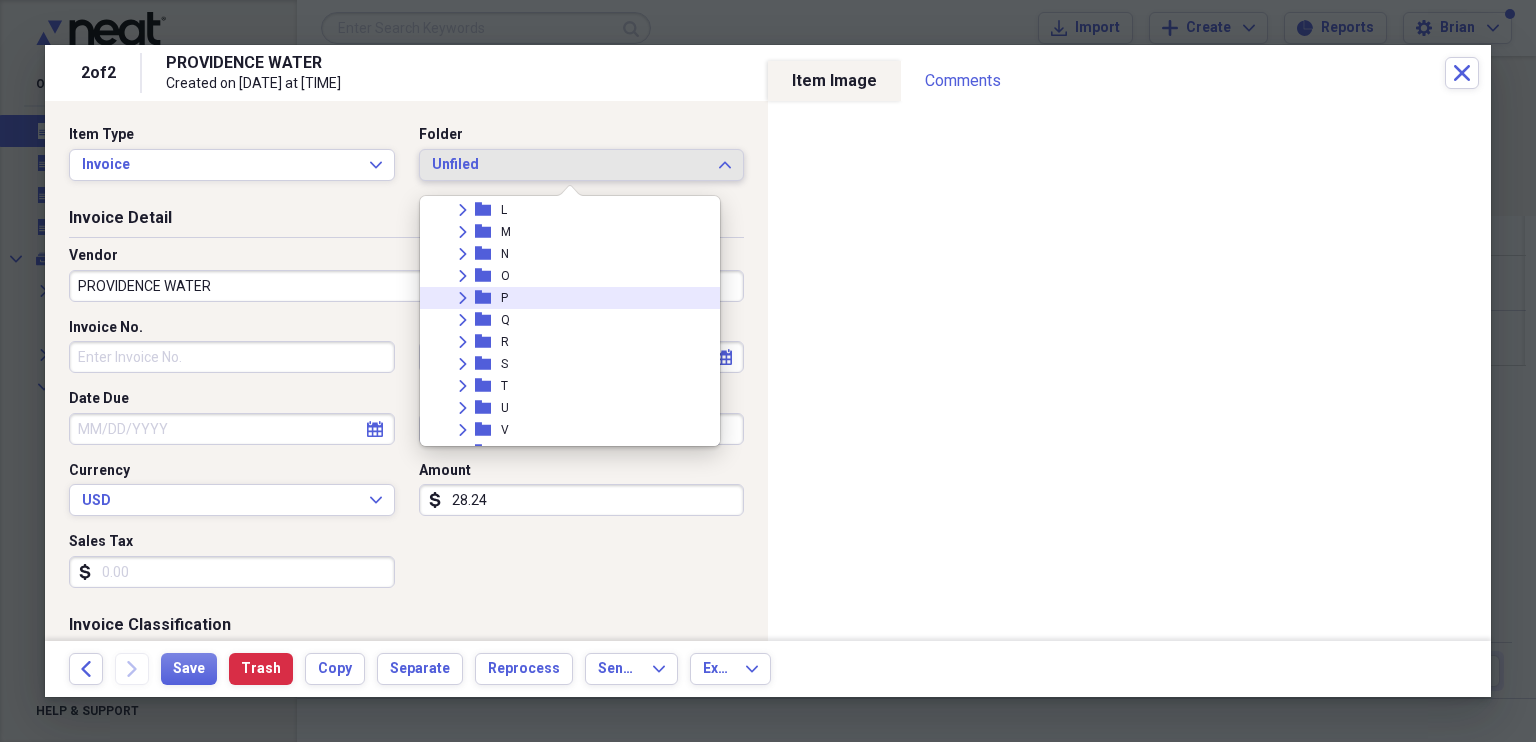 click 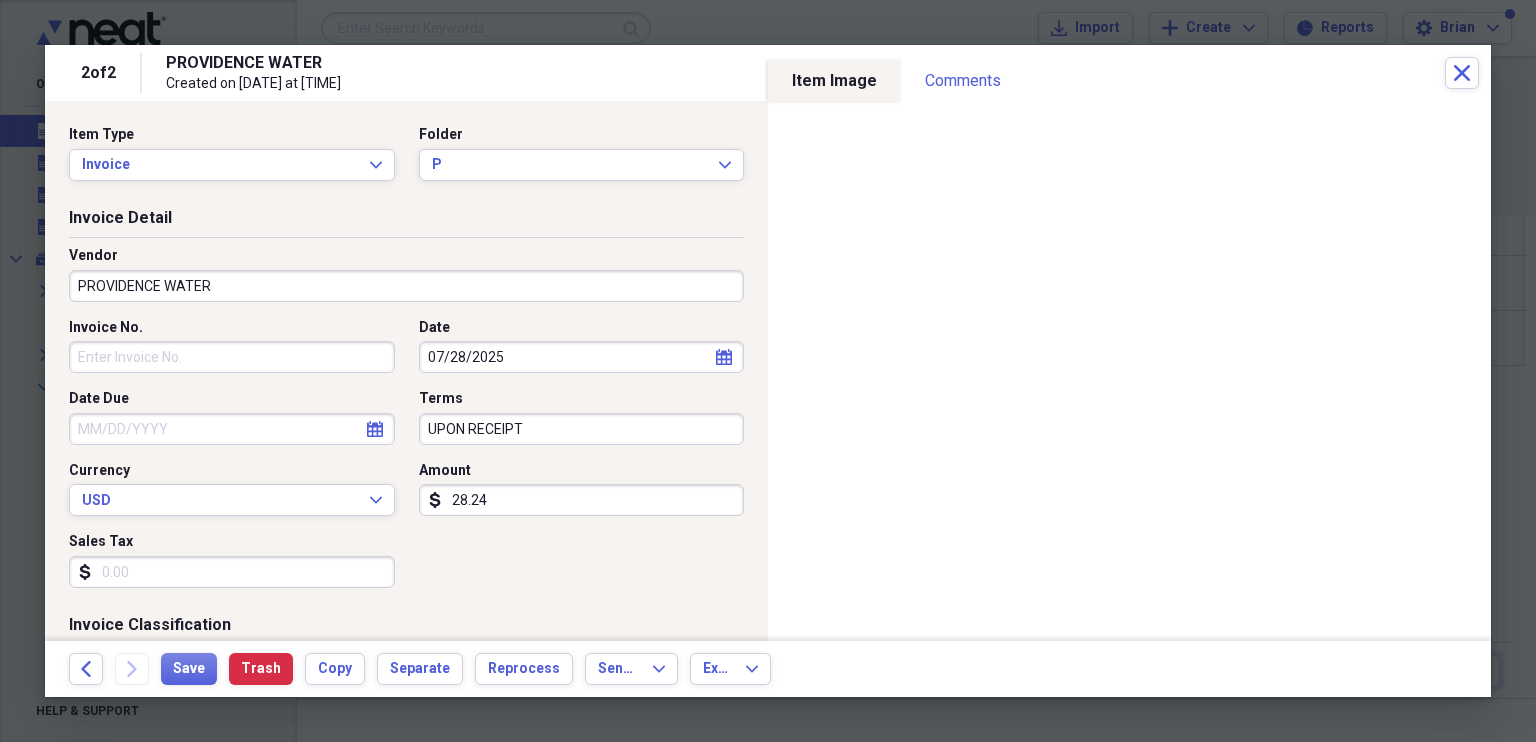 click on "Date 07/28/2025 calendar Calendar" at bounding box center [576, 346] 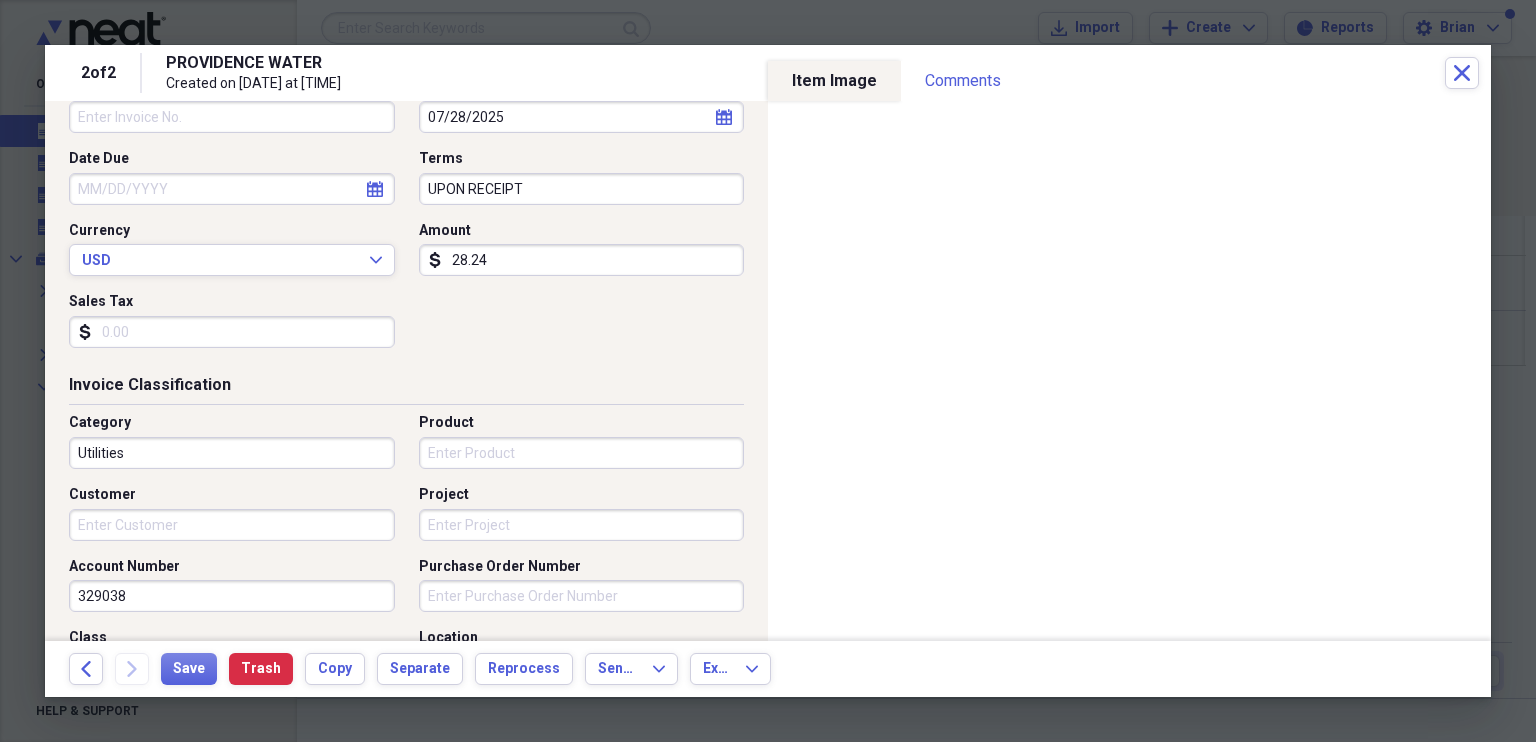 scroll, scrollTop: 242, scrollLeft: 0, axis: vertical 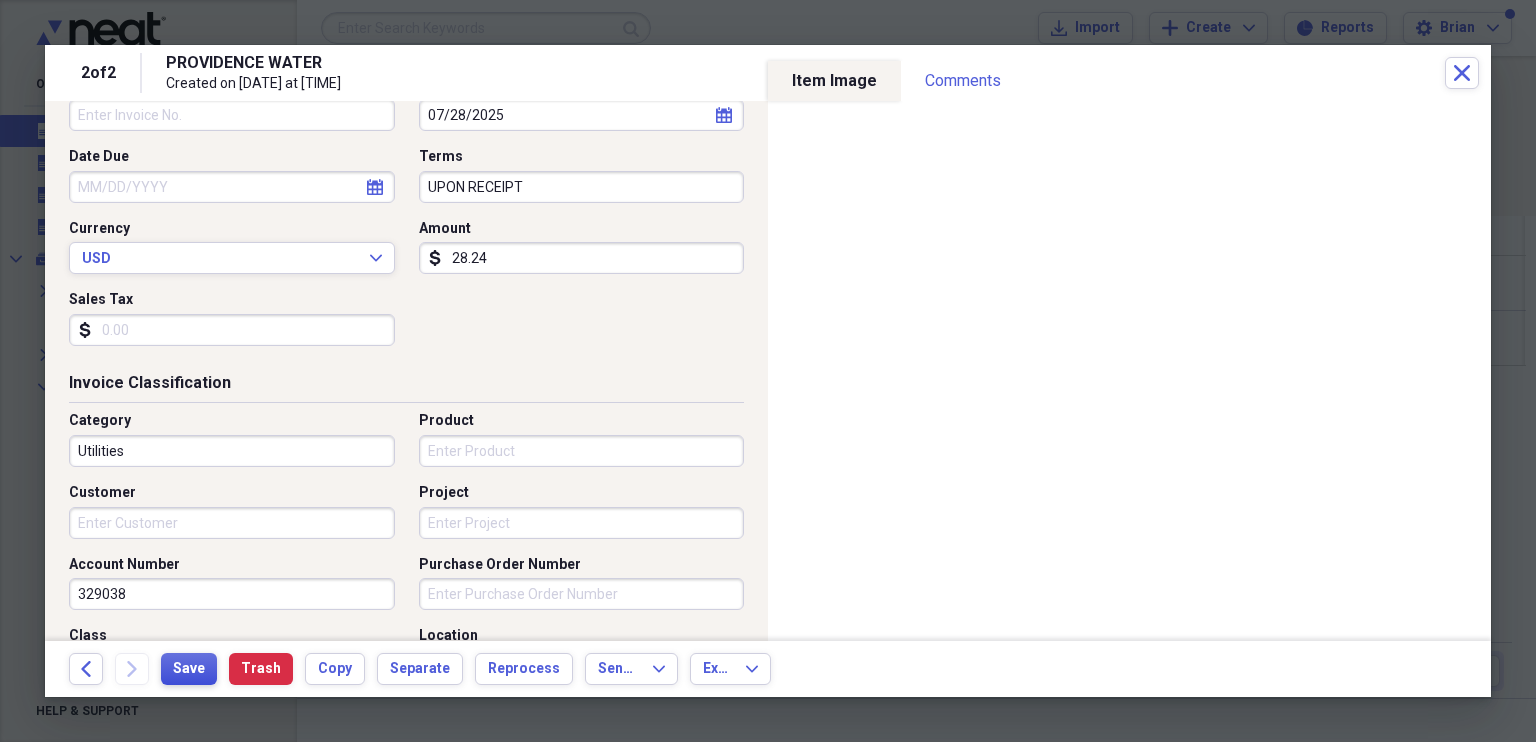 click on "Save" at bounding box center [189, 669] 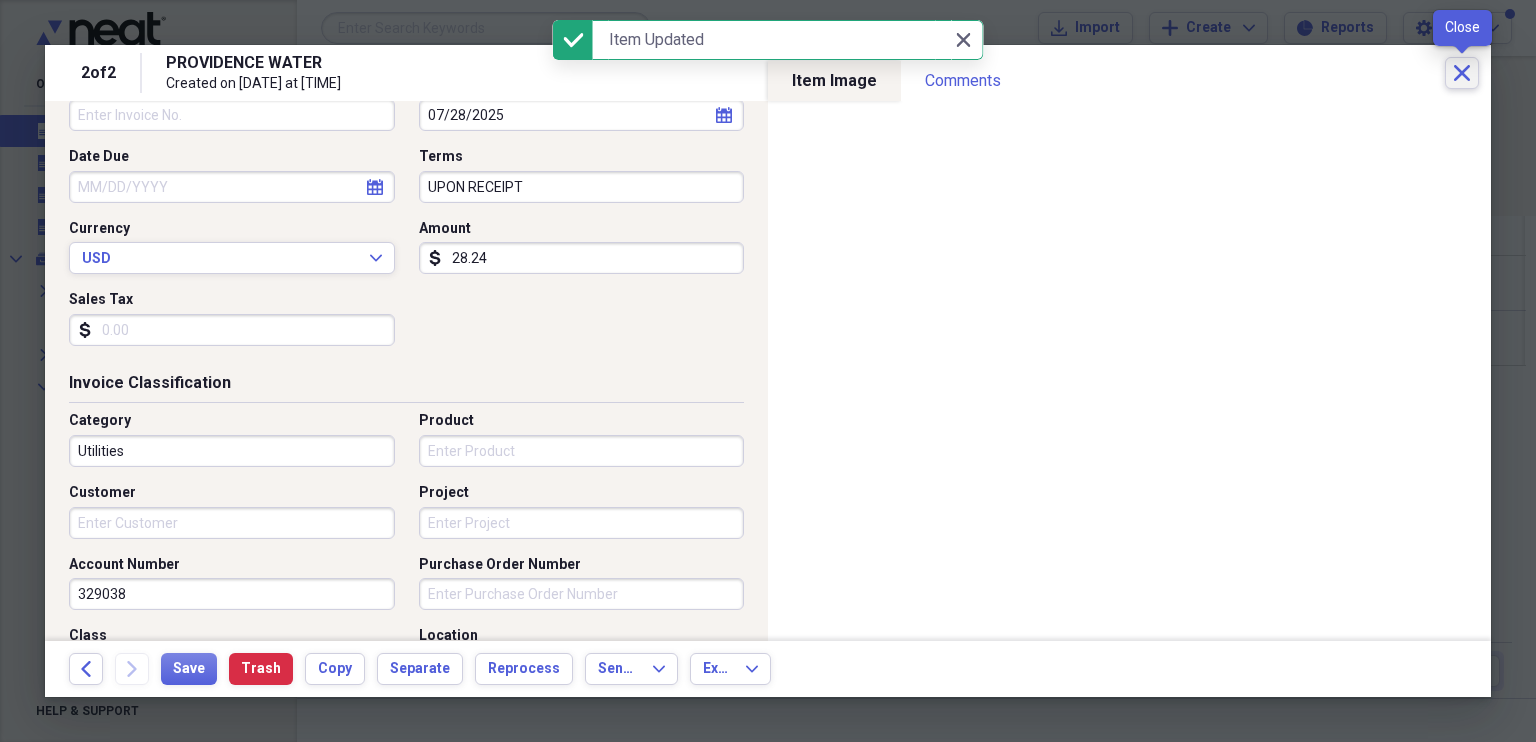 click 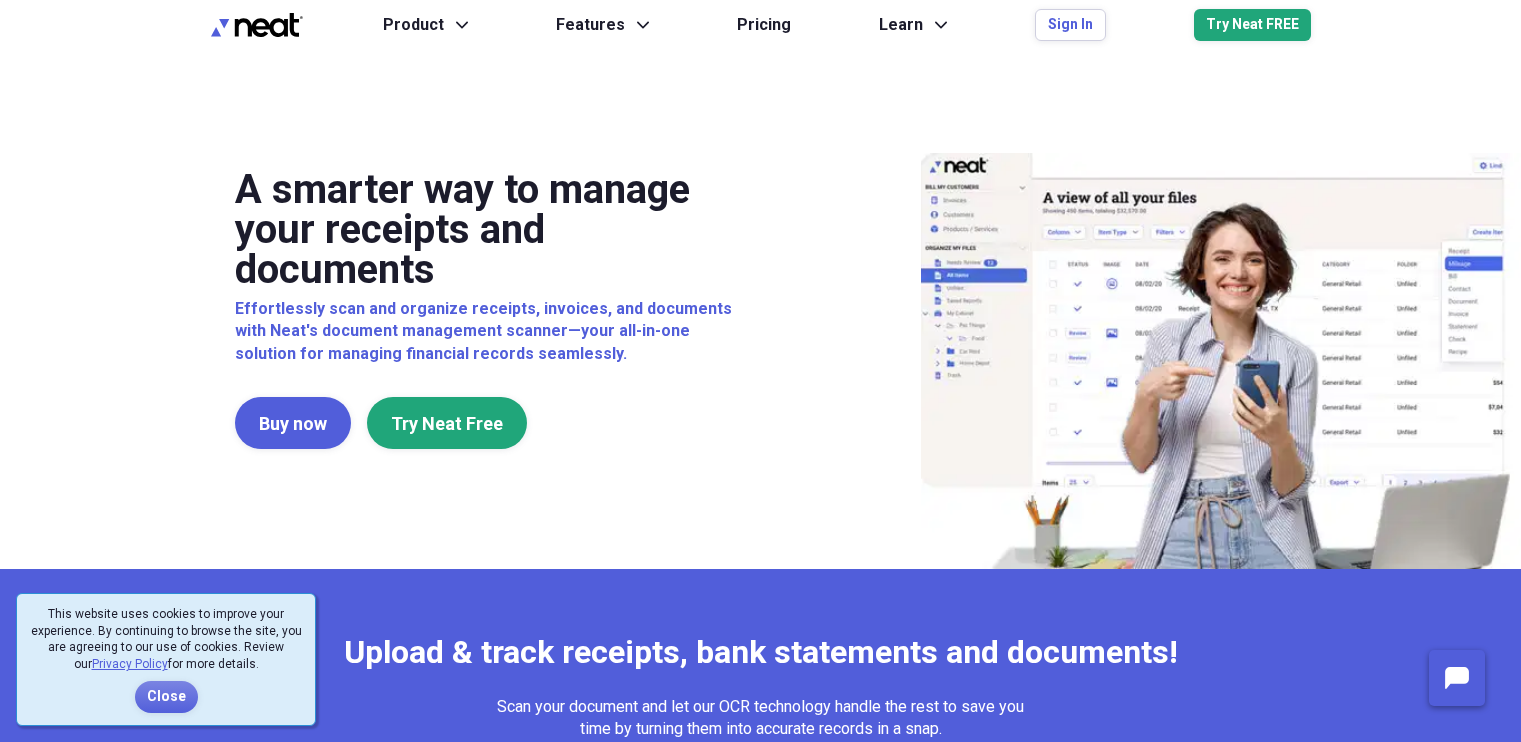 scroll, scrollTop: 0, scrollLeft: 0, axis: both 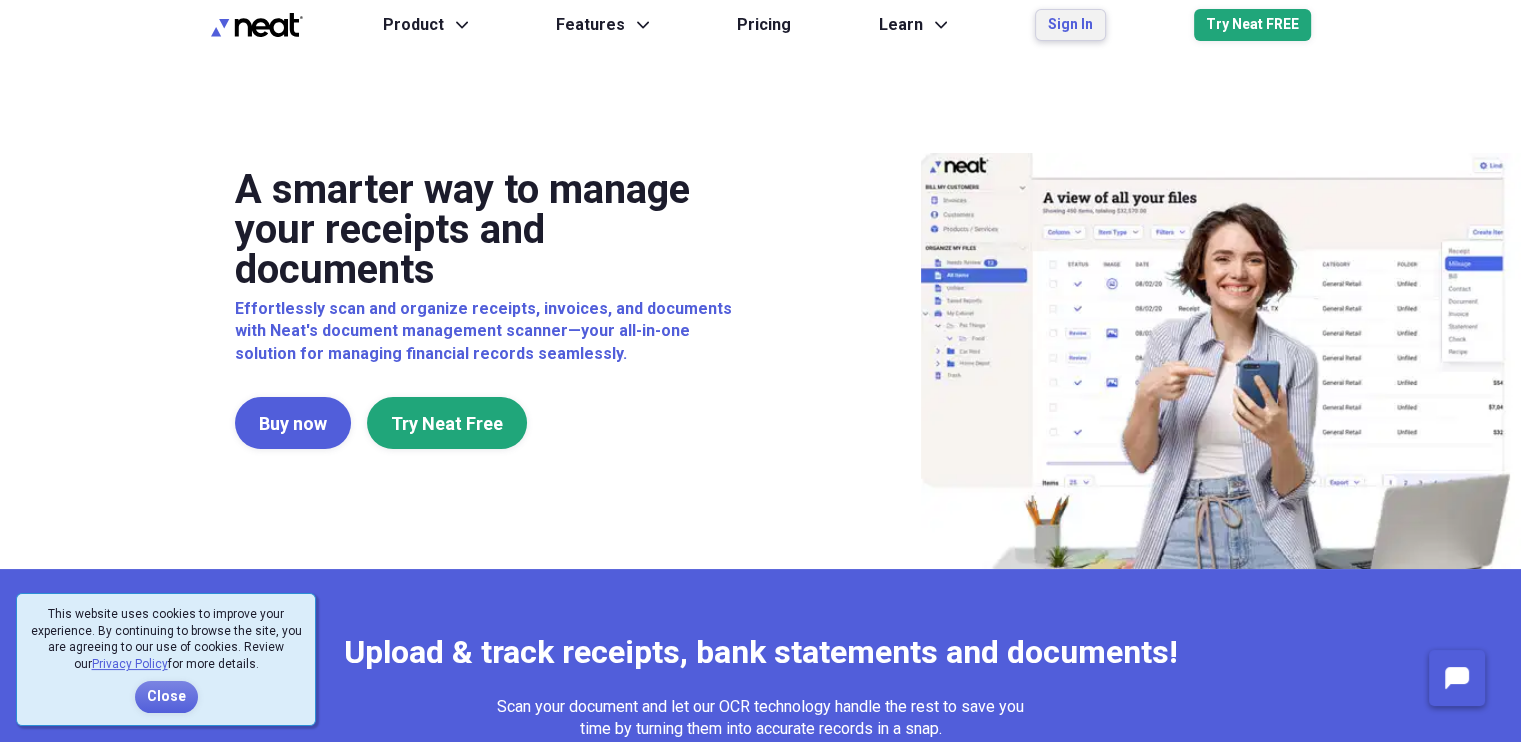 click on "Sign In" at bounding box center [1070, 25] 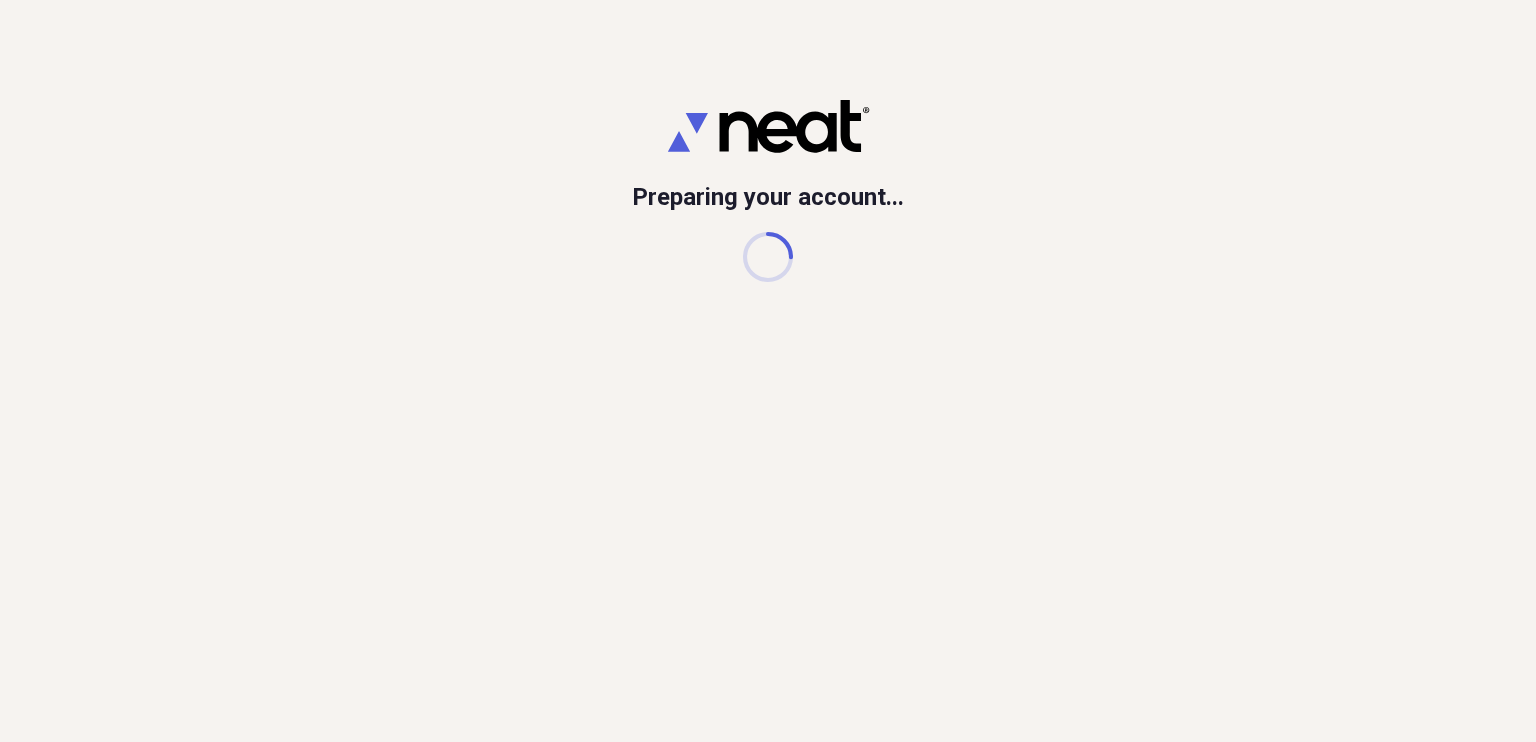 scroll, scrollTop: 0, scrollLeft: 0, axis: both 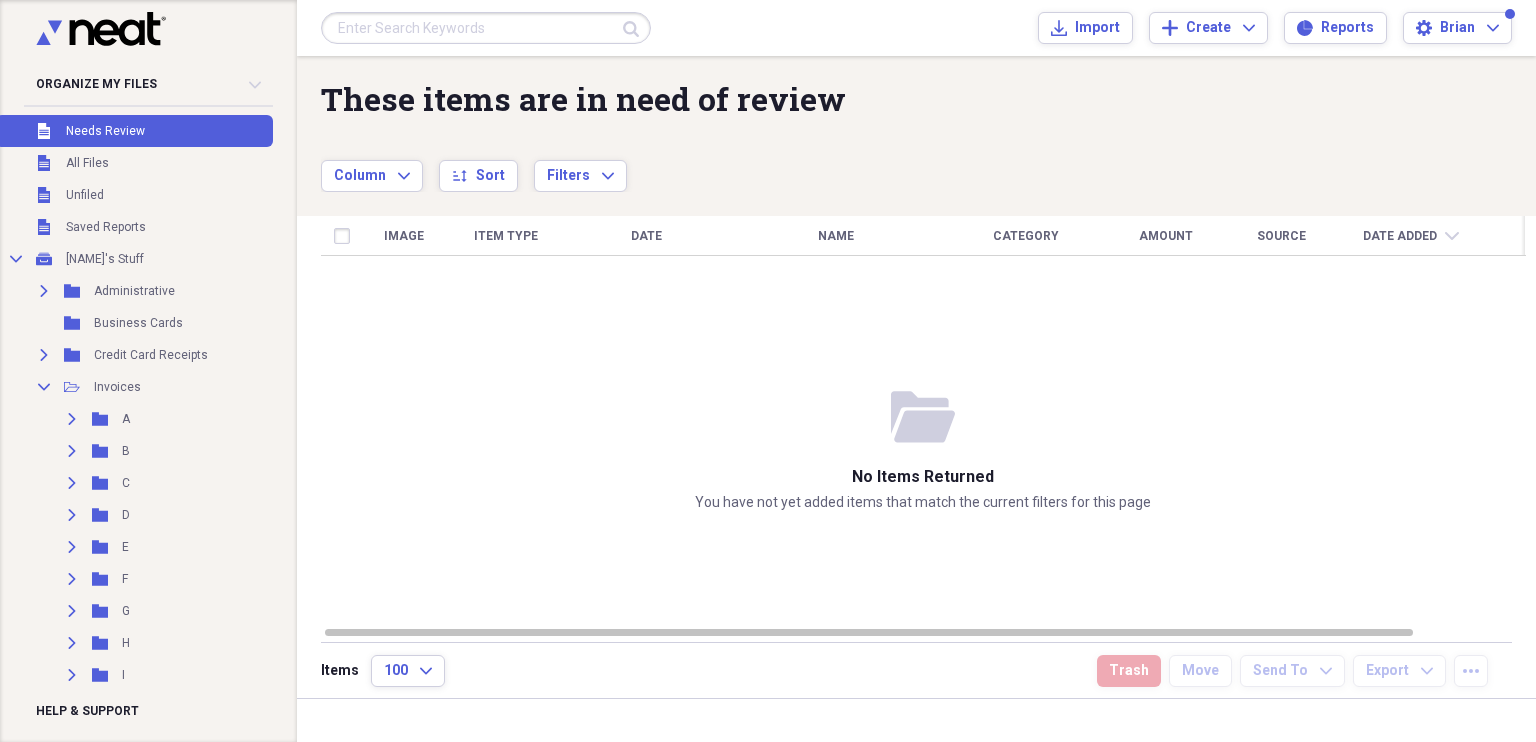 click at bounding box center [486, 28] 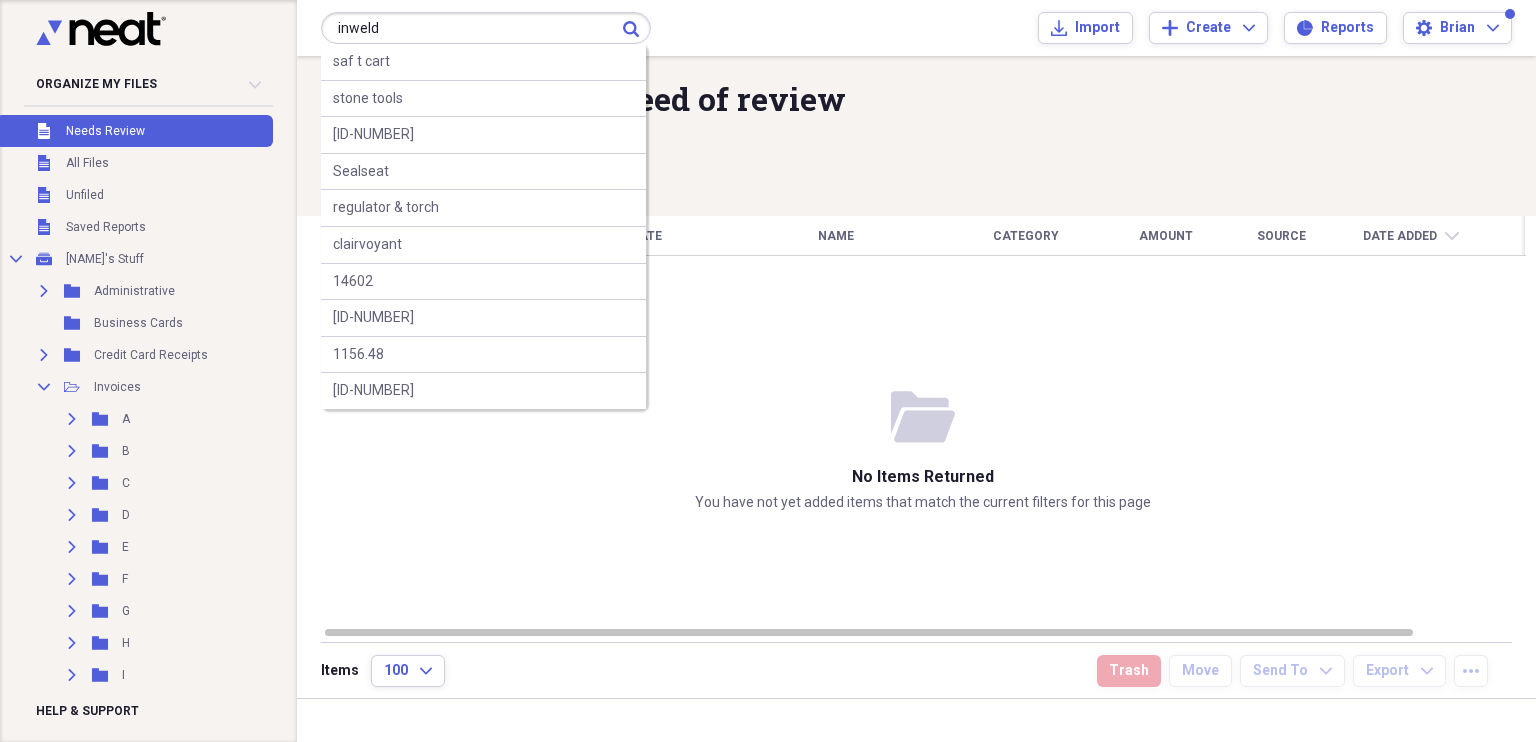 type on "inweld" 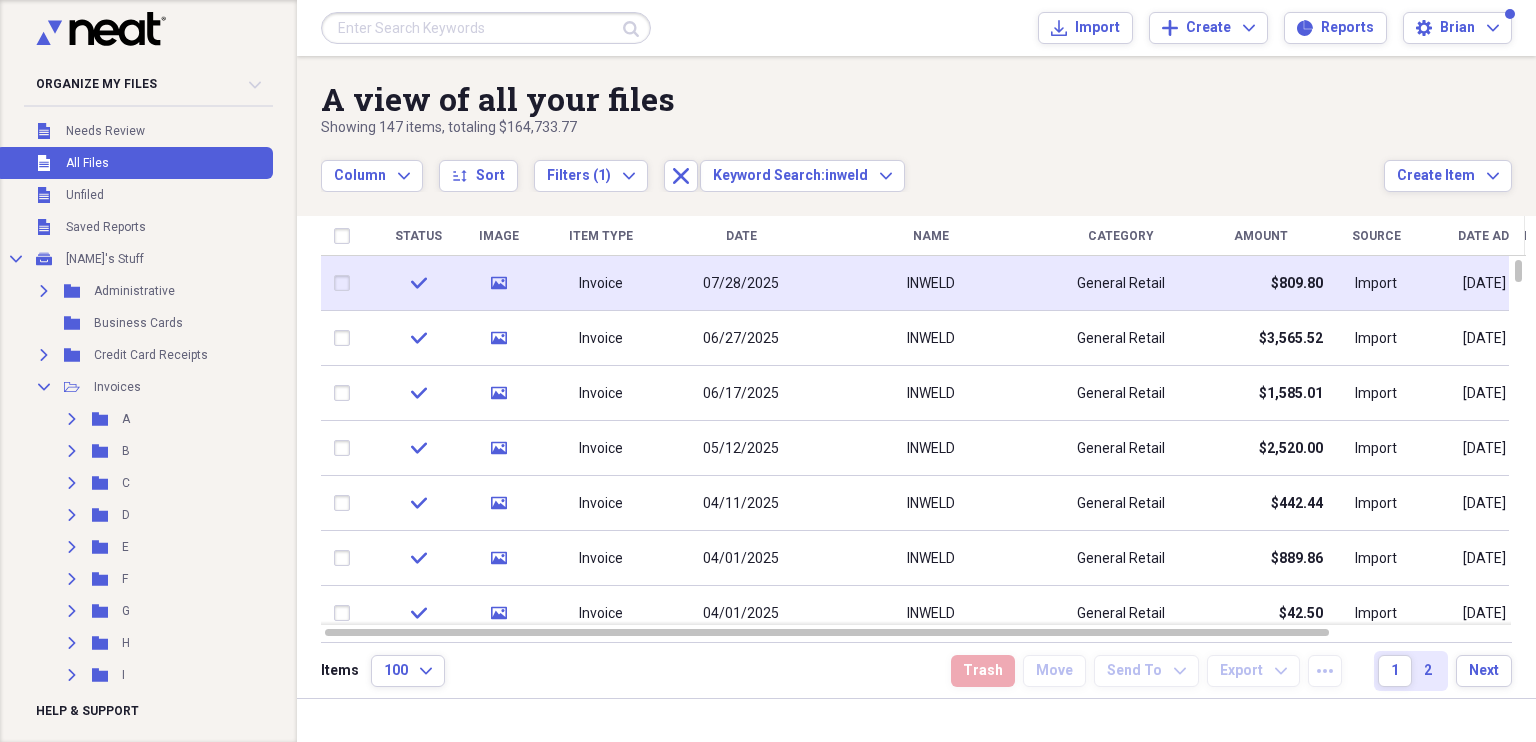 click on "07/28/2025" at bounding box center (741, 283) 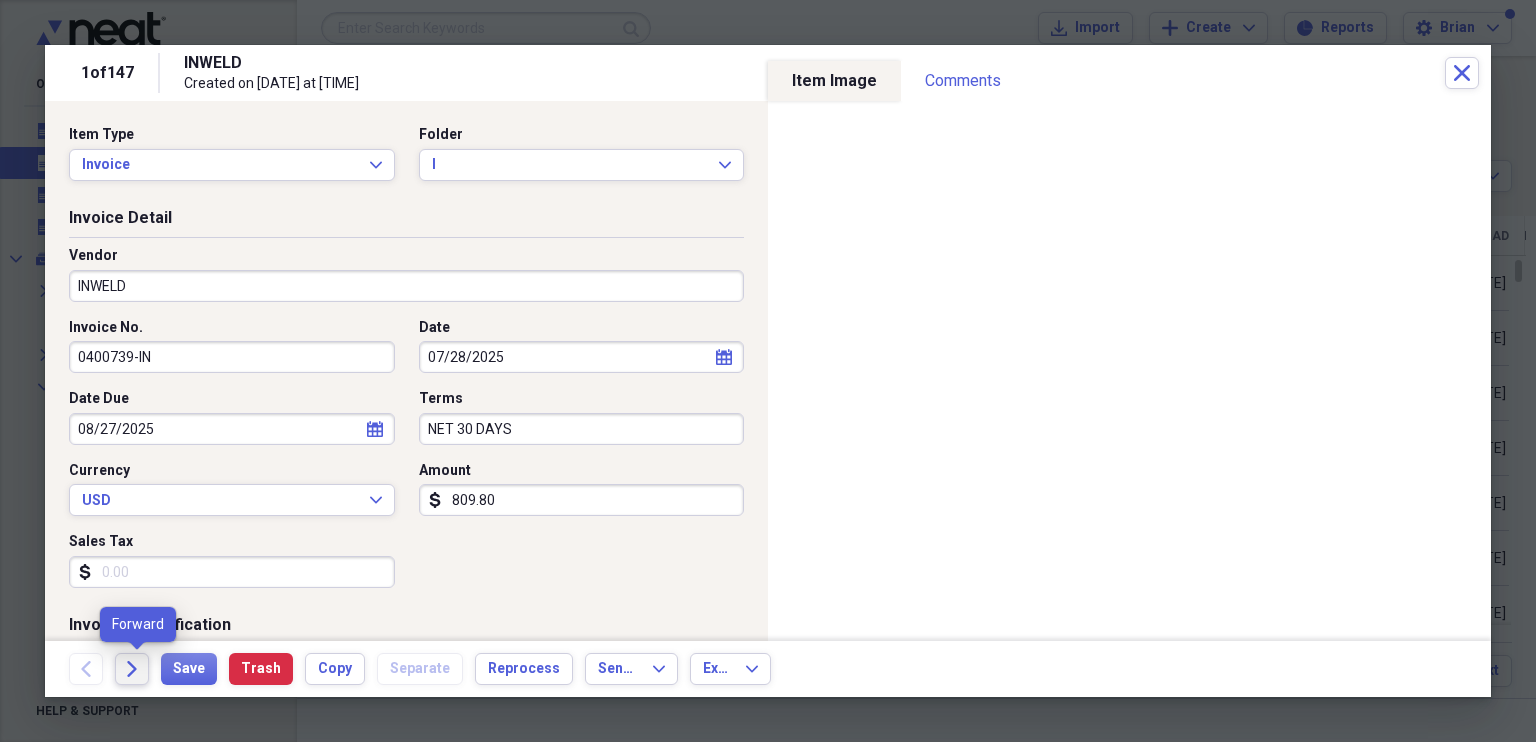 click on "Forward" 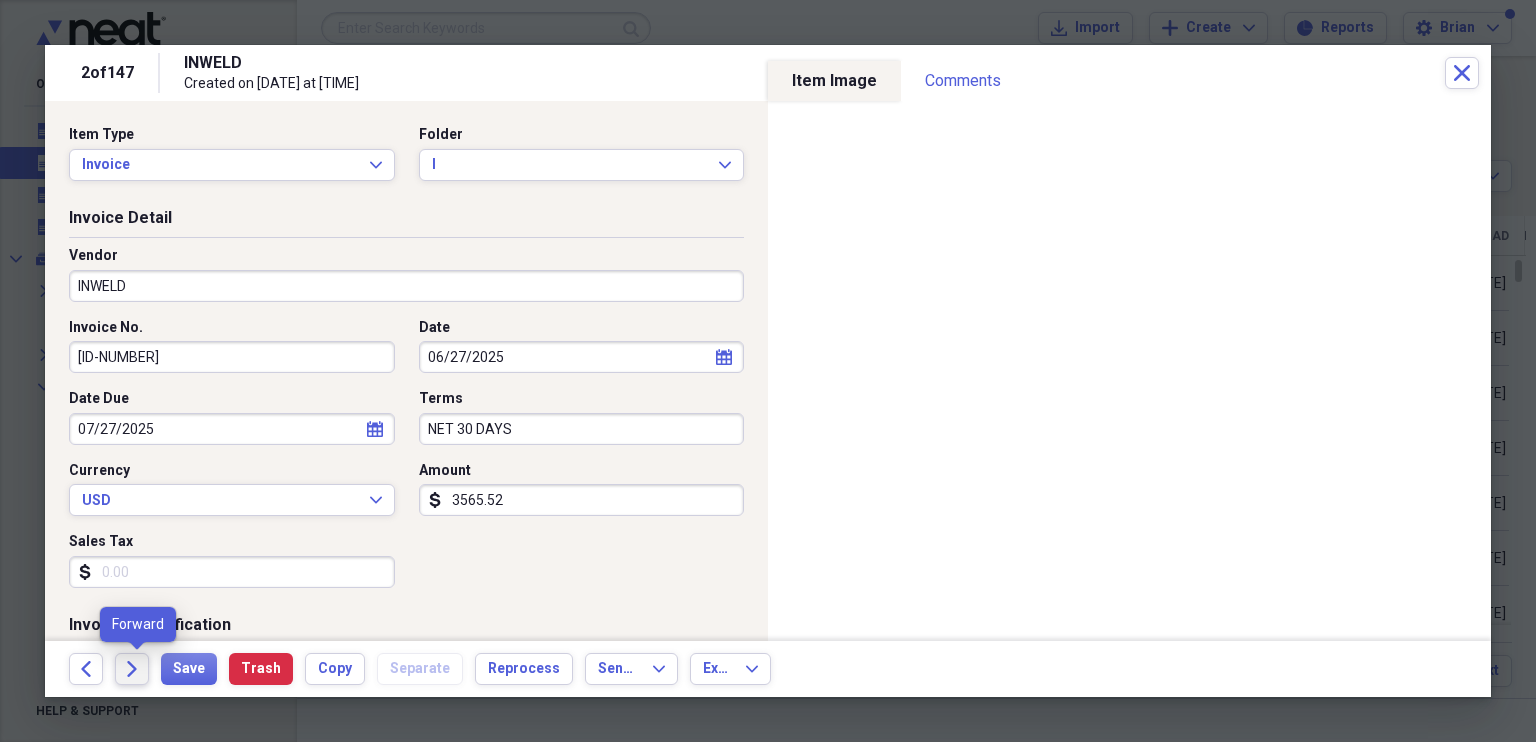 click on "Forward" 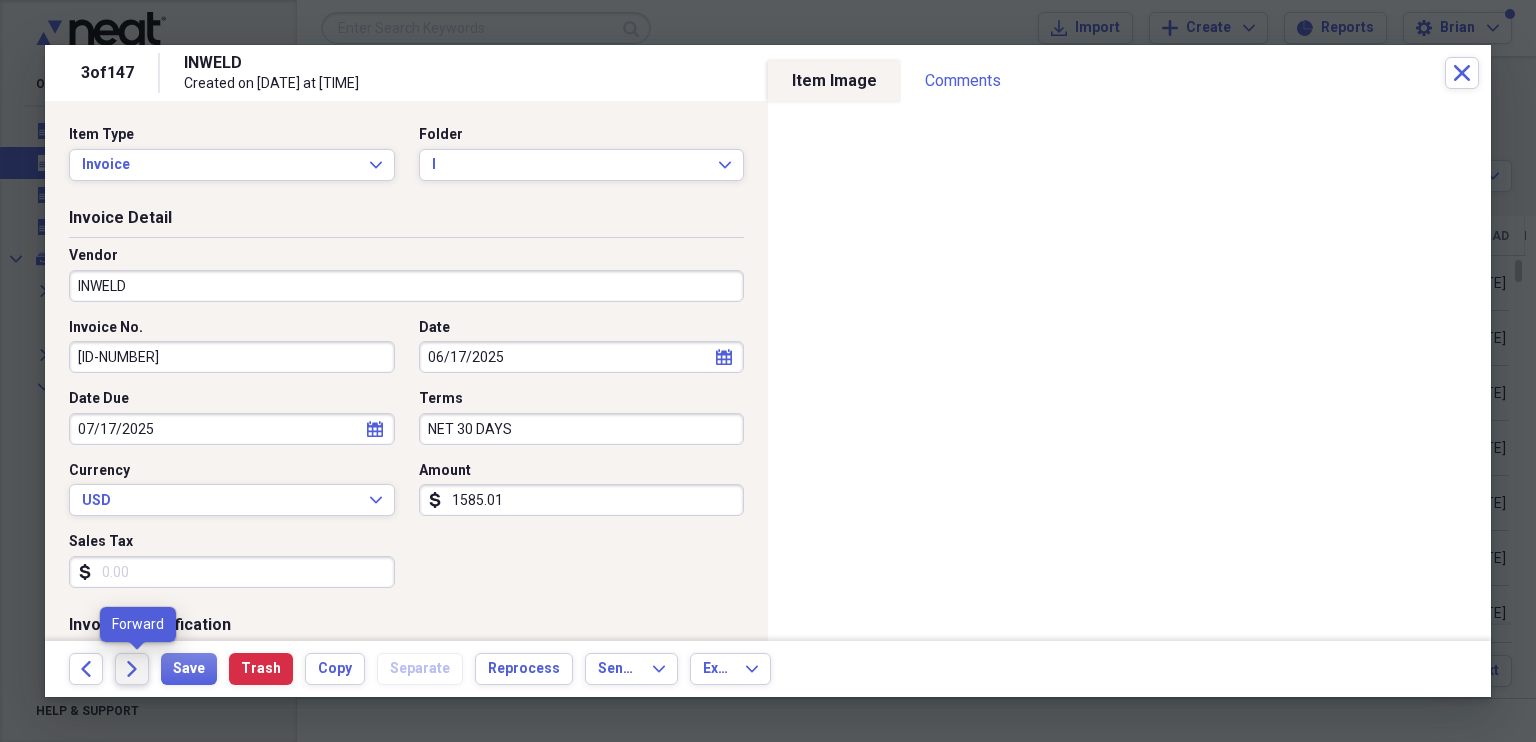 click on "Forward" 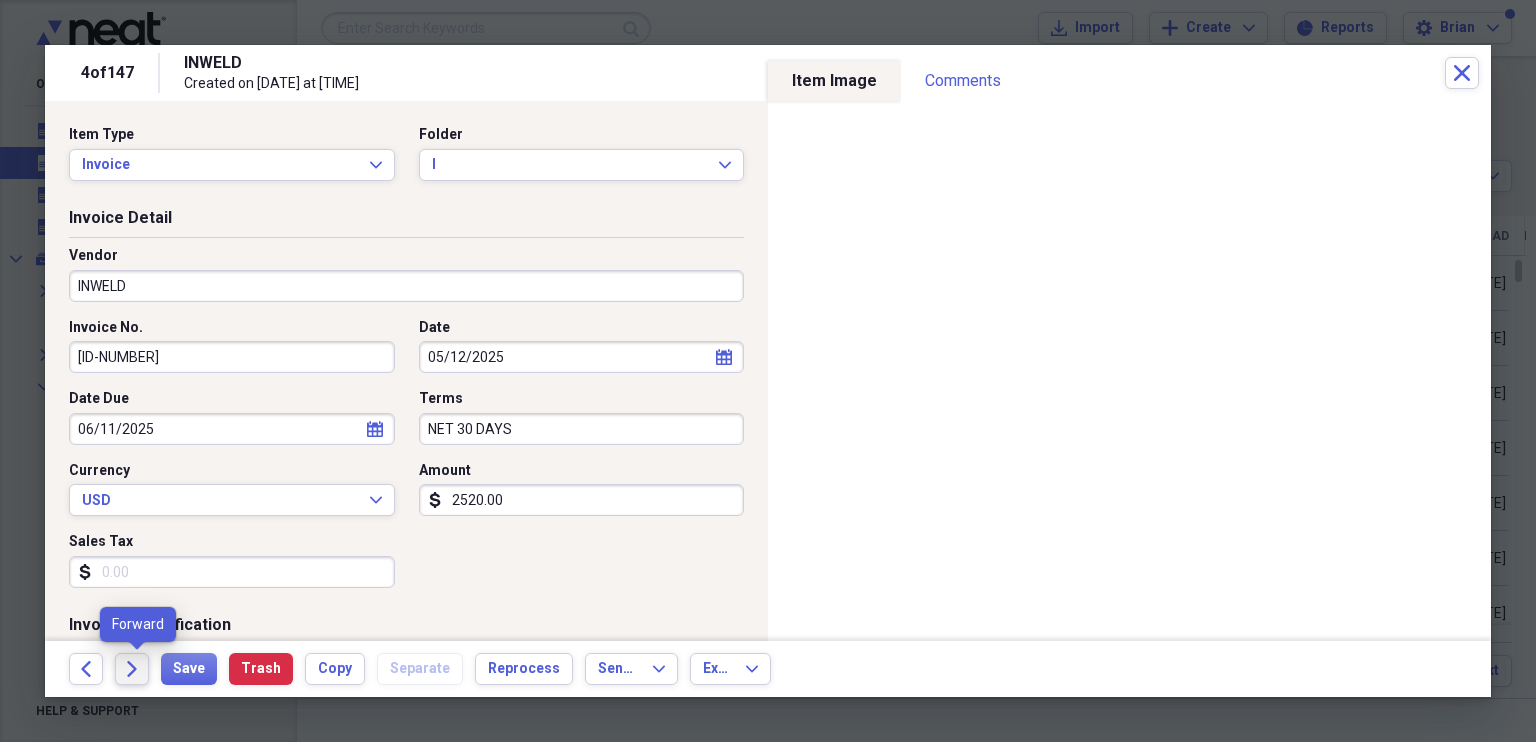 click on "Forward" 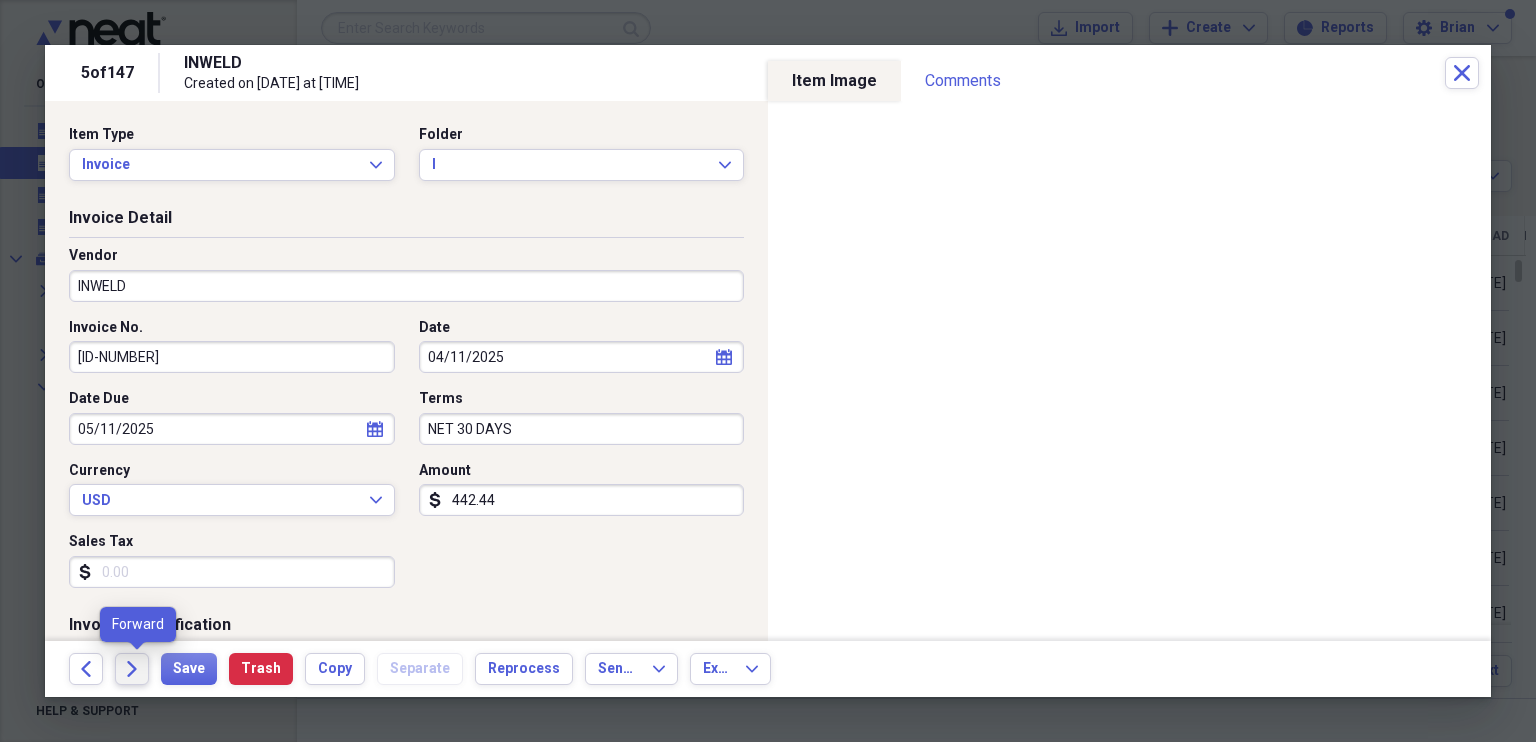 click on "Forward" 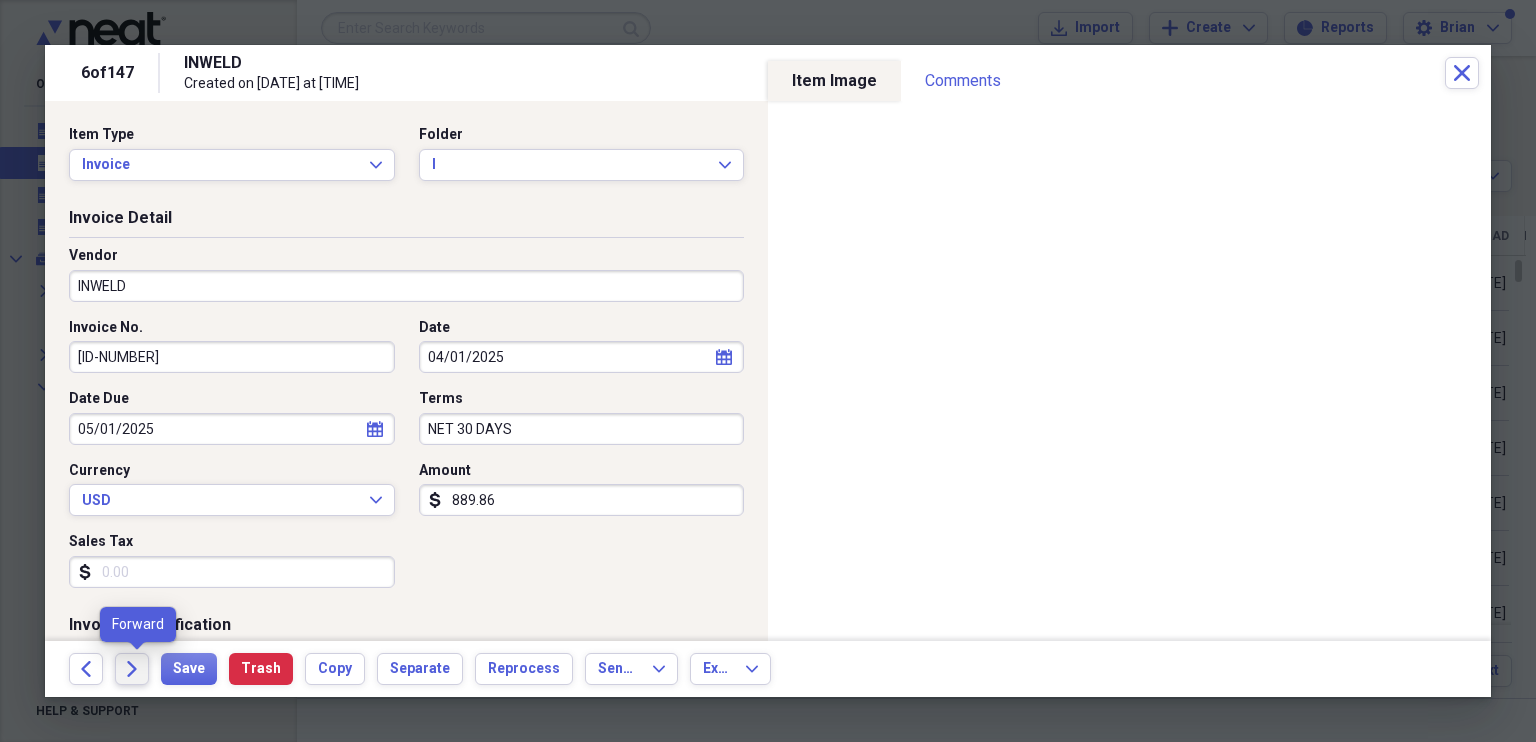 click on "Forward" 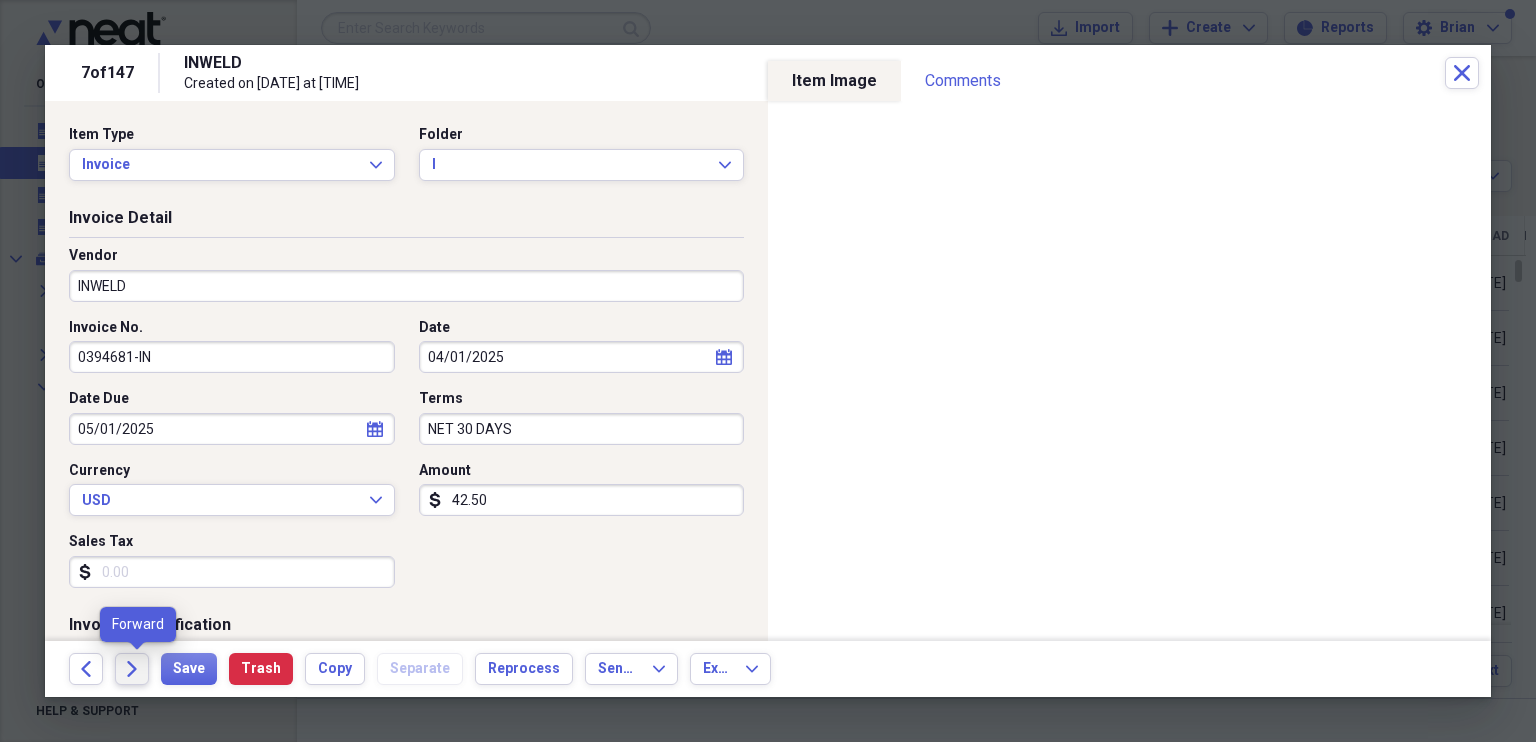 click on "Forward" 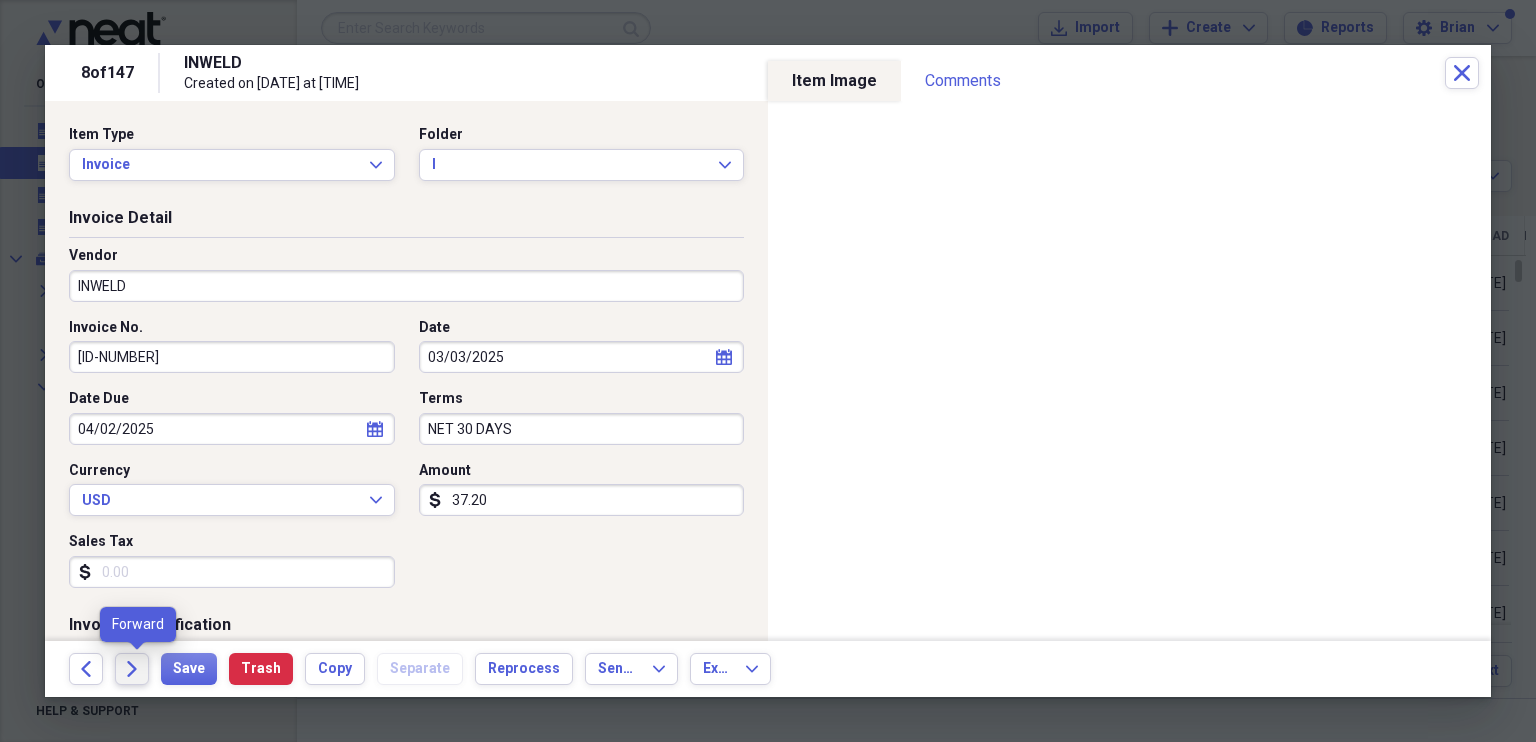 click on "Forward" 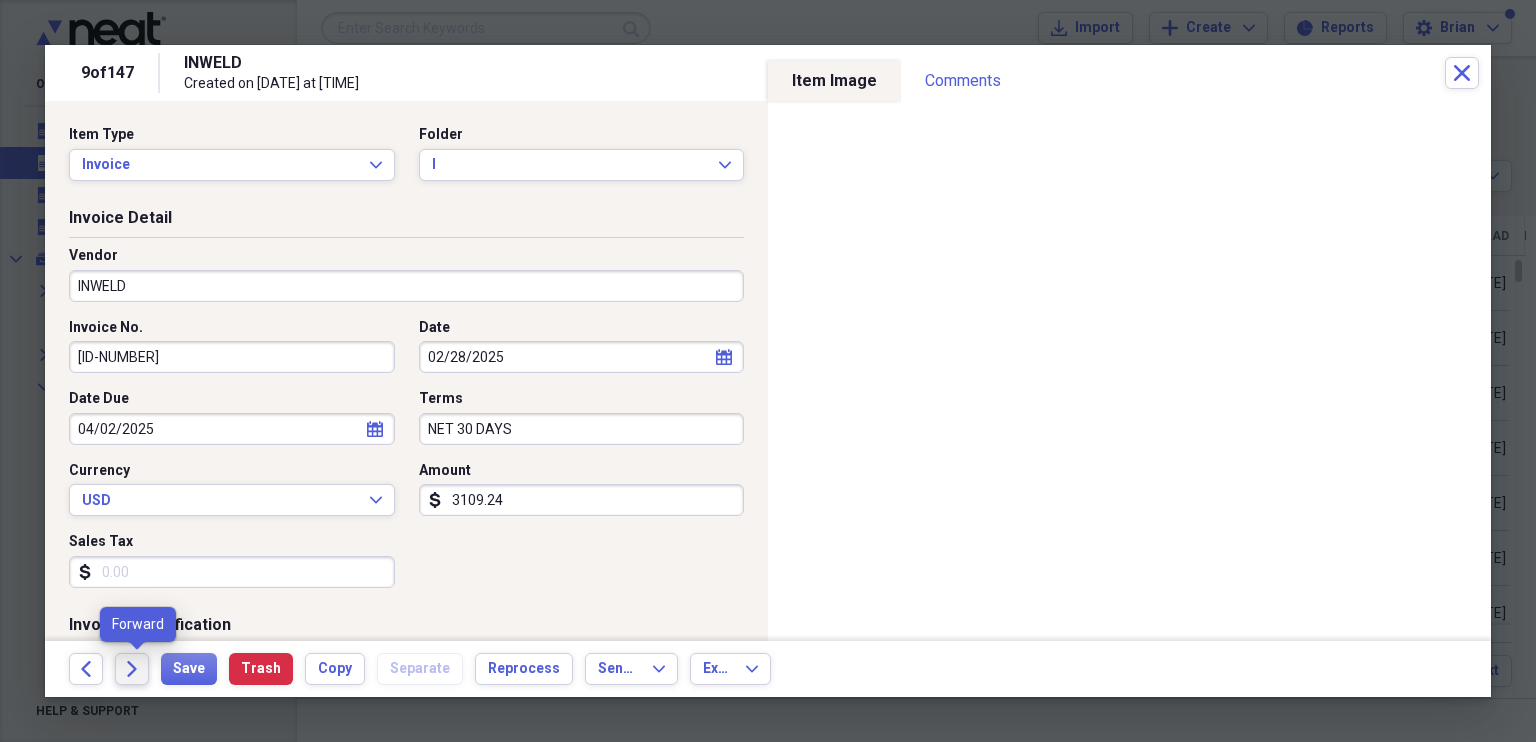 click on "Forward" 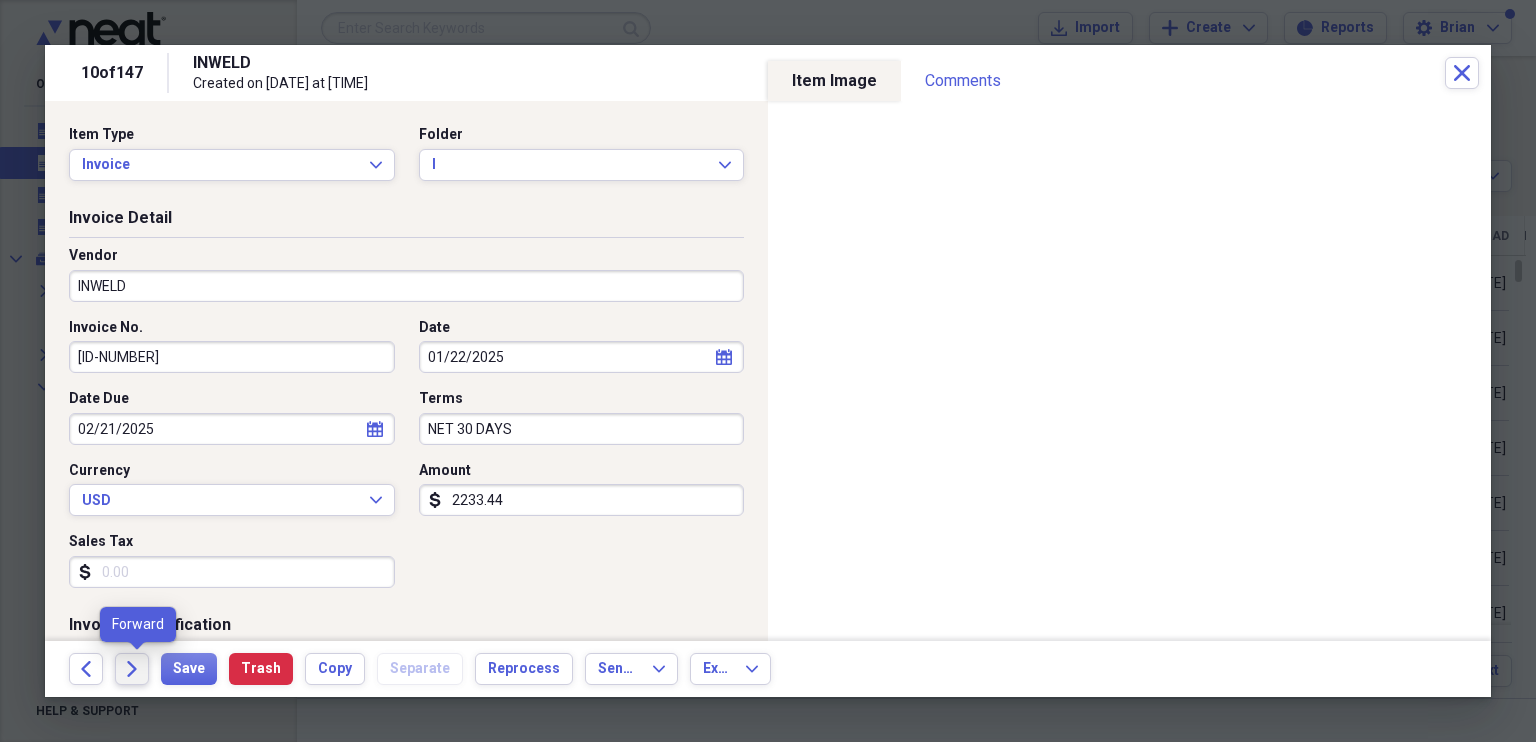 click on "Forward" 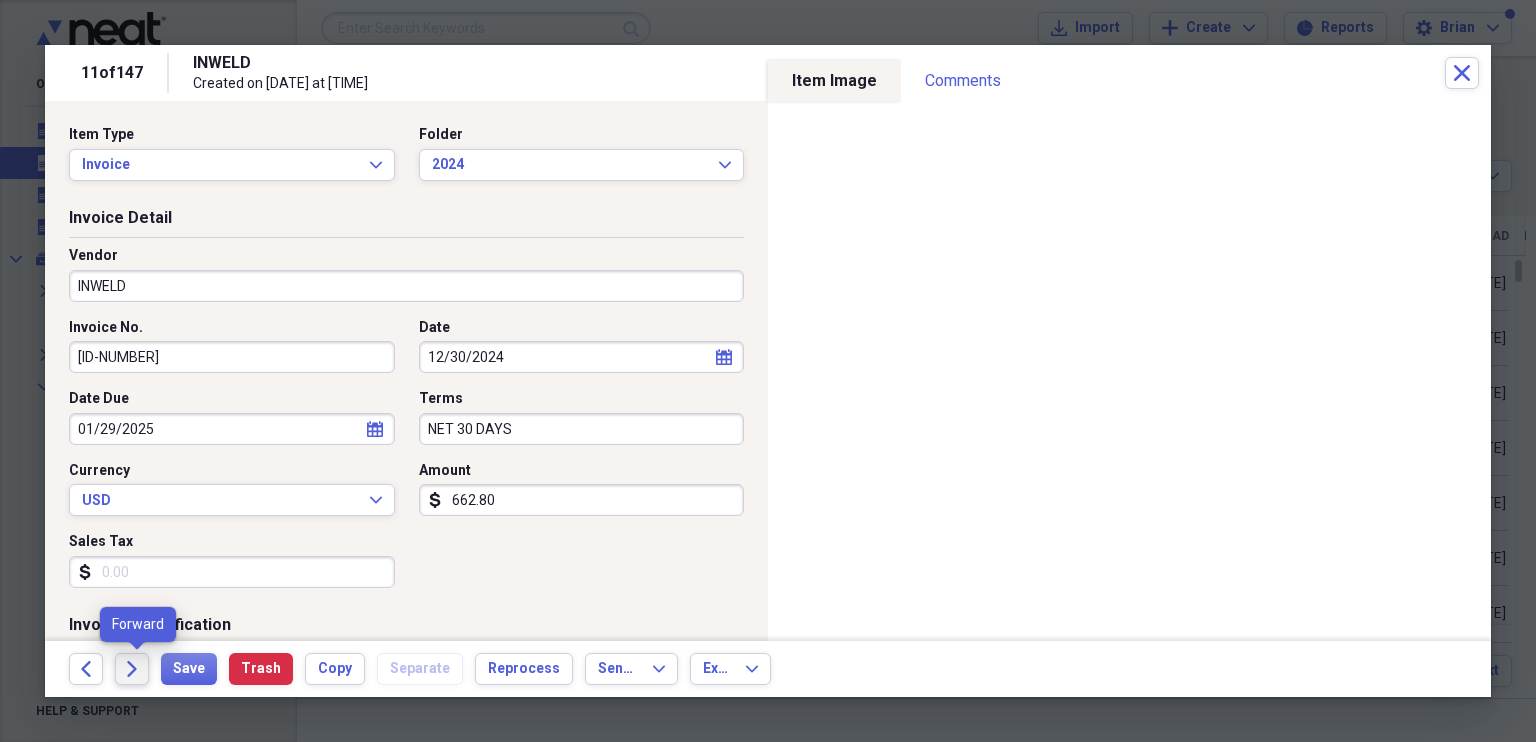 click on "Forward" 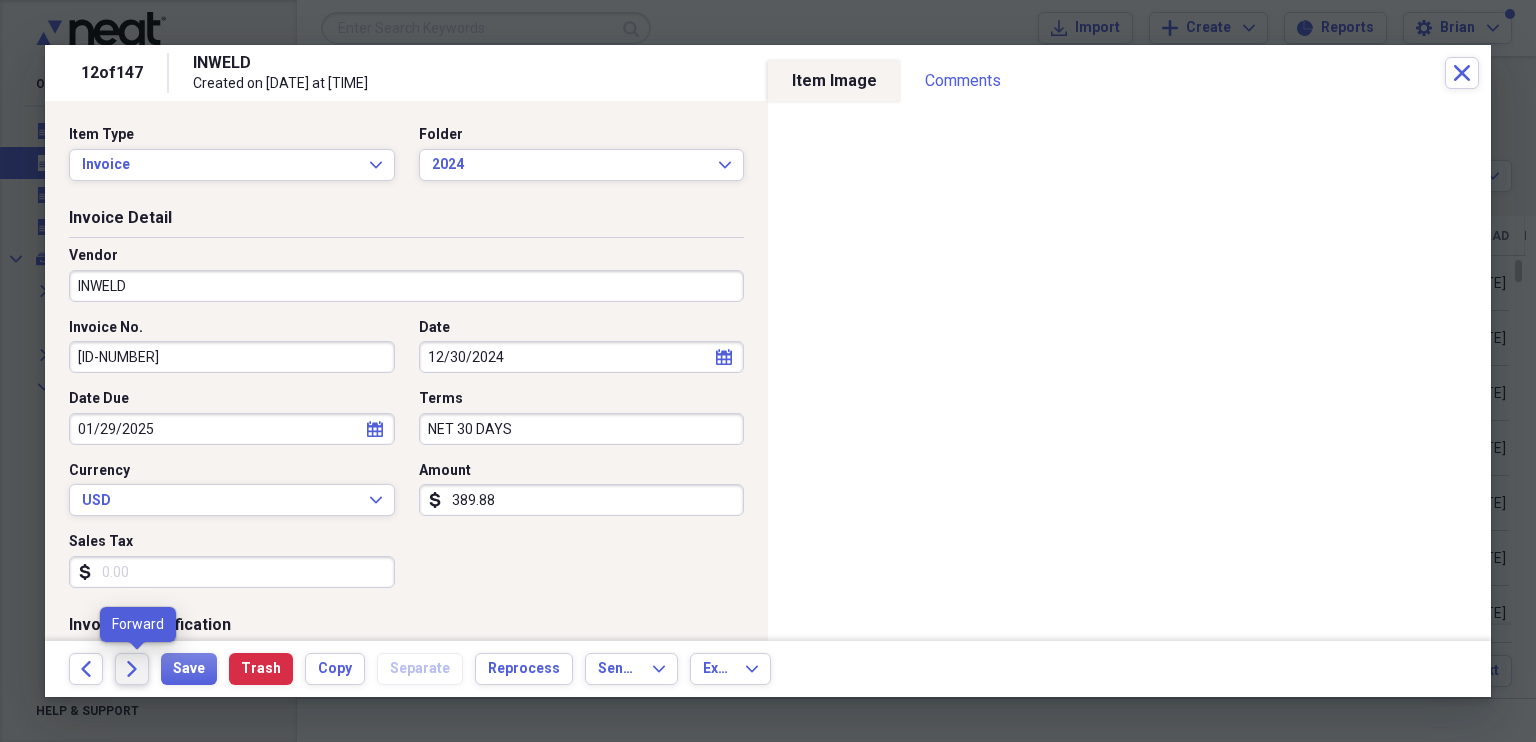 click on "Forward" 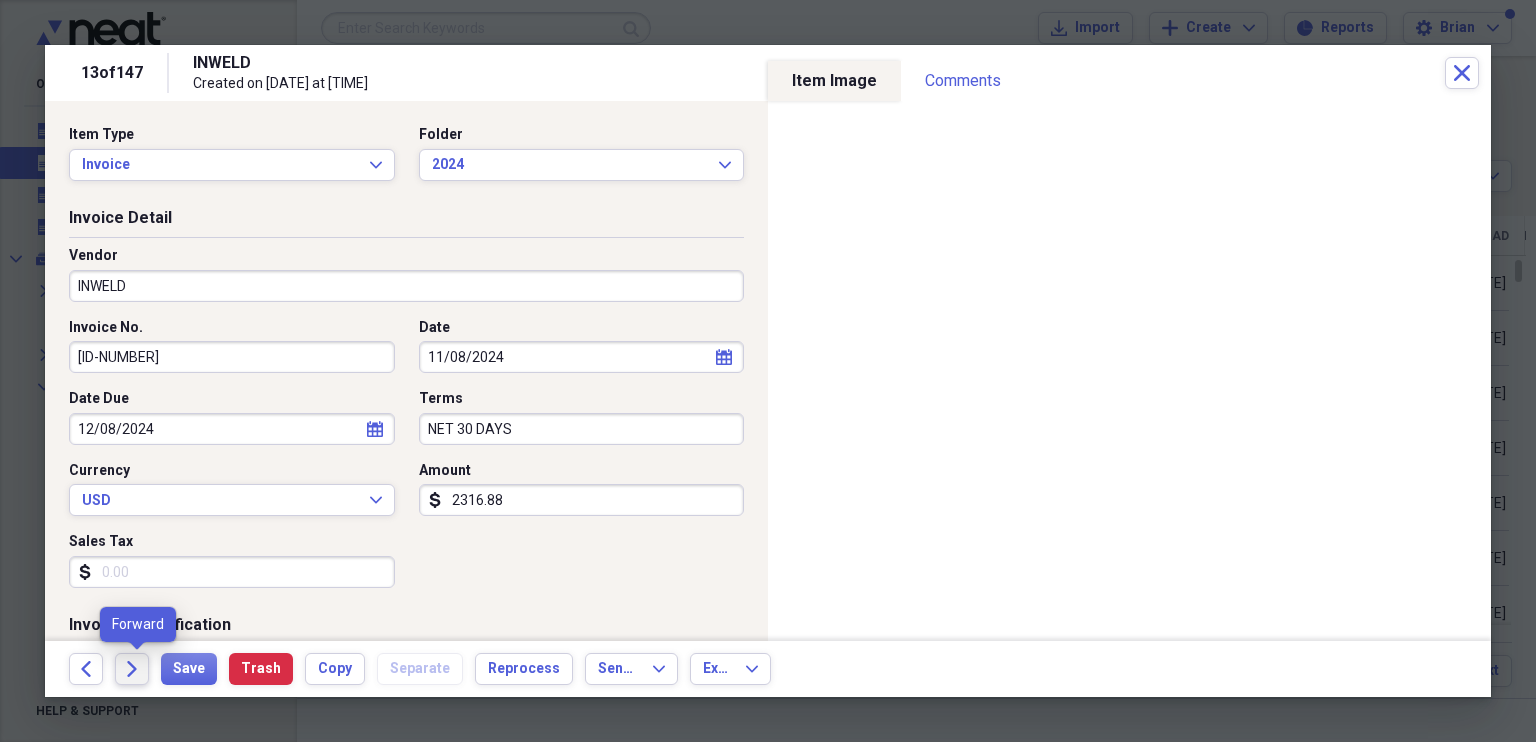click on "Forward" 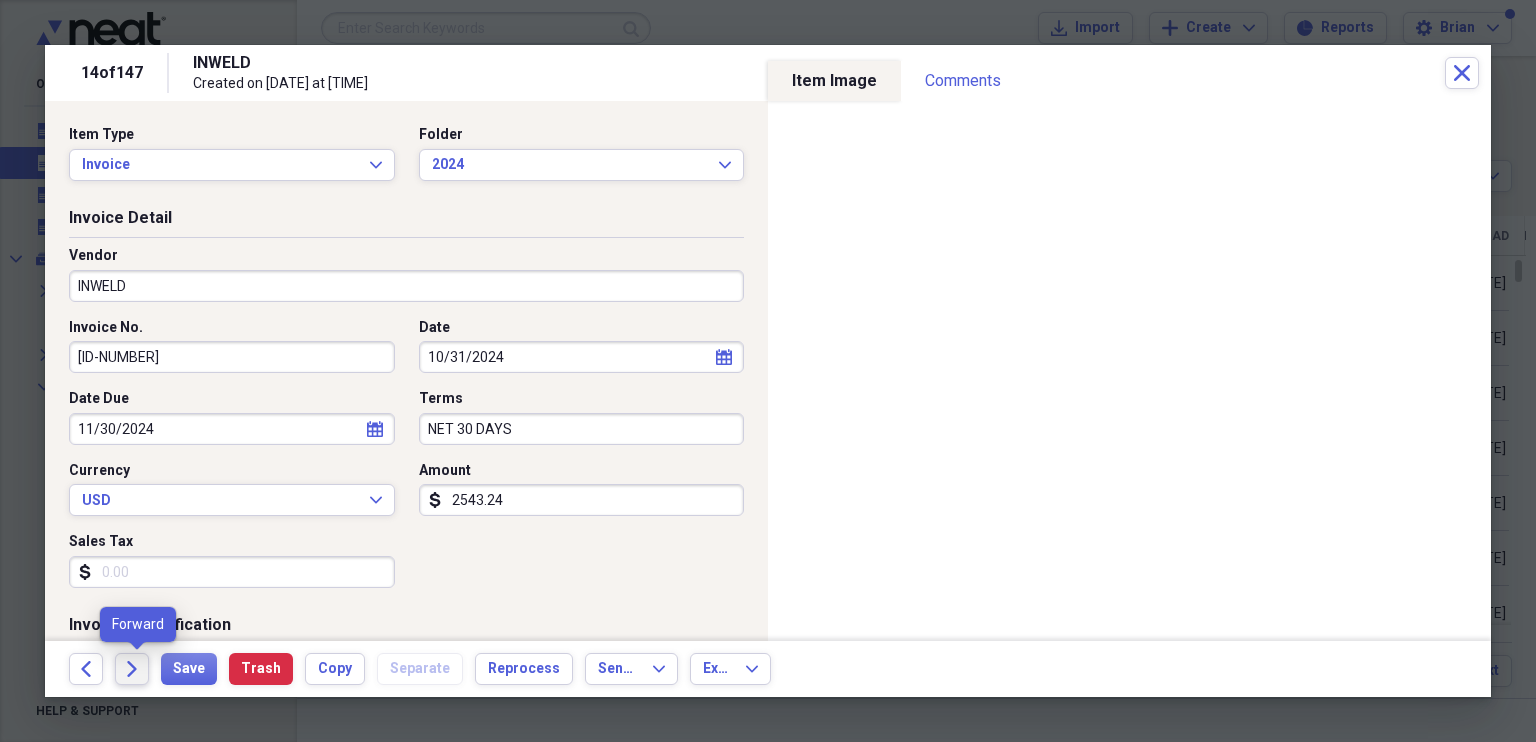 click on "Forward" 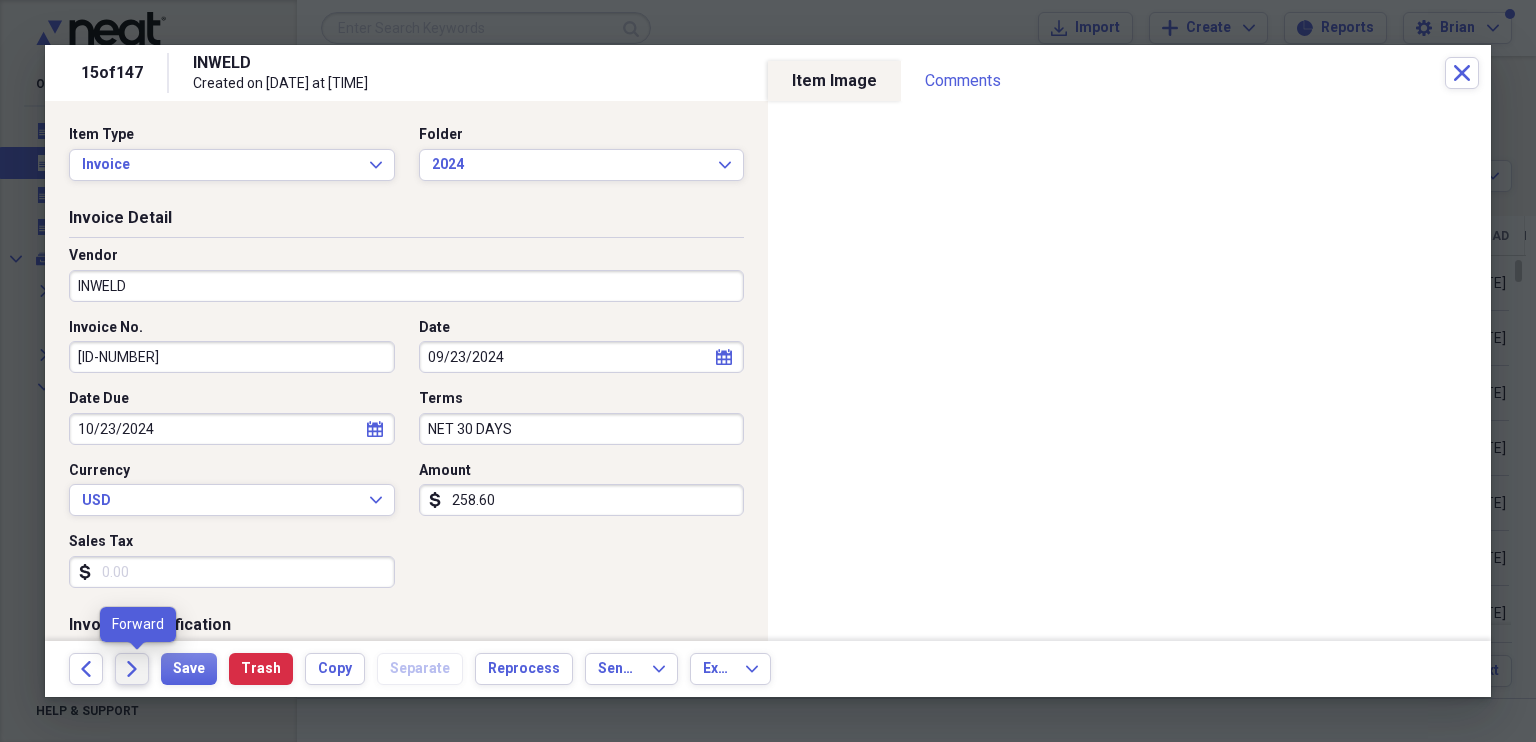 click on "Forward" 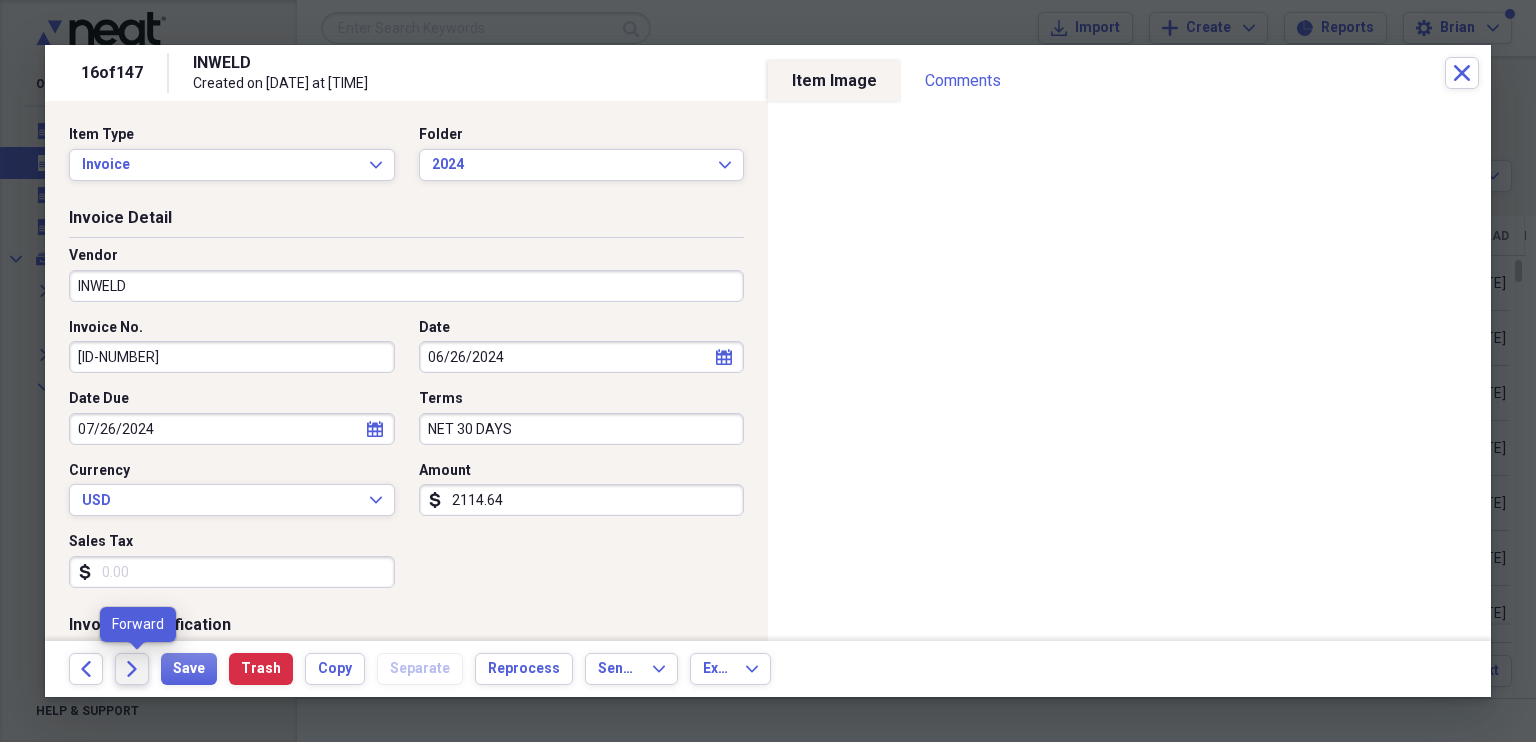 click on "Forward" 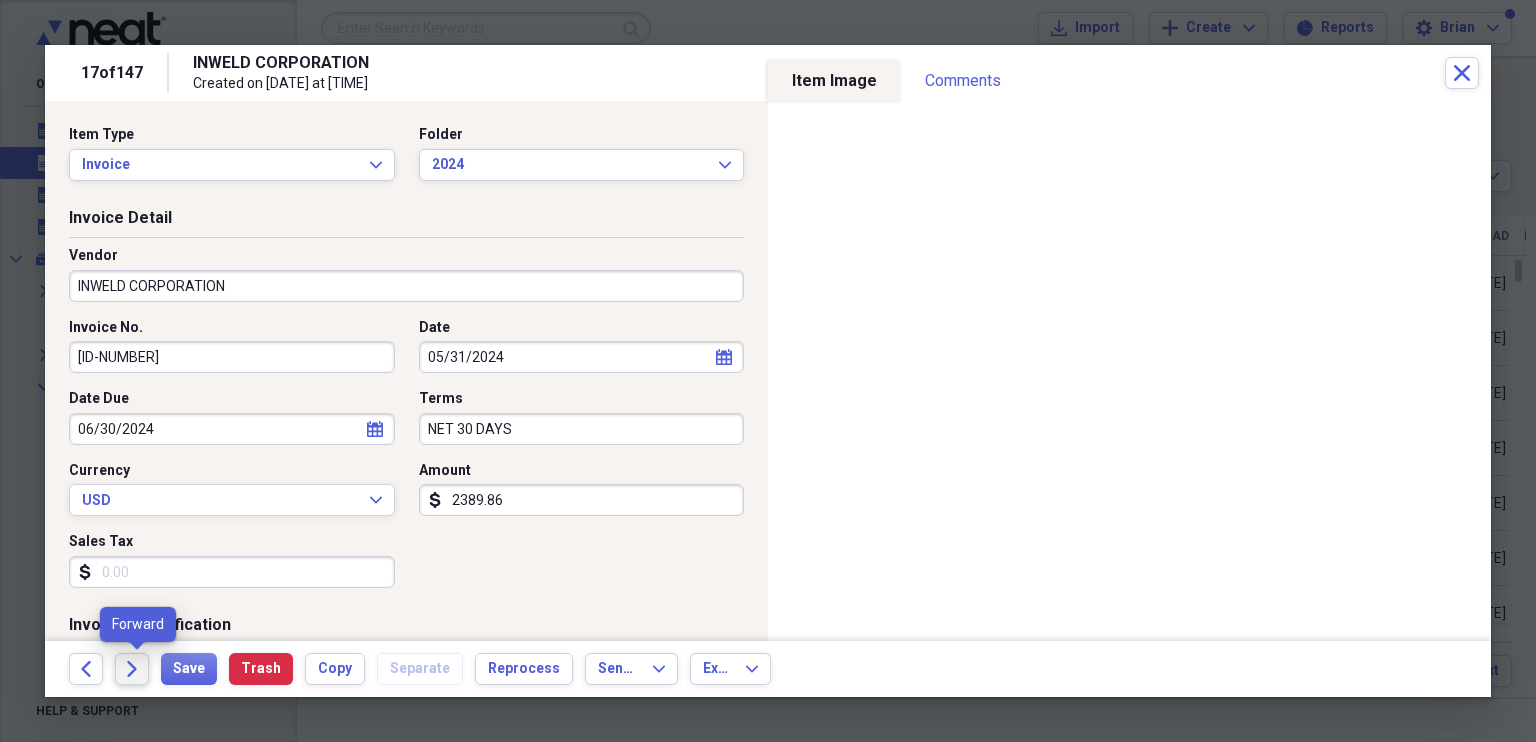 click on "Forward" 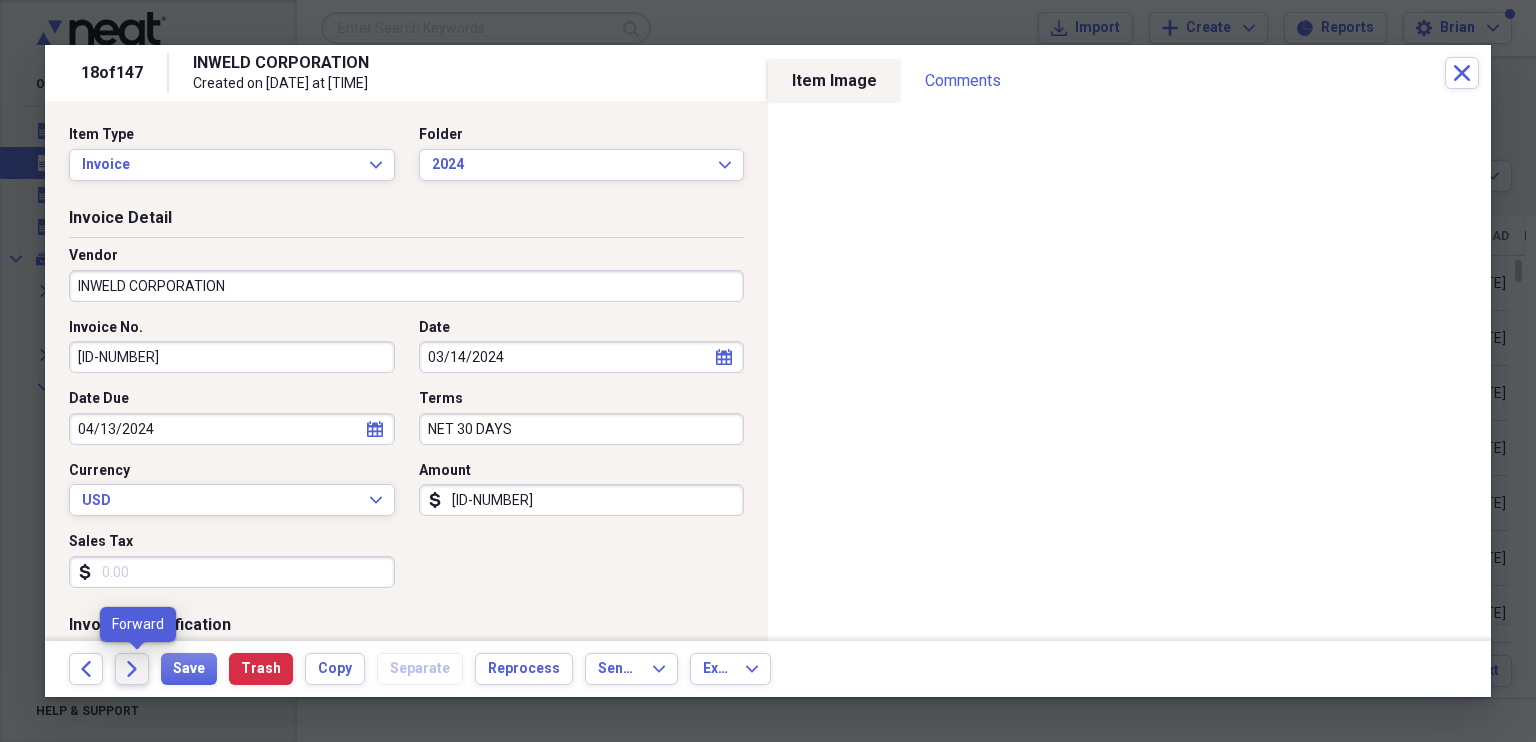 click on "Forward" 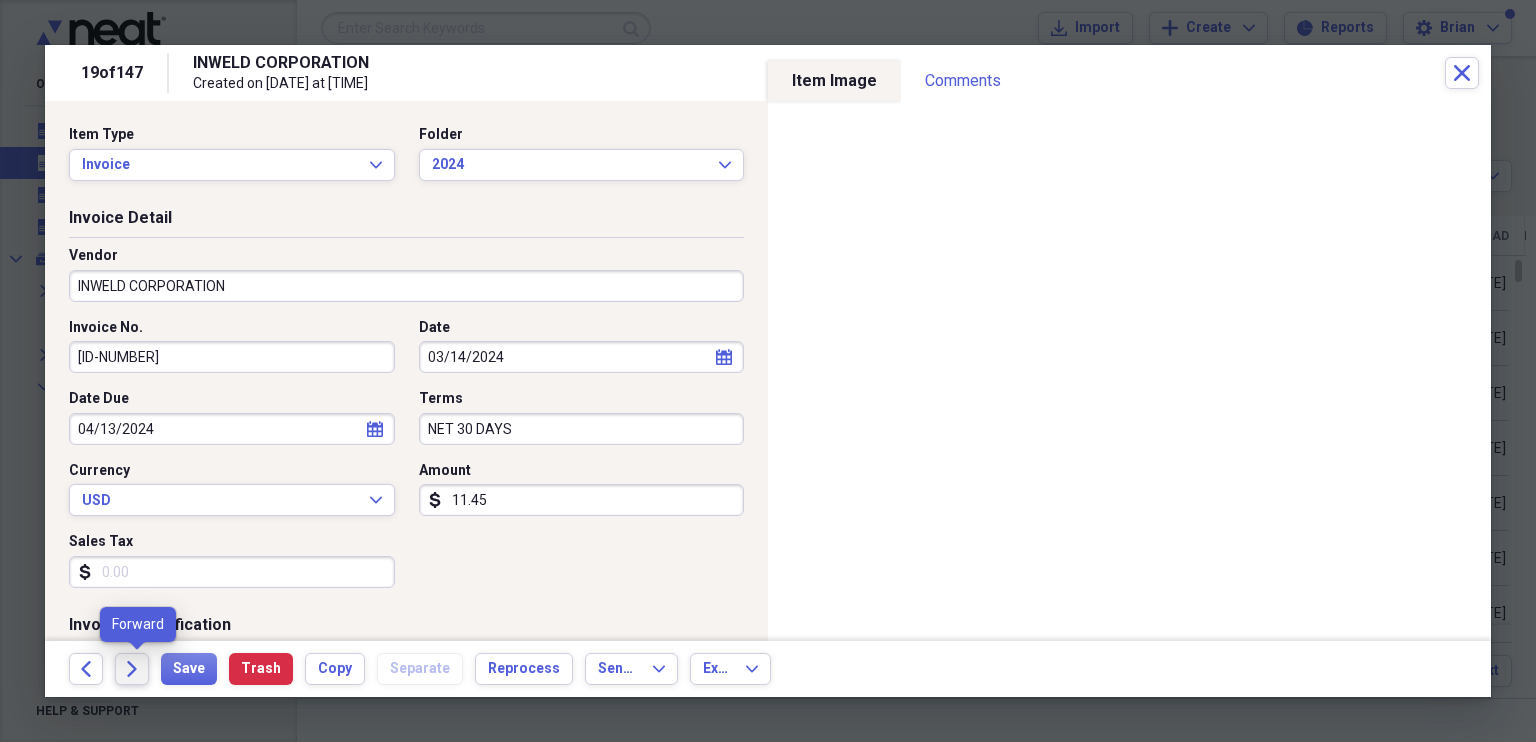 click on "Forward" 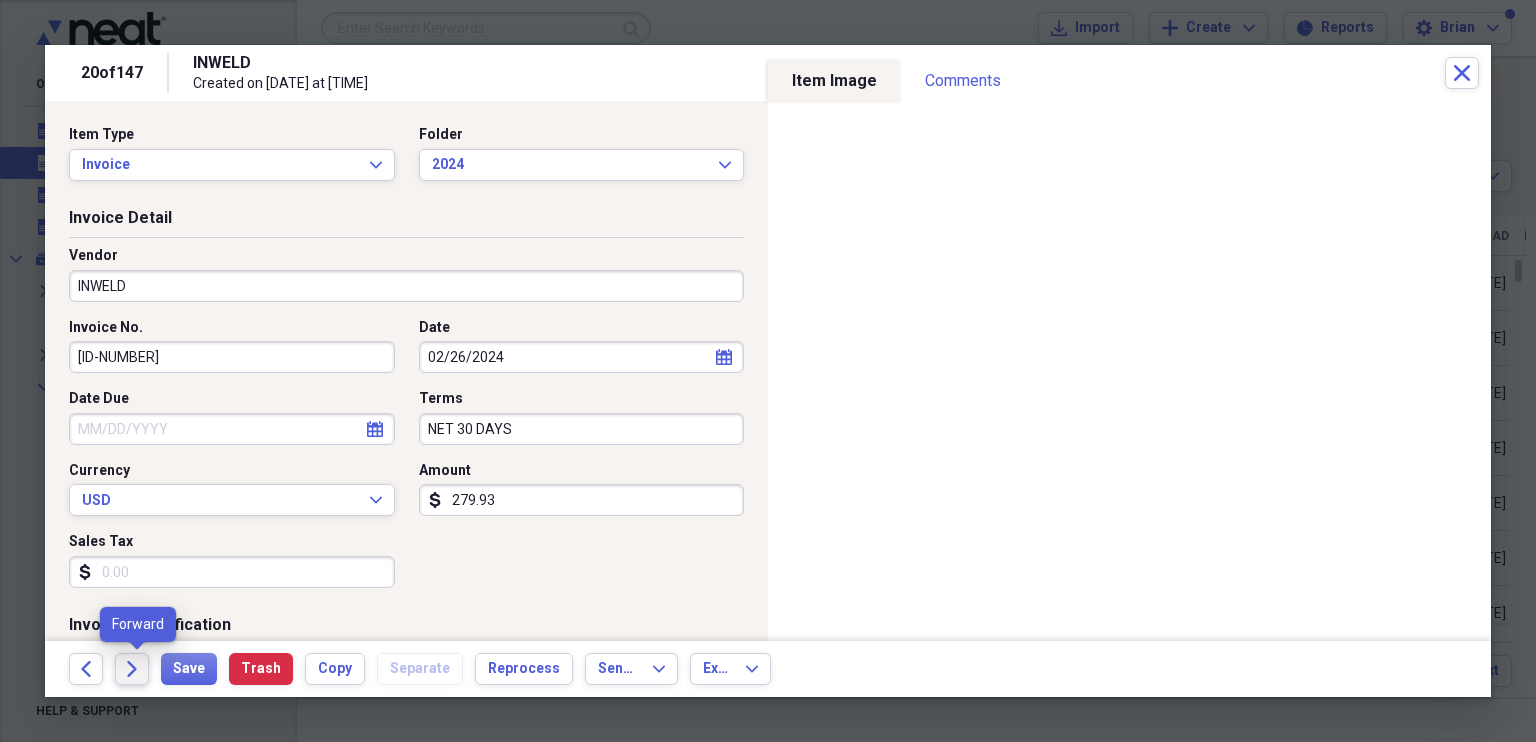 click on "Forward" 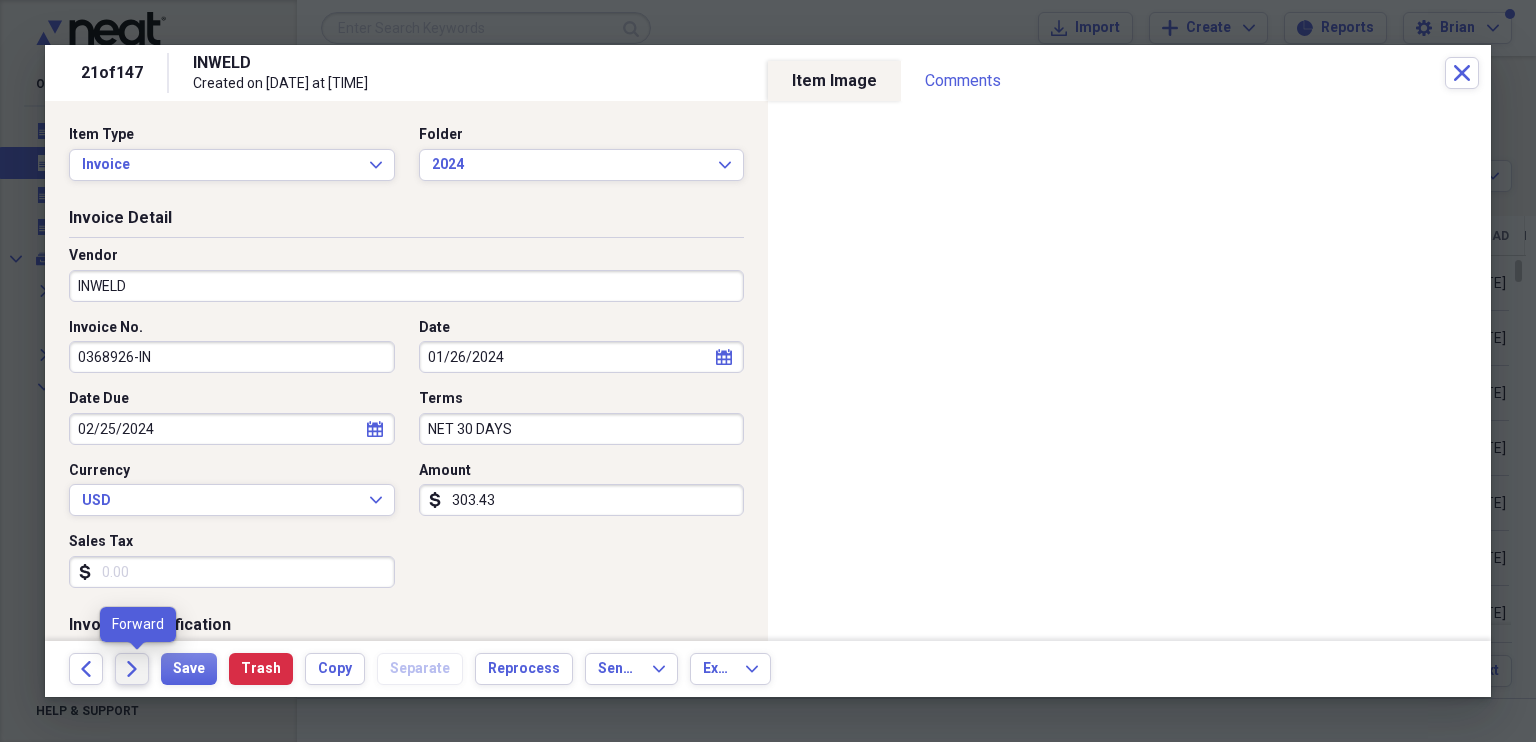 click on "Forward" 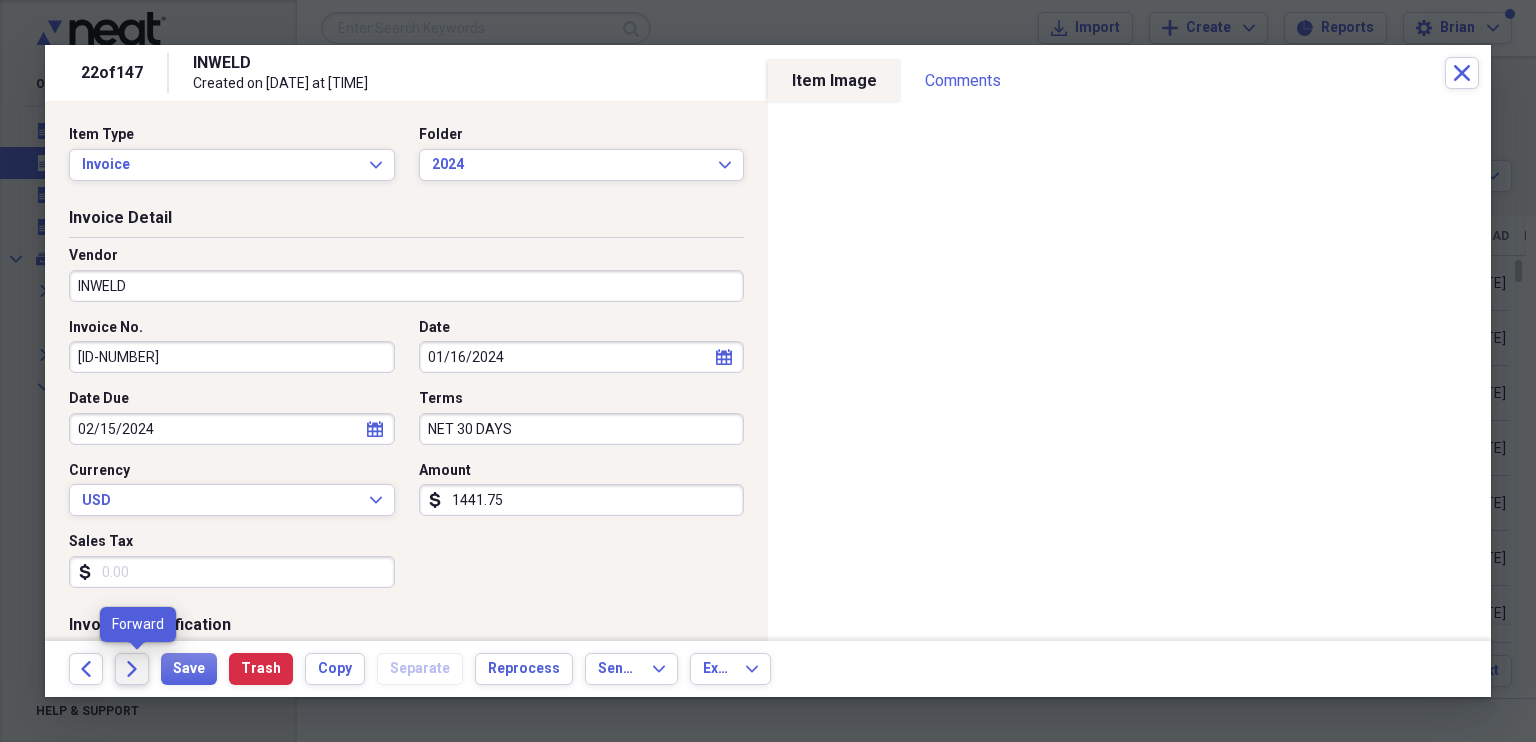 click on "Forward" 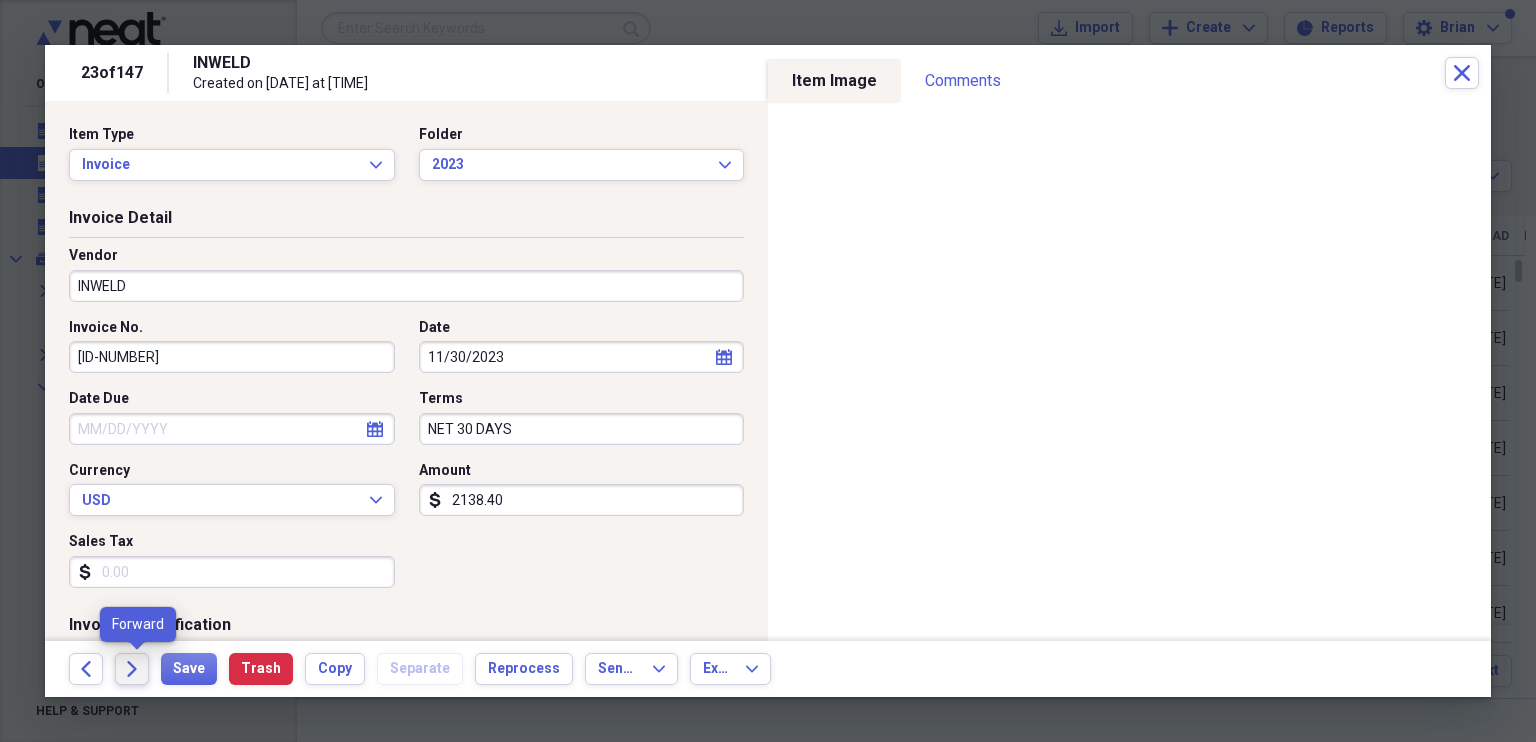 click on "Forward" 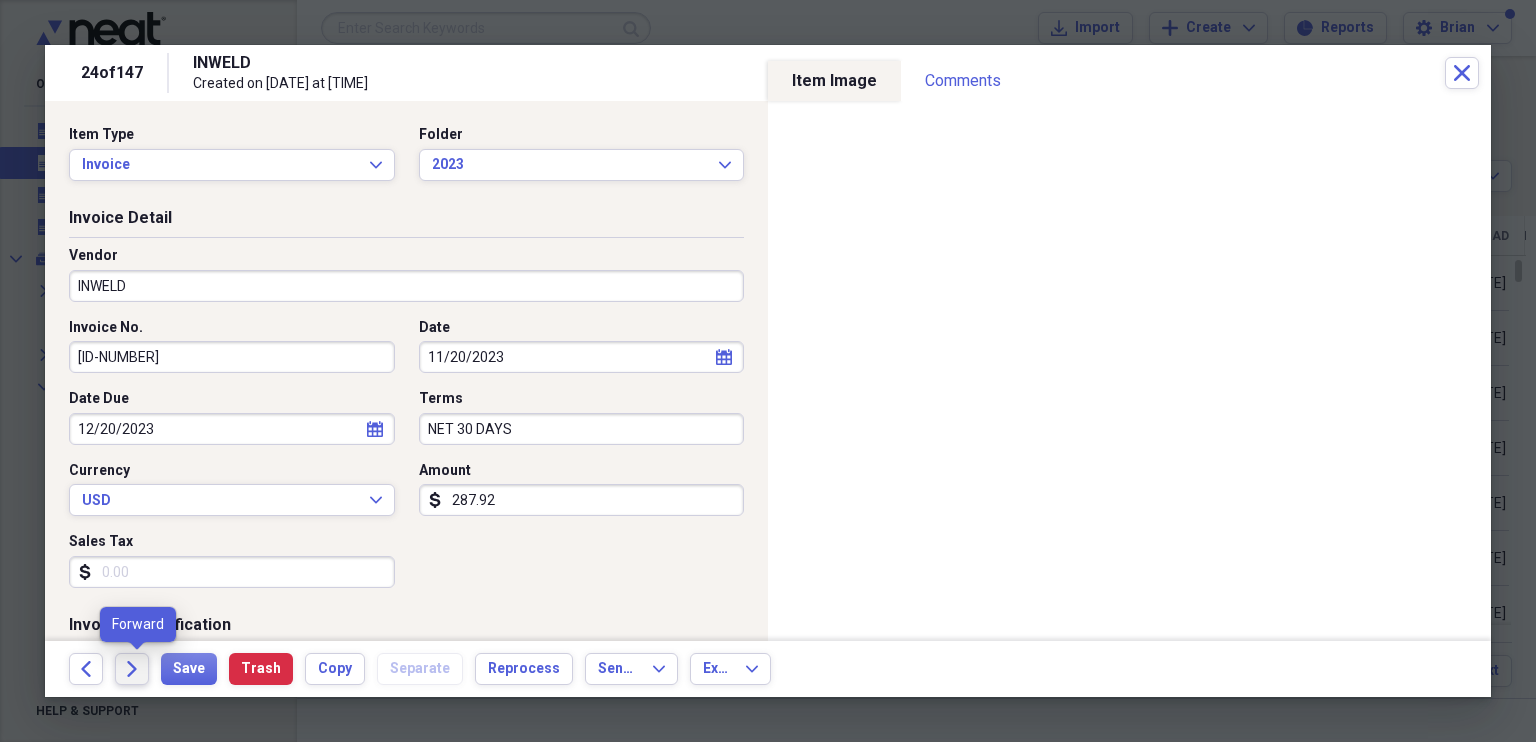 click on "Forward" 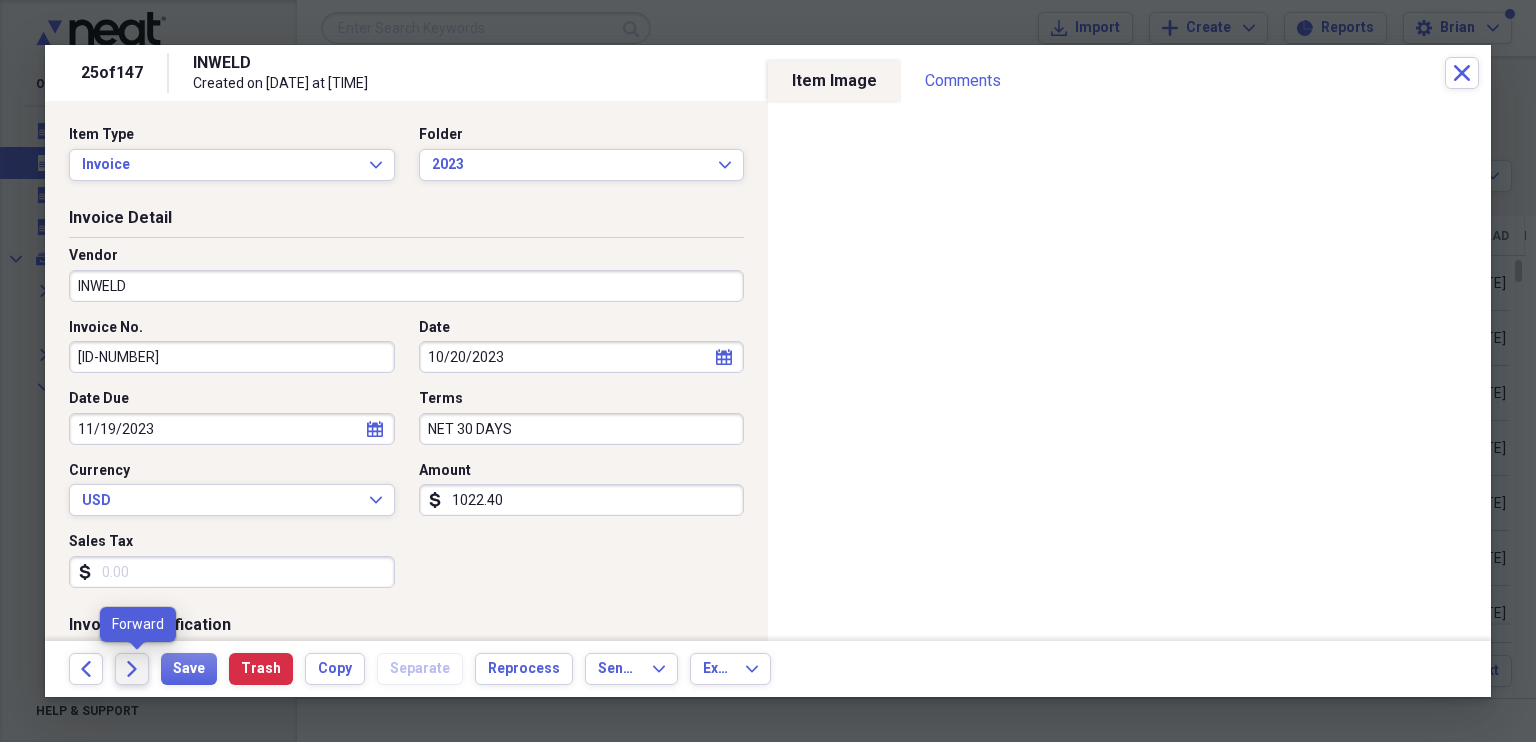 click on "Forward" 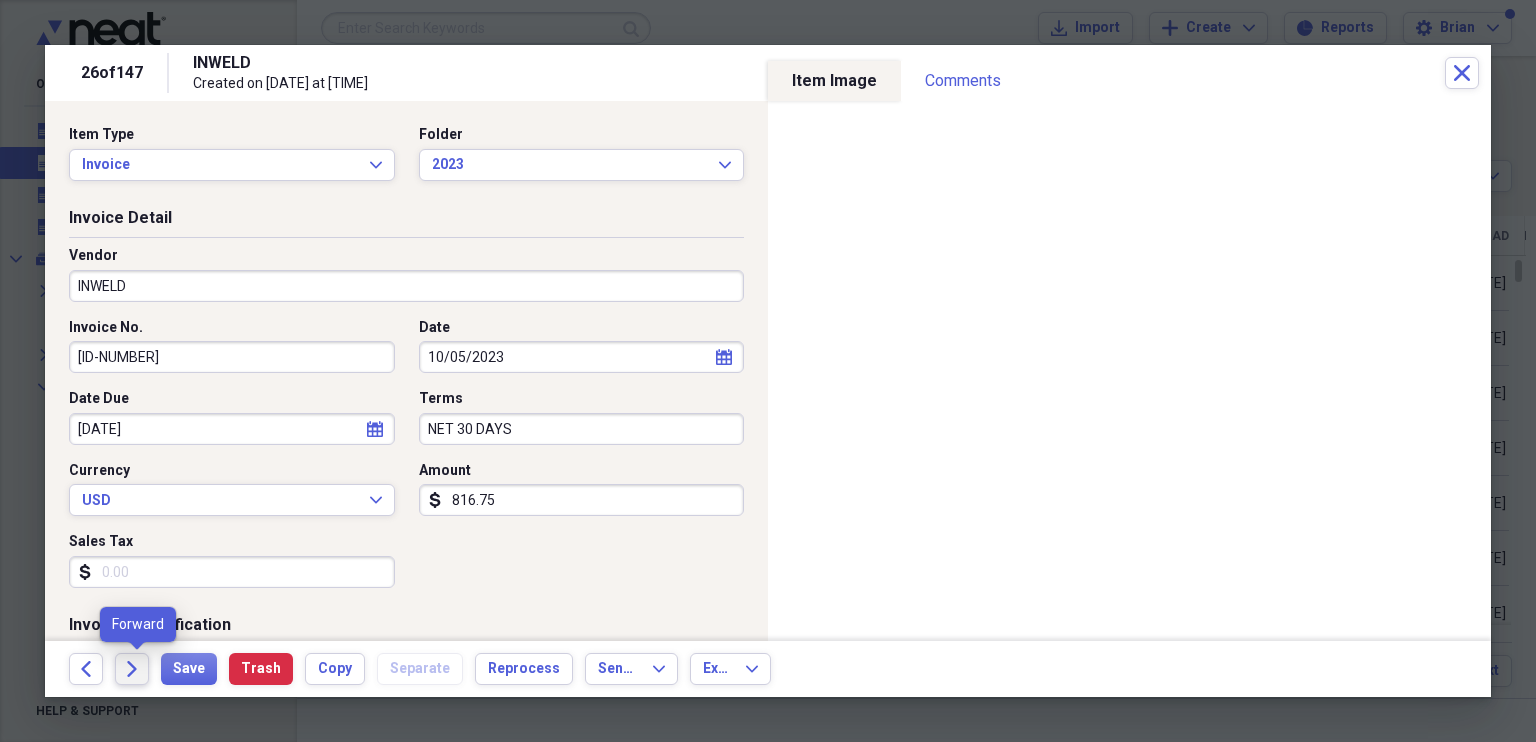 click on "Forward" 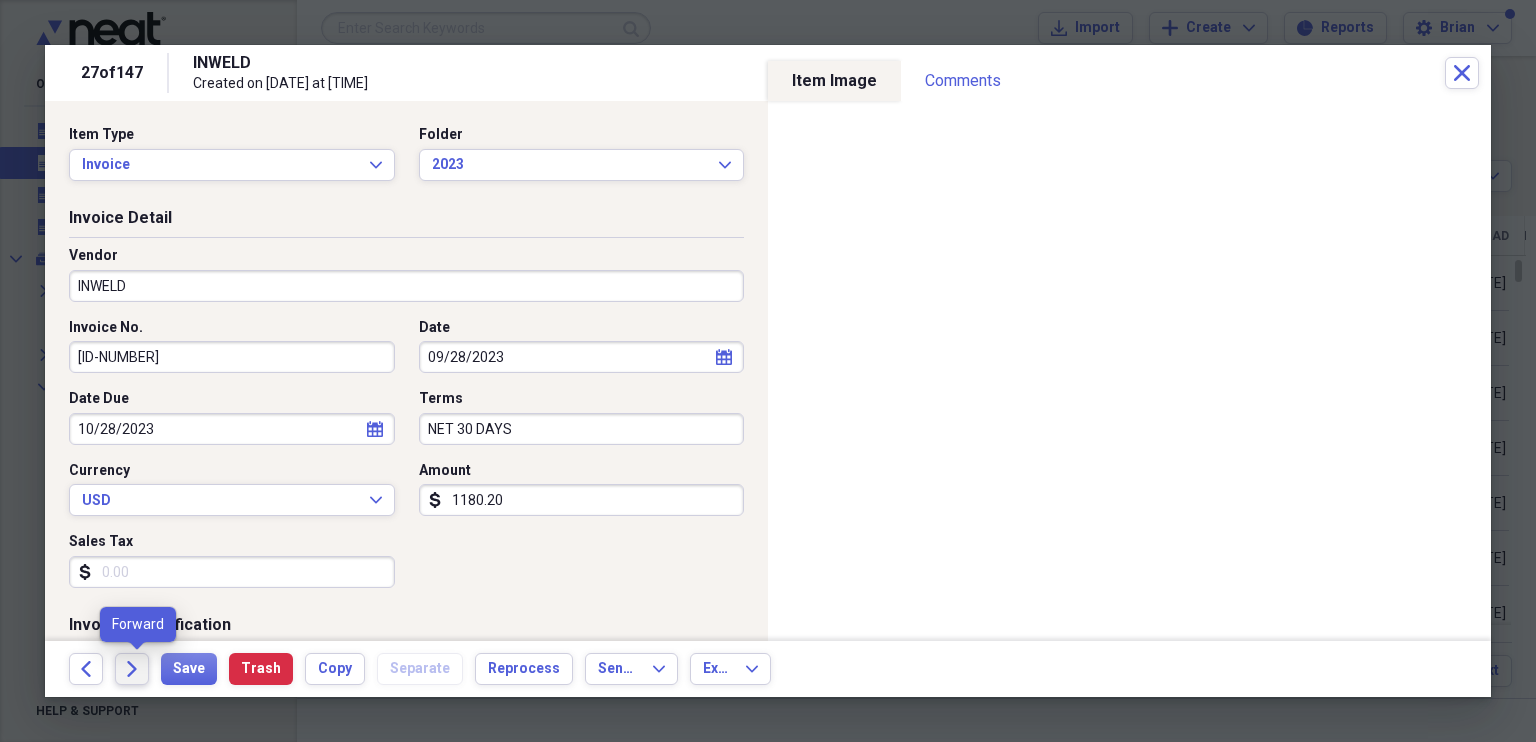 click on "Forward" 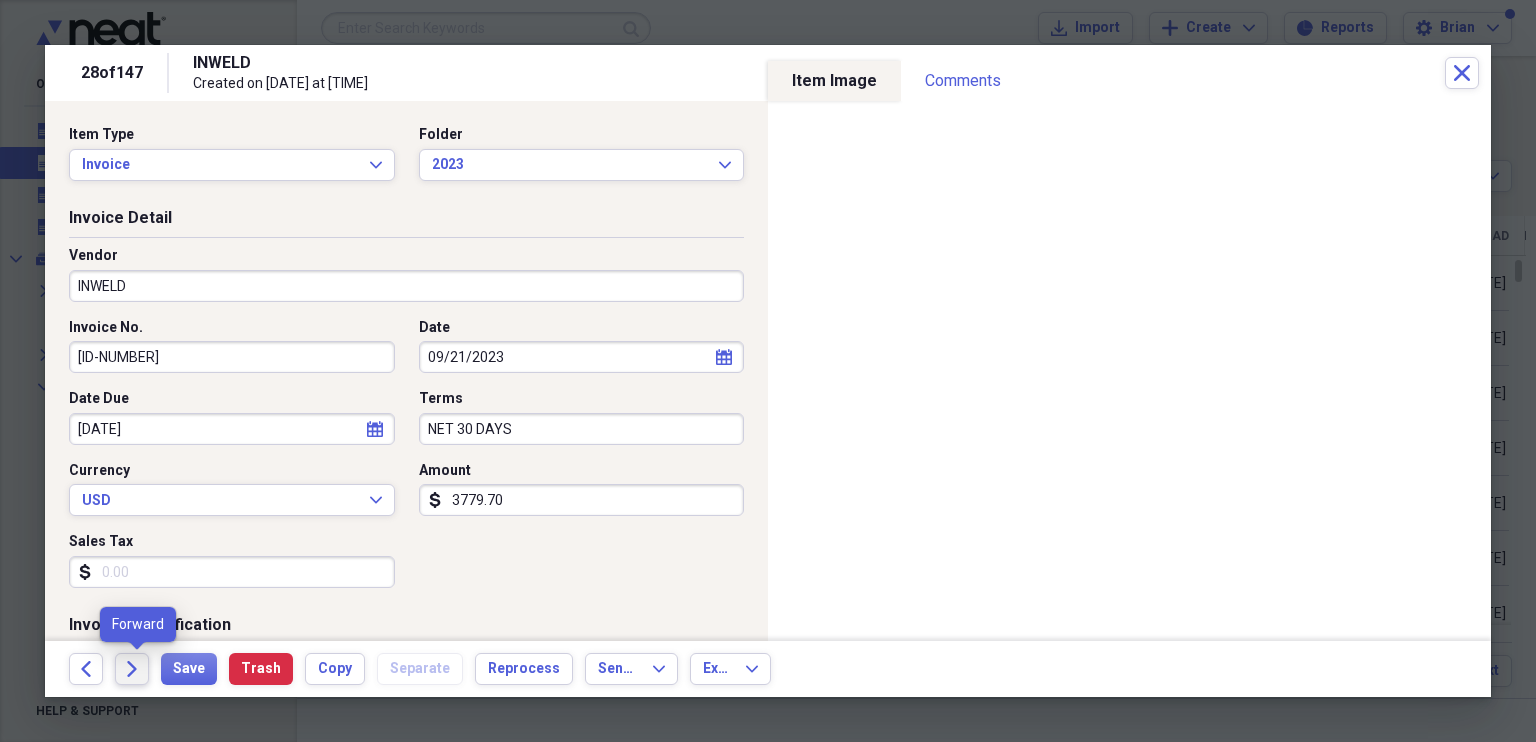click on "Forward" 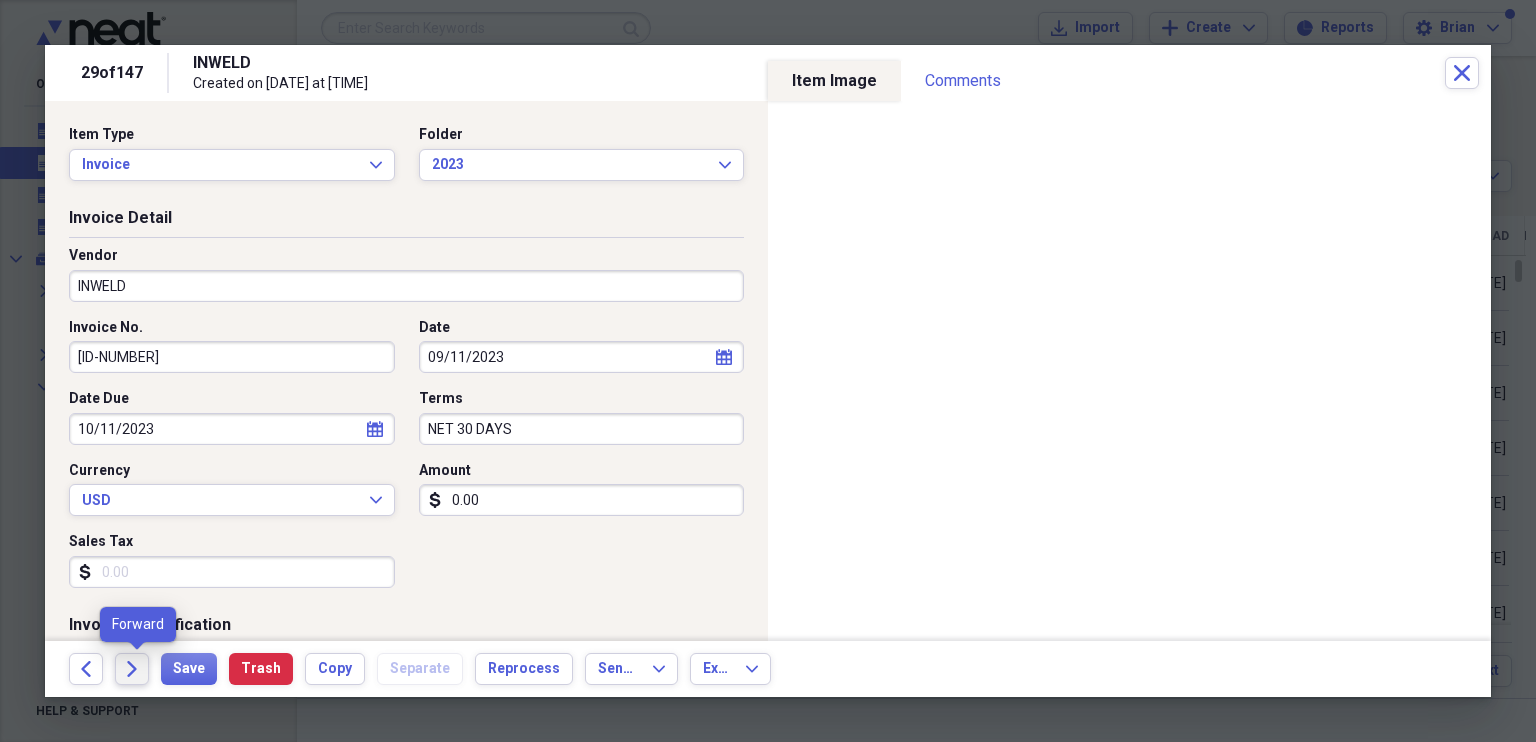 click on "Forward" 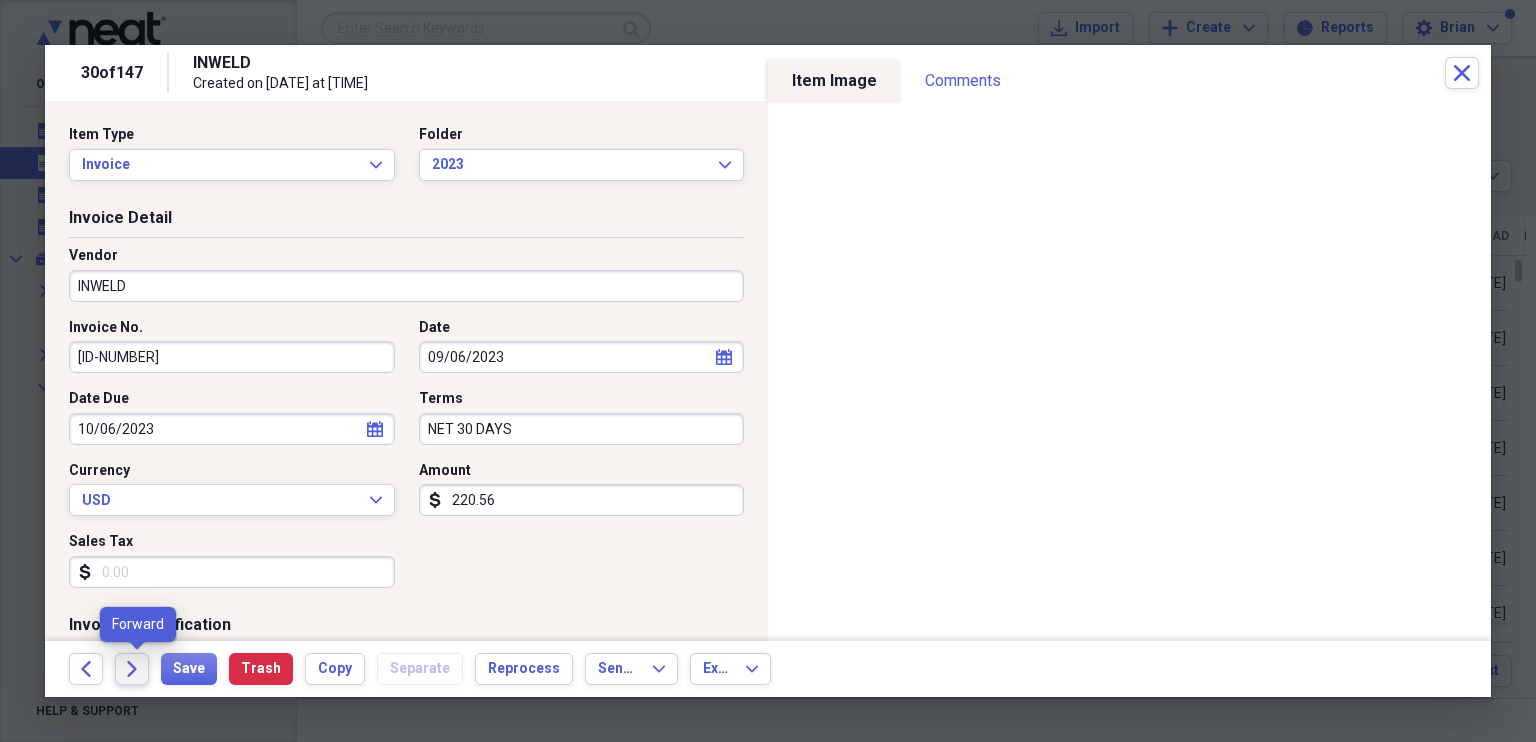 click on "Forward" 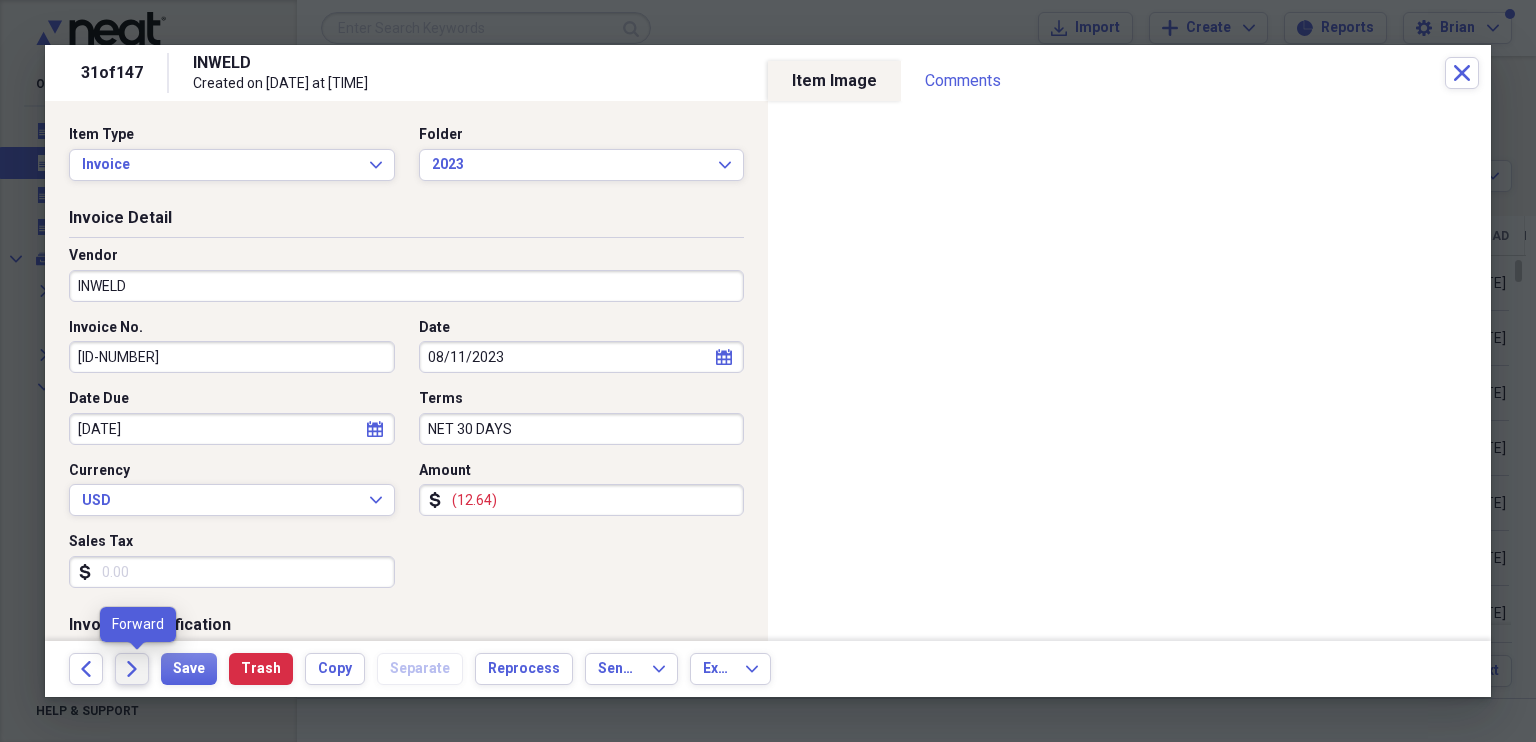 click on "Forward" 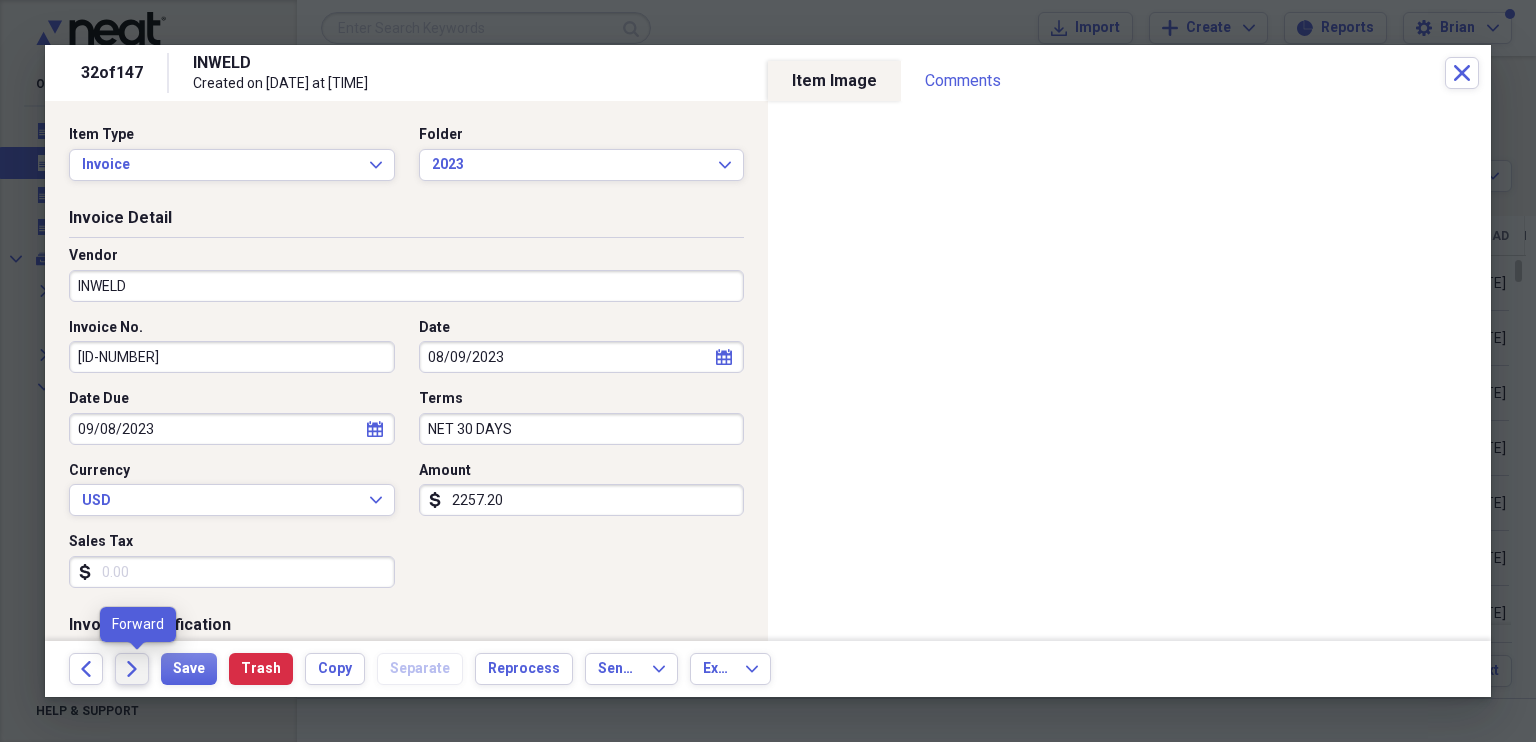 click on "Forward" 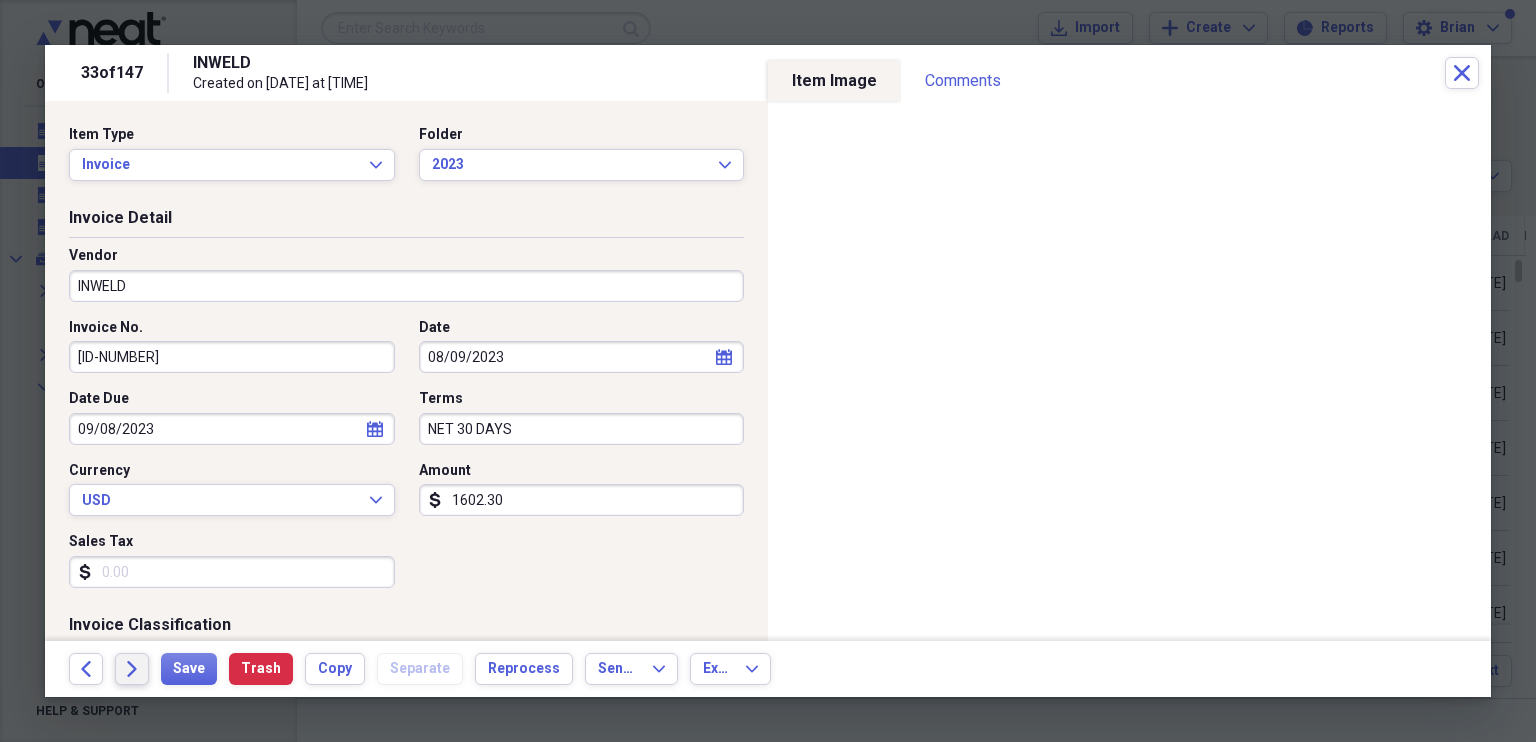 click on "Forward" 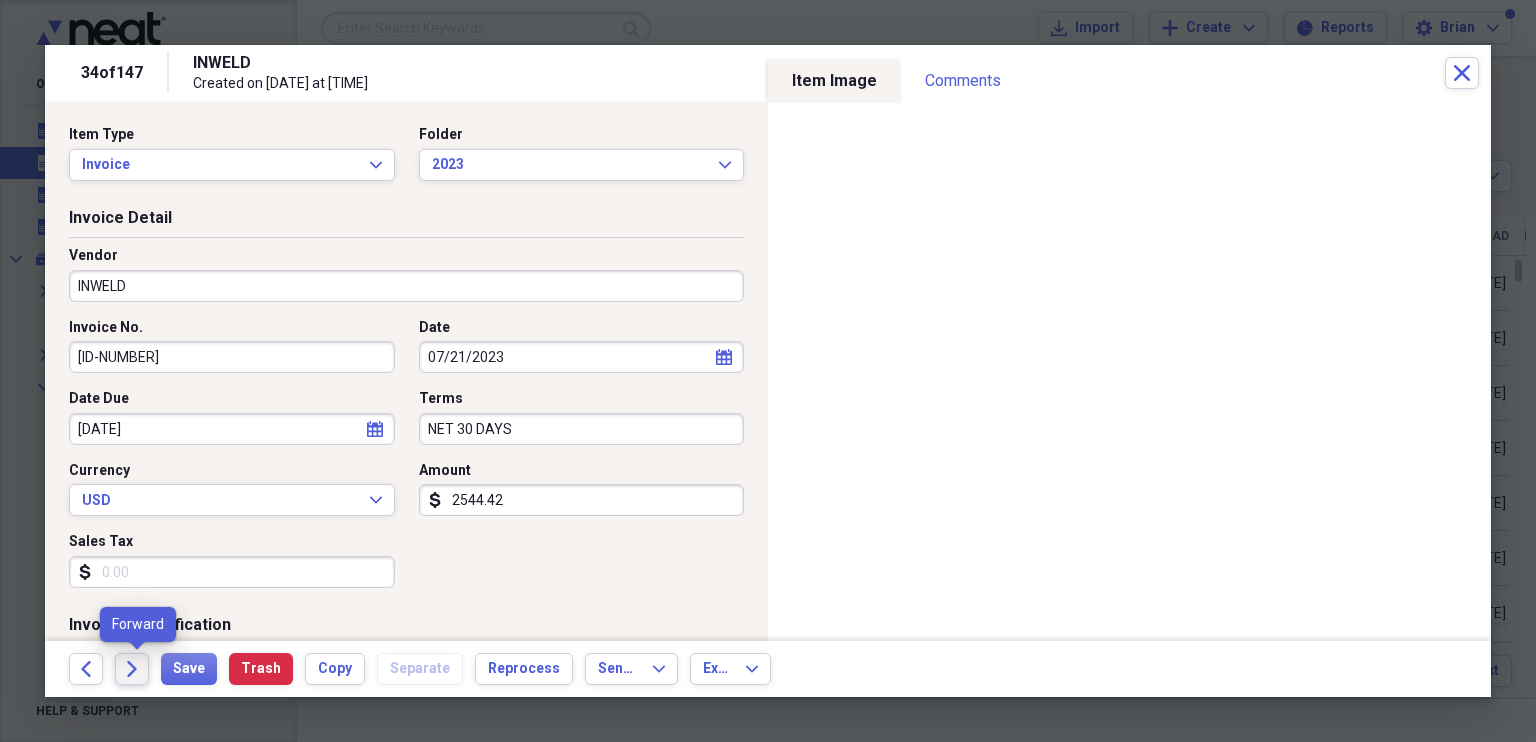 click on "Forward" 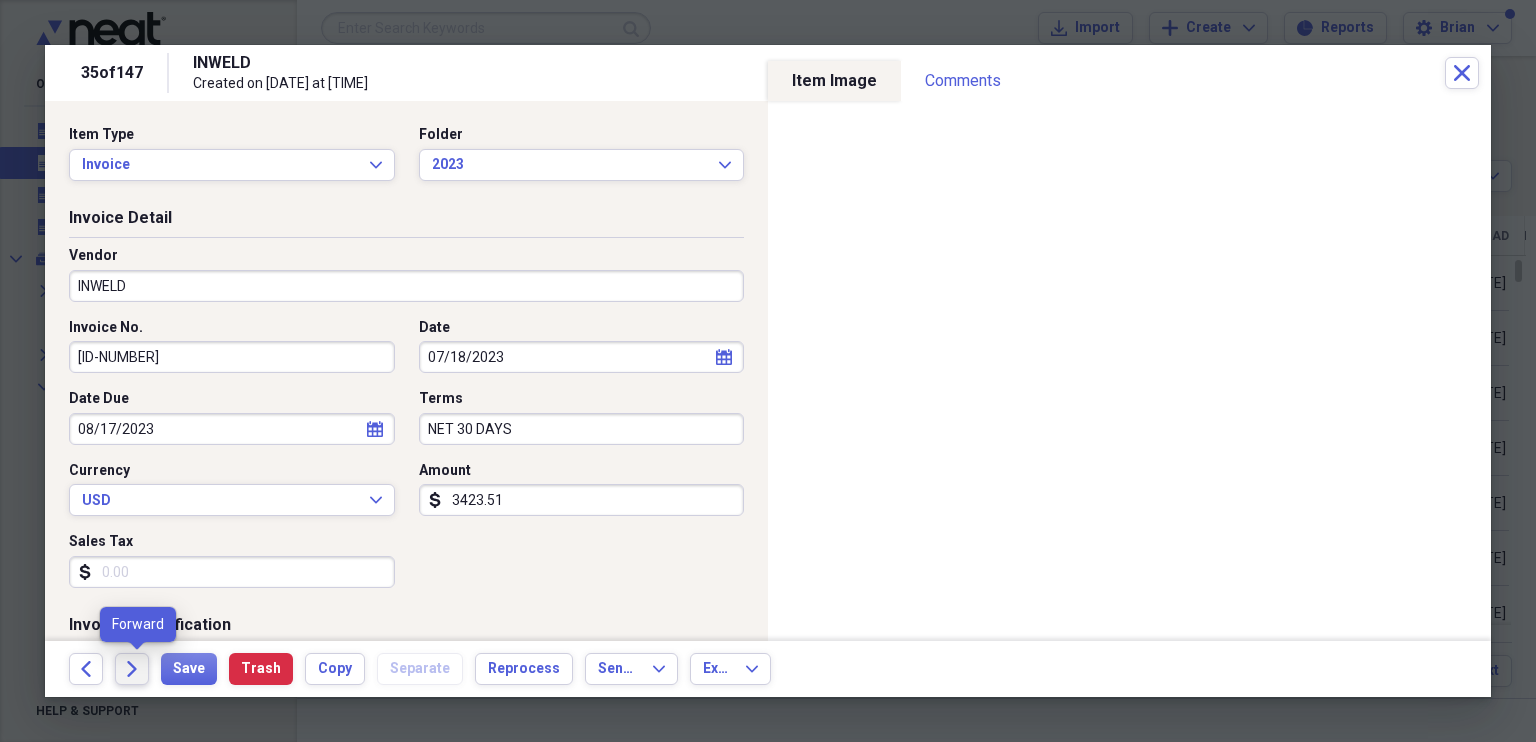 click on "Forward" 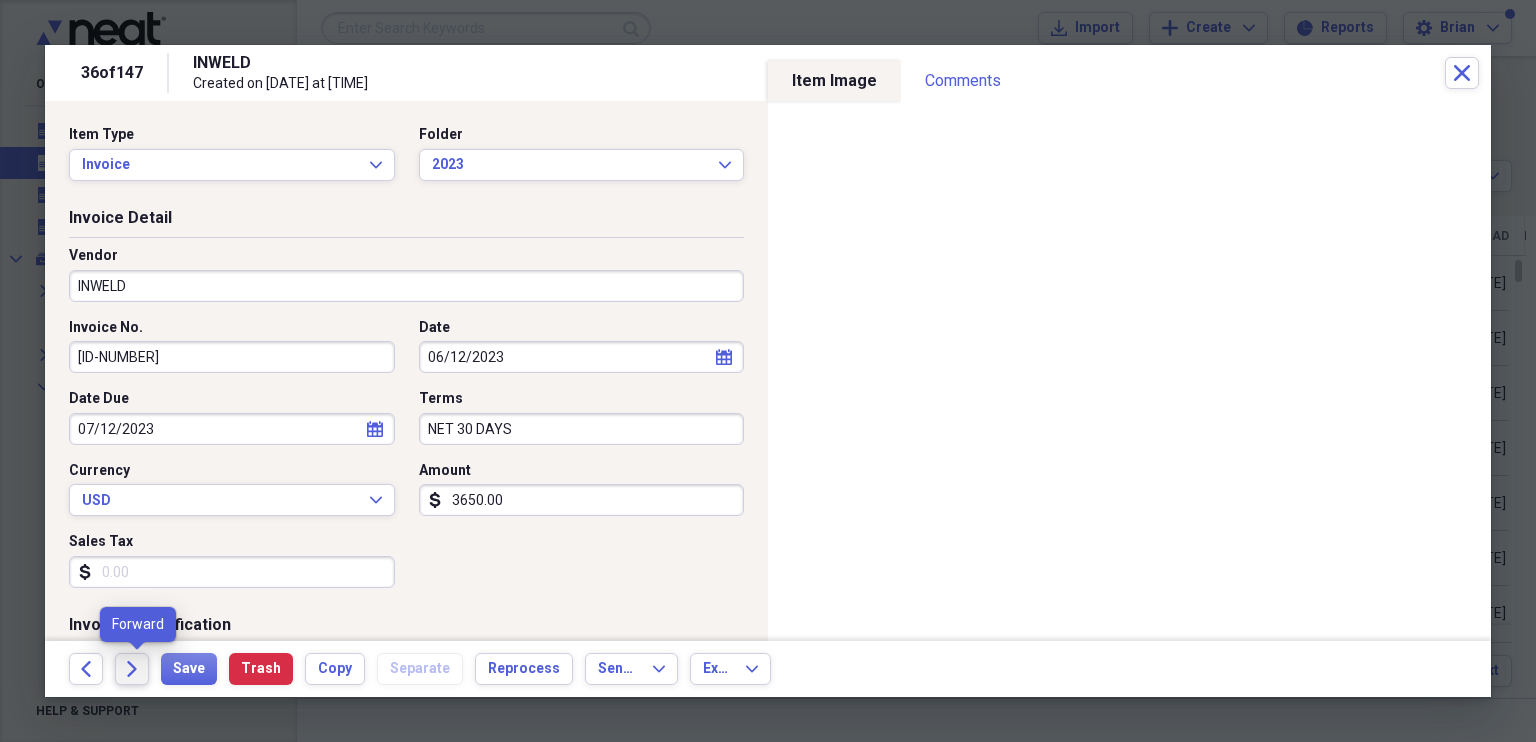 click on "Forward" 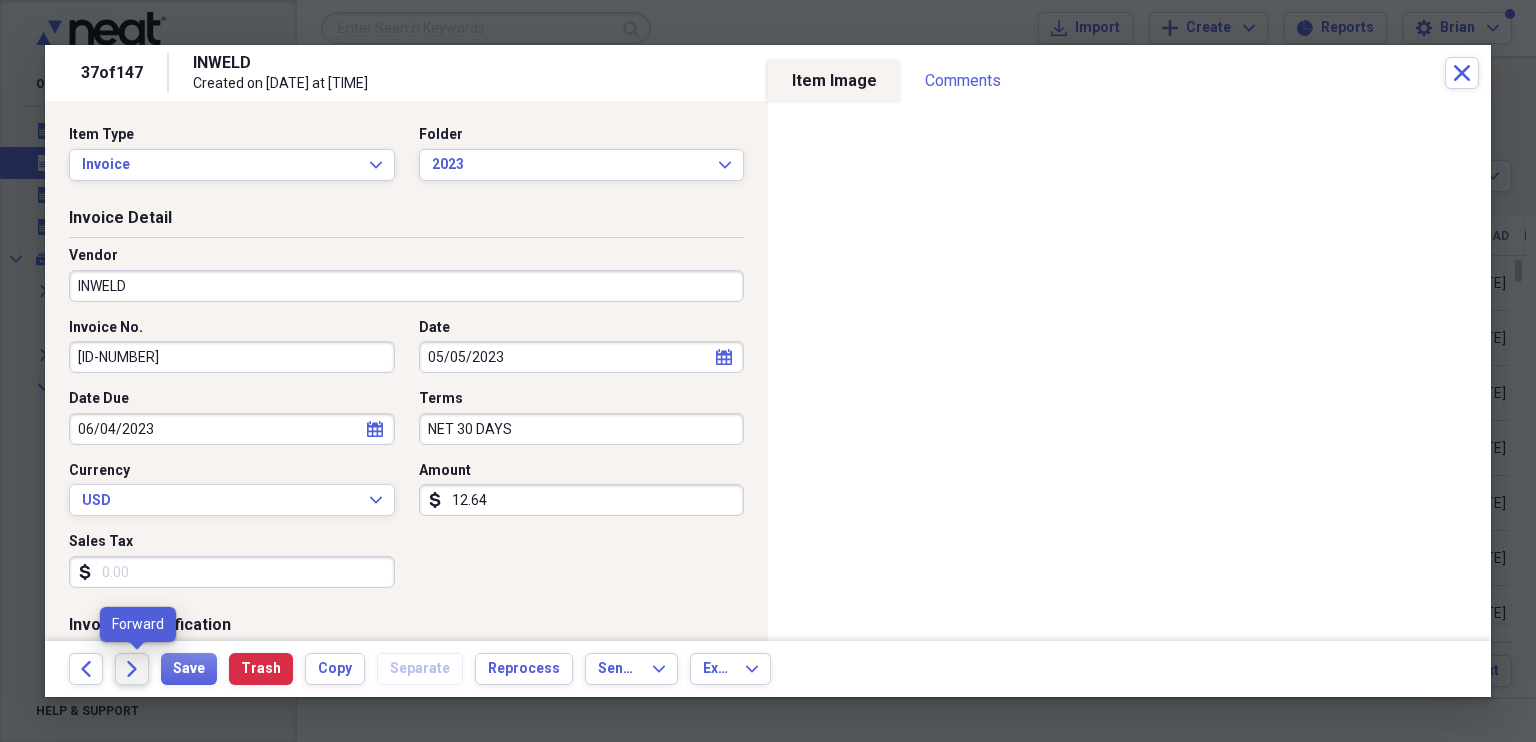 click on "Forward" 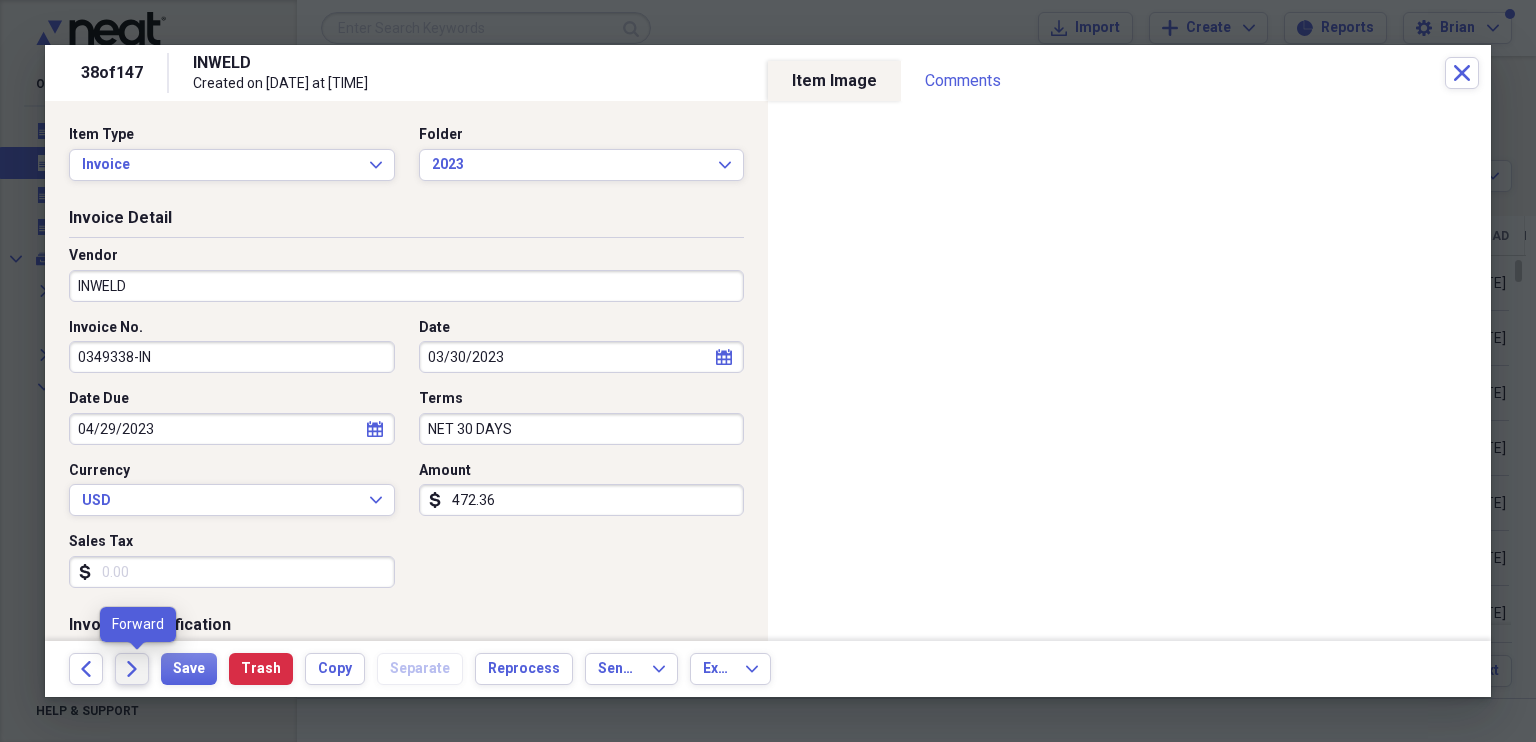 click on "Forward" 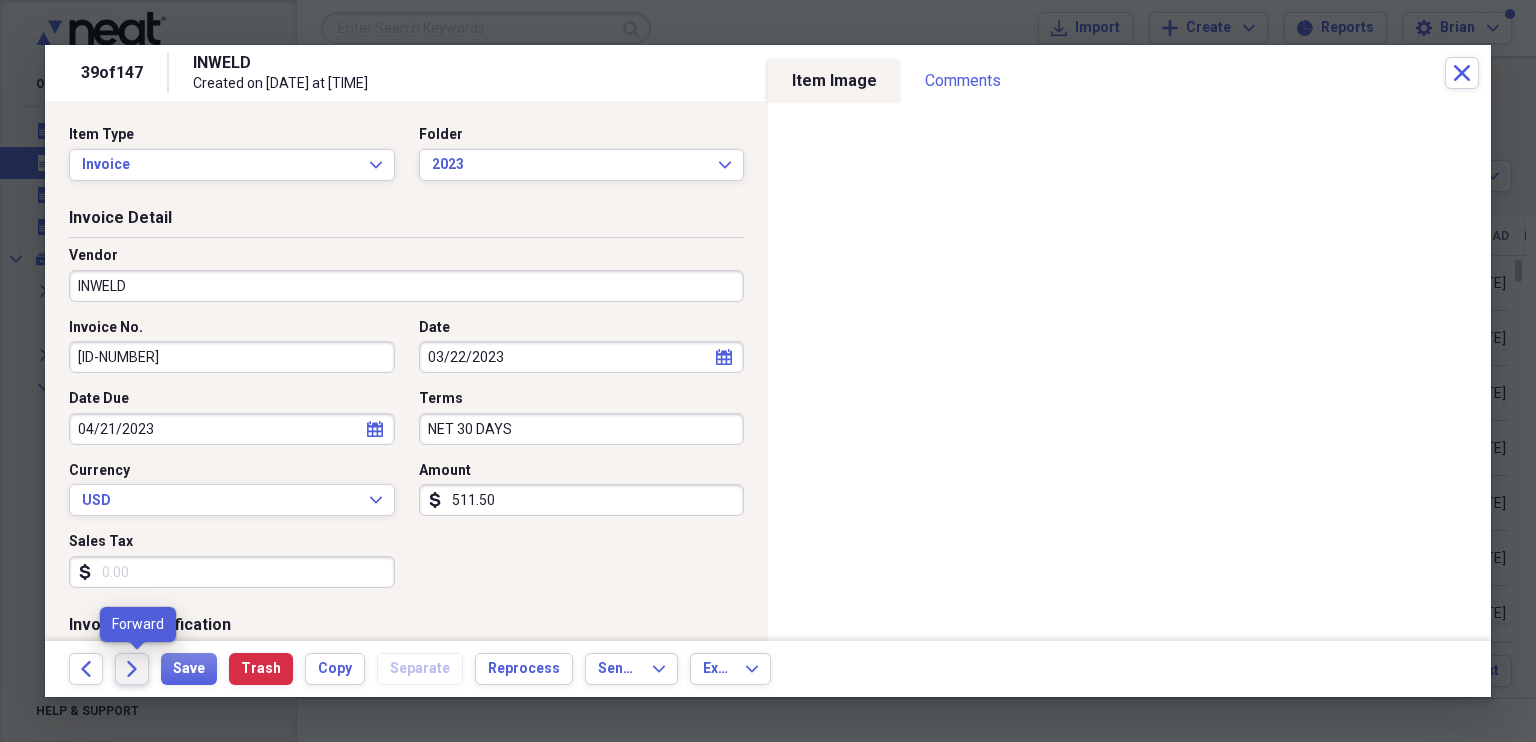 click on "Forward" 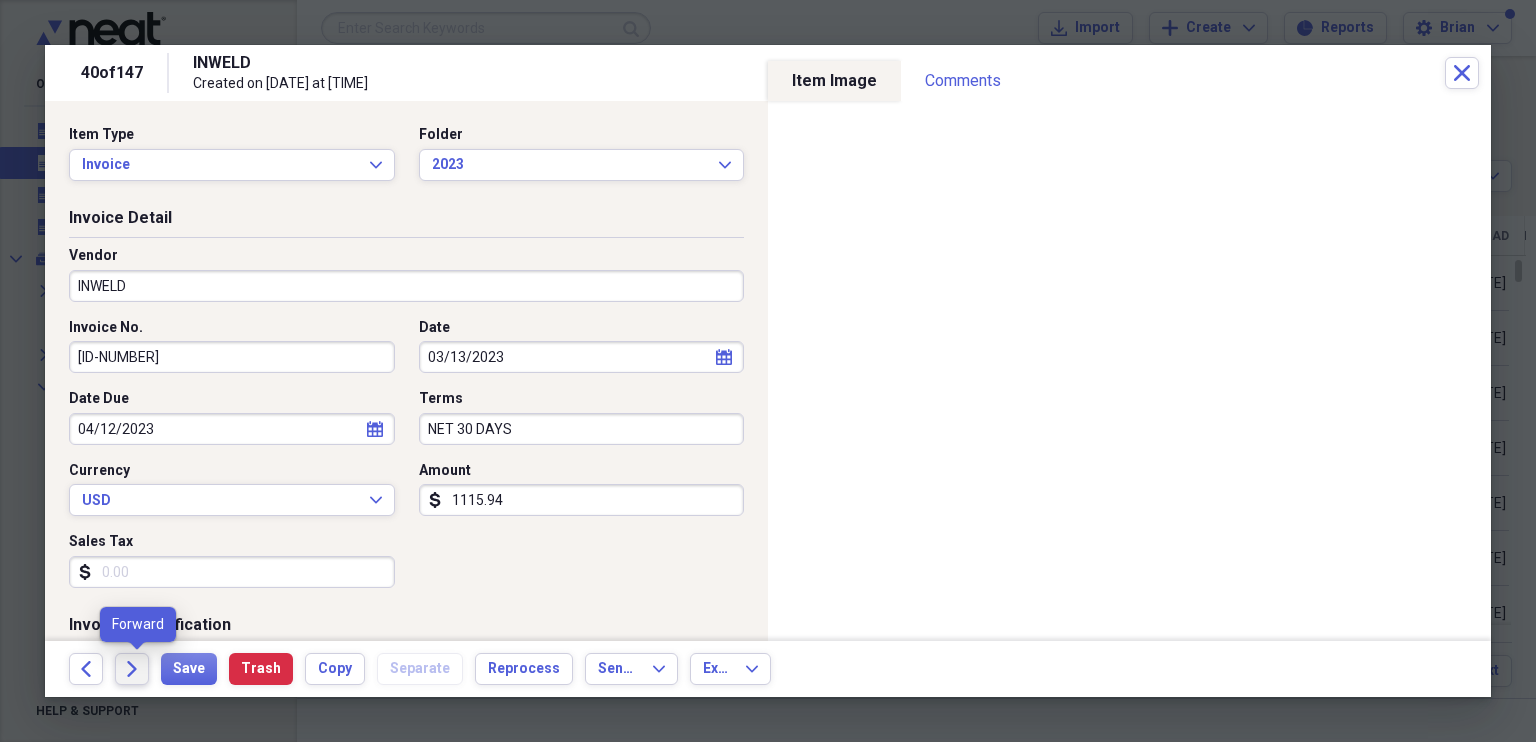 click on "Forward" 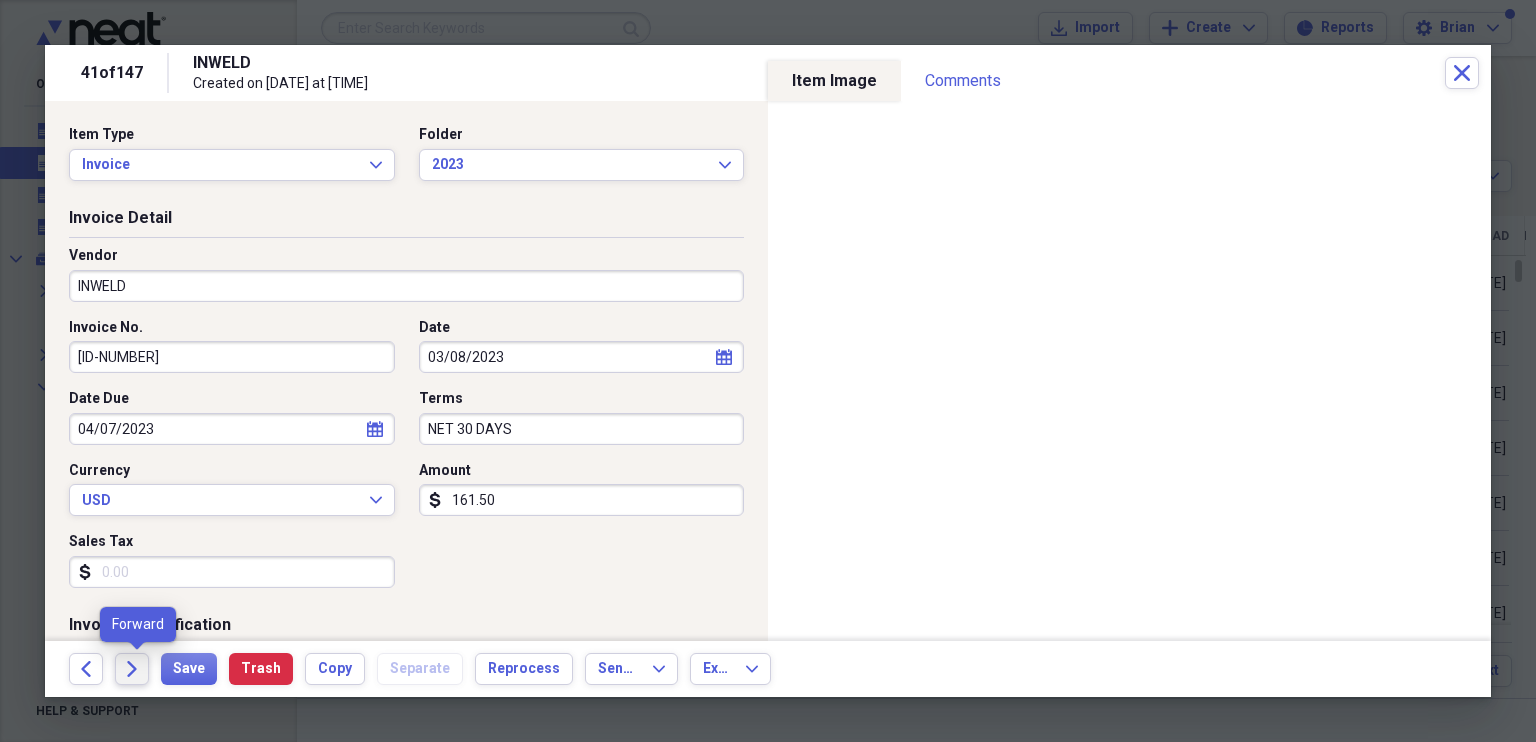 click on "Forward" 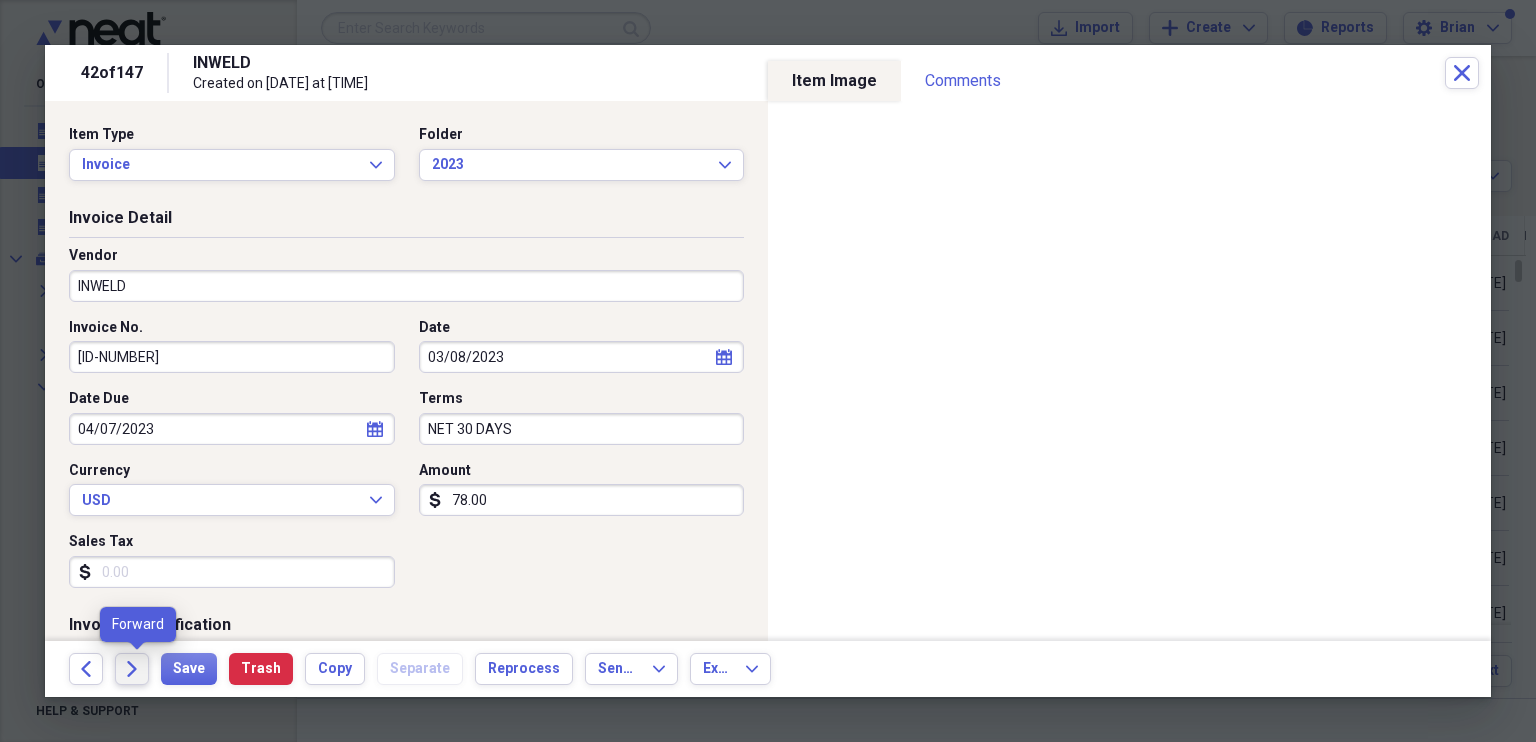 click on "Forward" 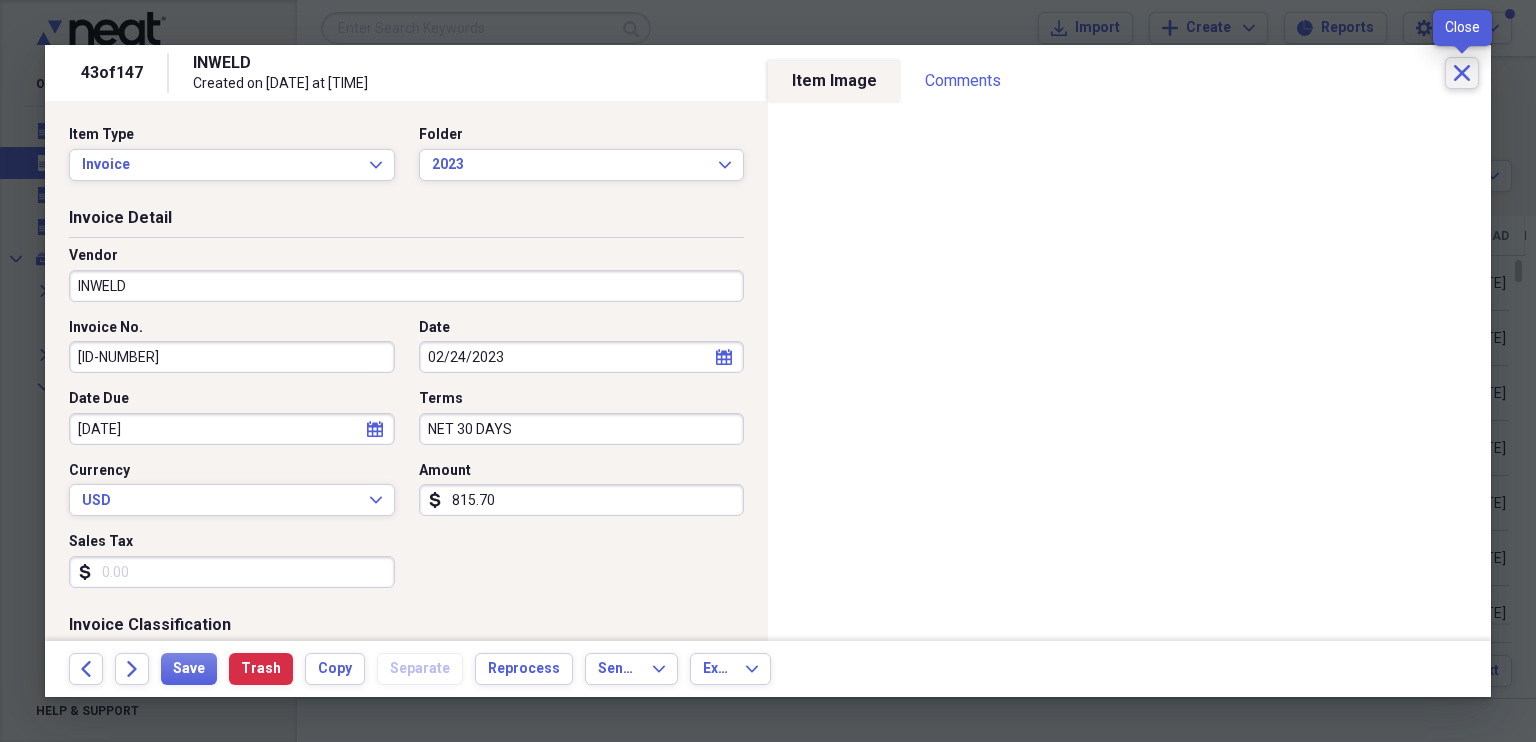 click 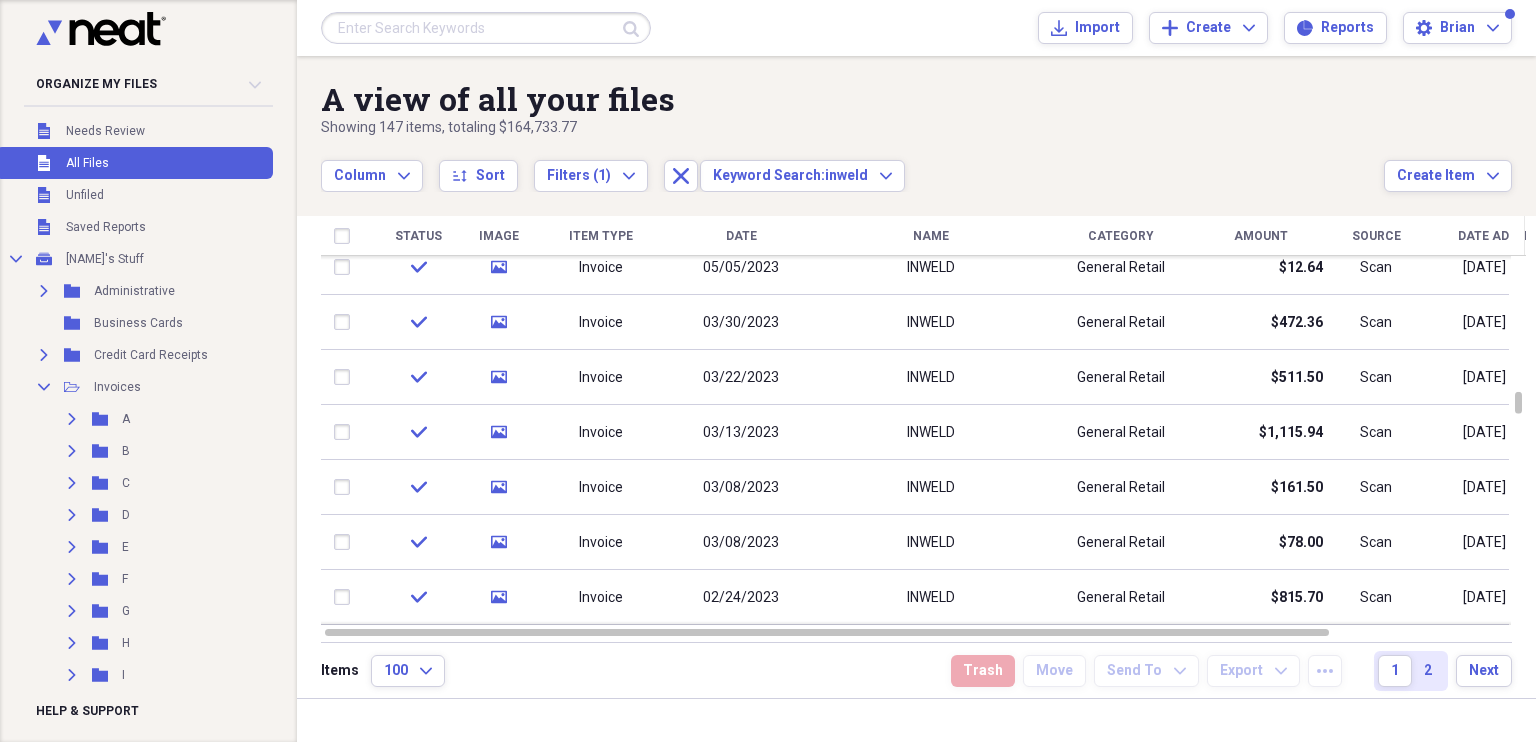click at bounding box center [486, 28] 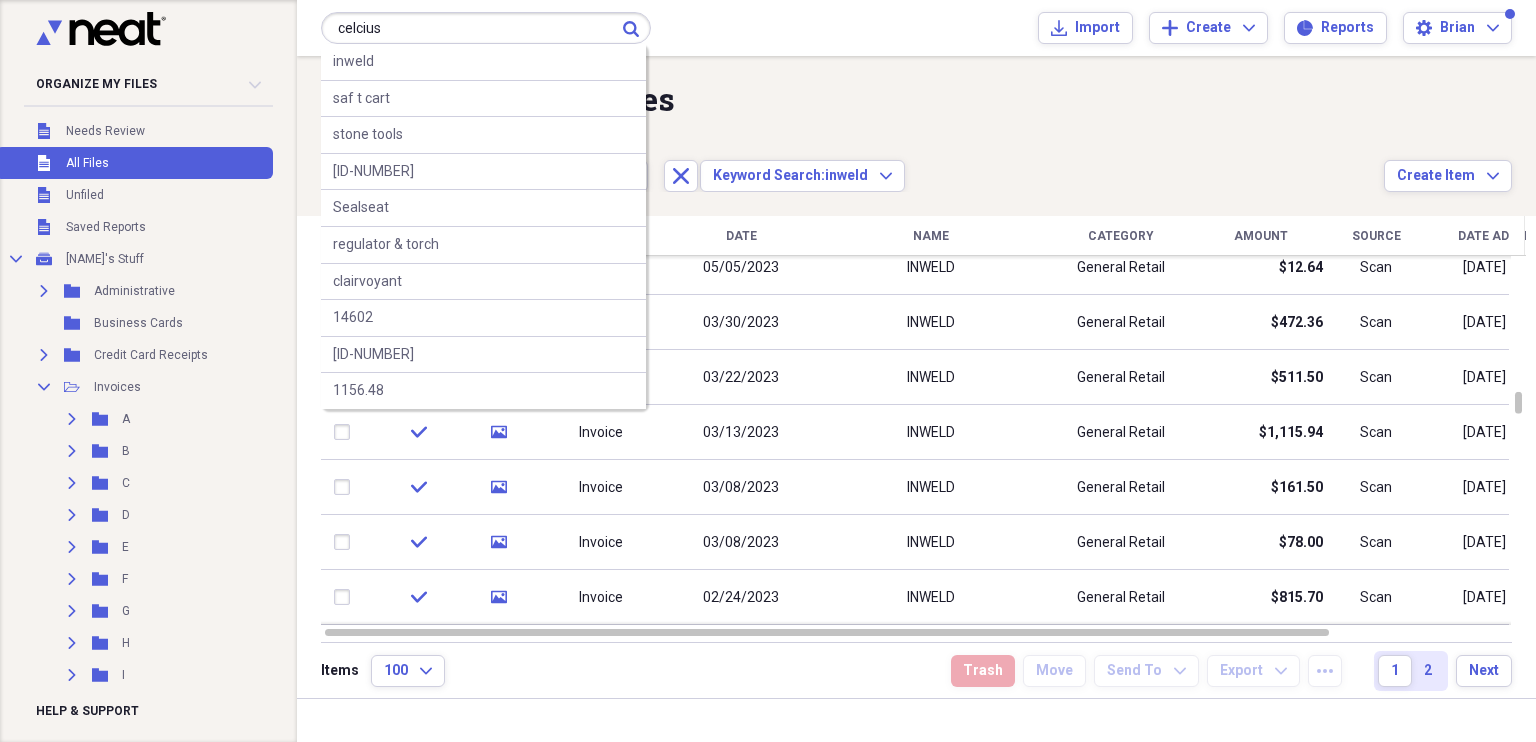 type on "celcius" 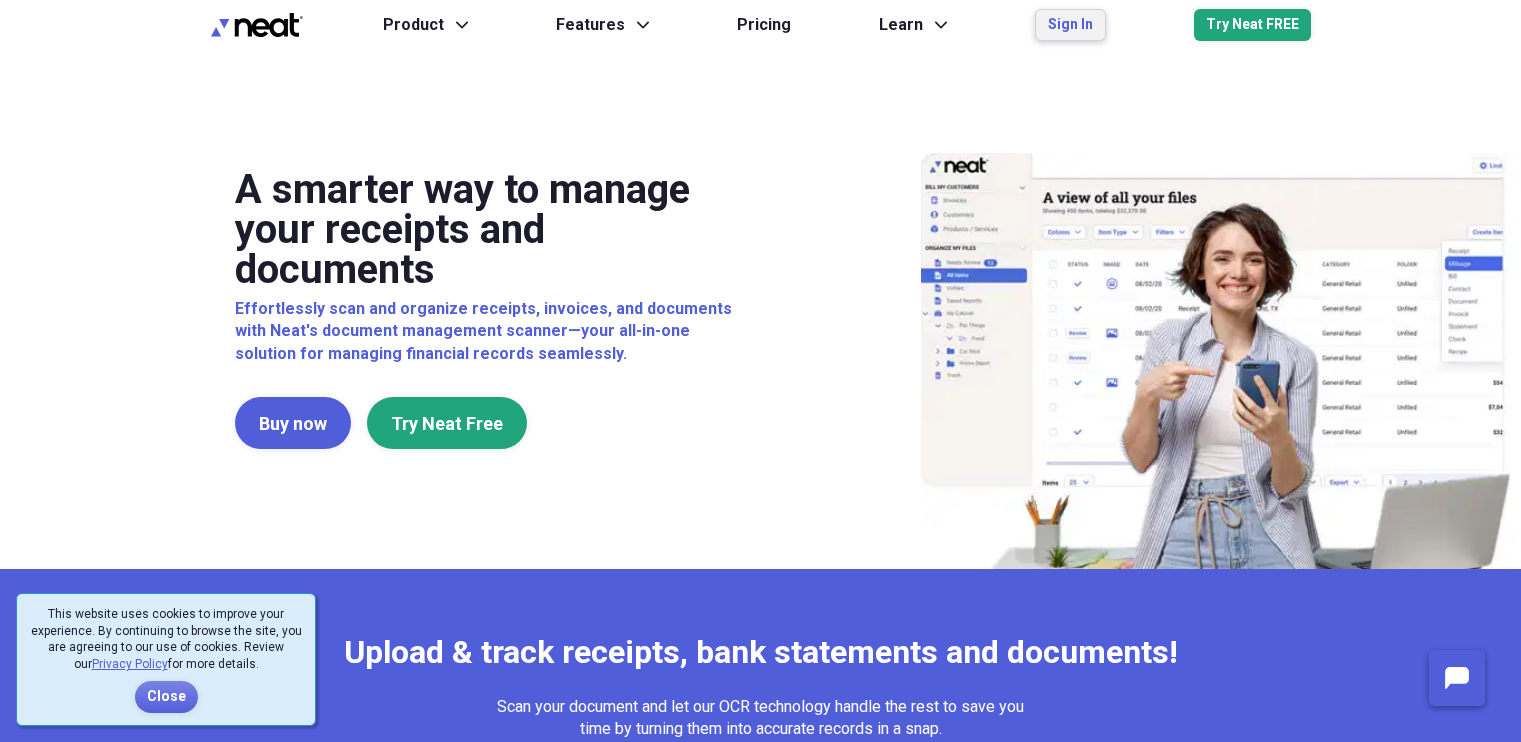 scroll, scrollTop: 0, scrollLeft: 0, axis: both 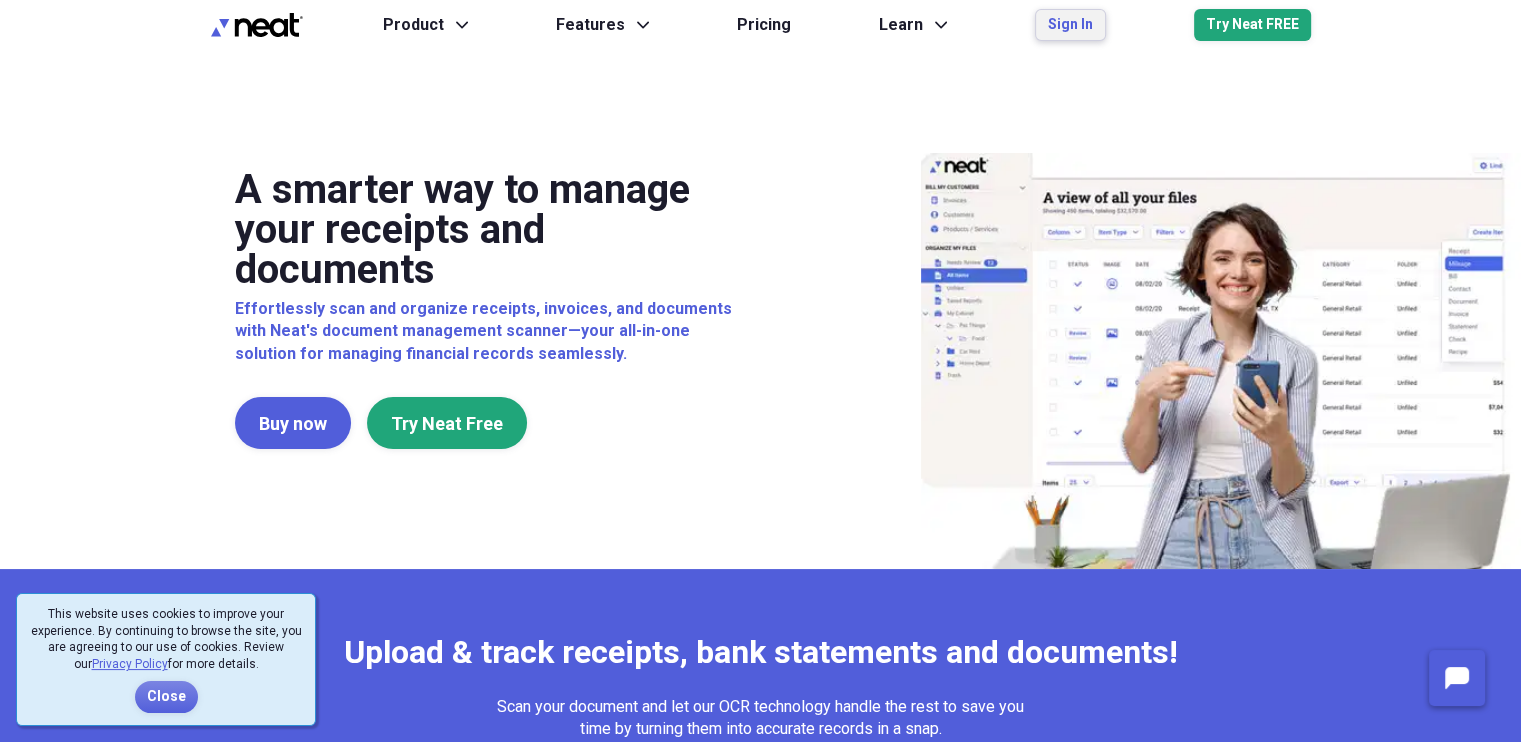 click on "Sign In" at bounding box center (1070, 25) 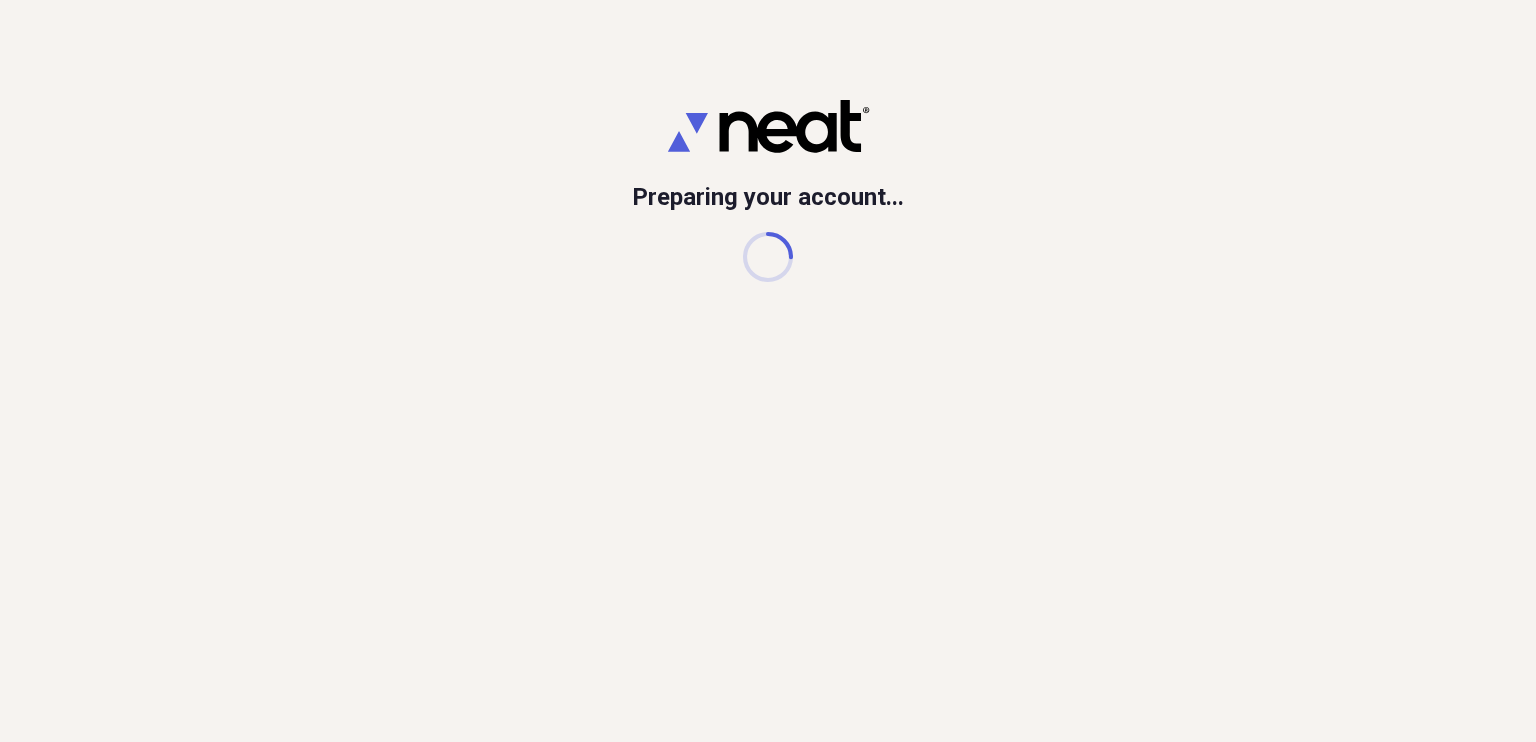 scroll, scrollTop: 0, scrollLeft: 0, axis: both 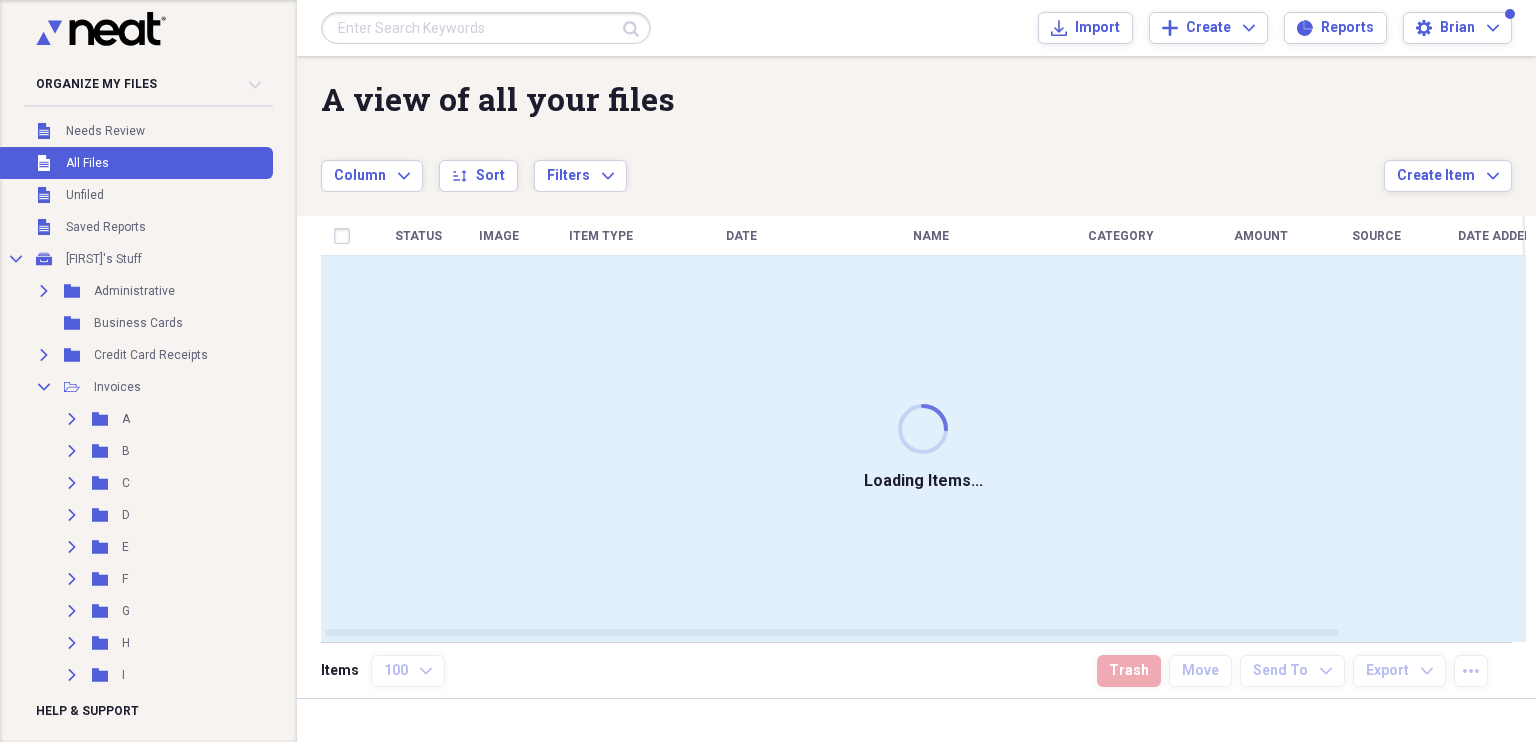 click at bounding box center [486, 28] 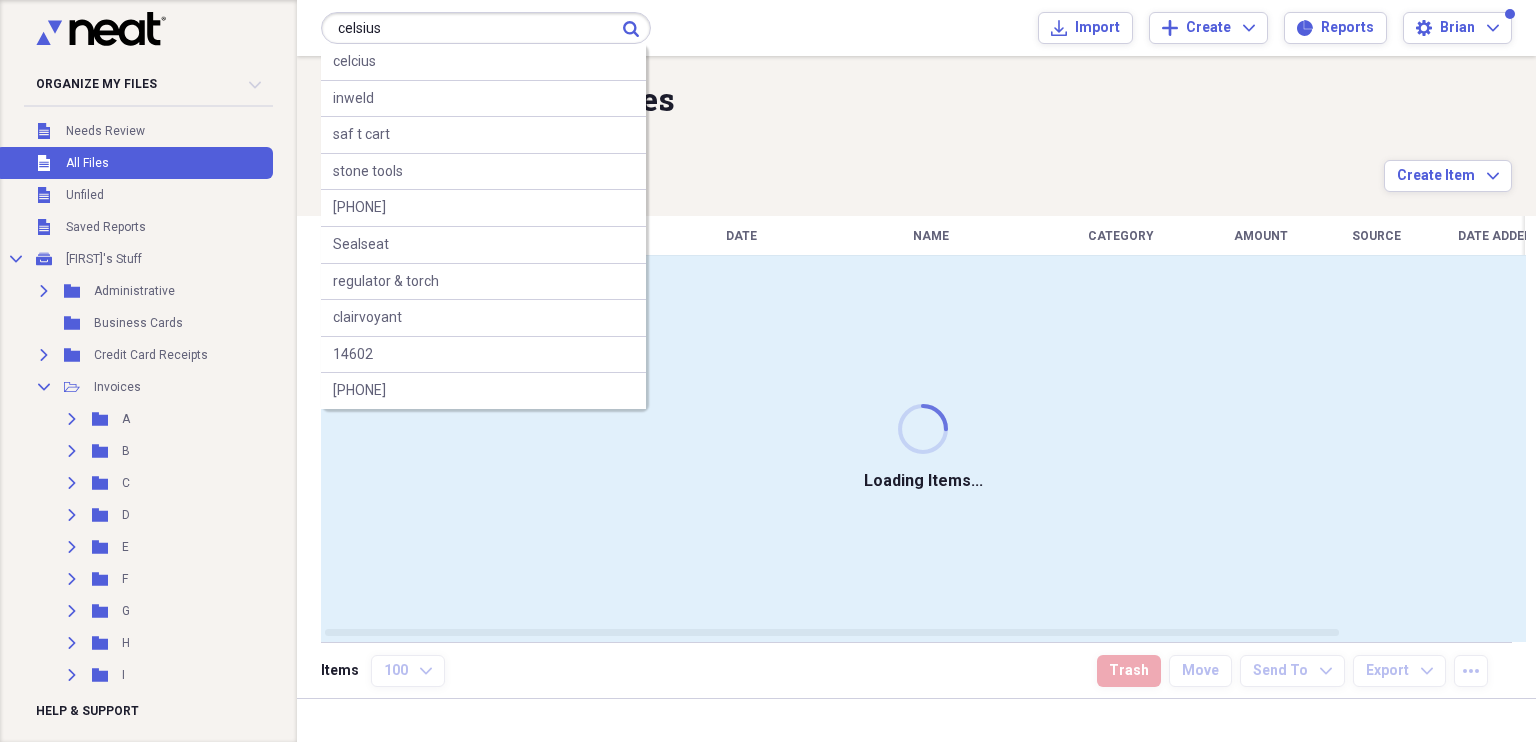 type on "celsius" 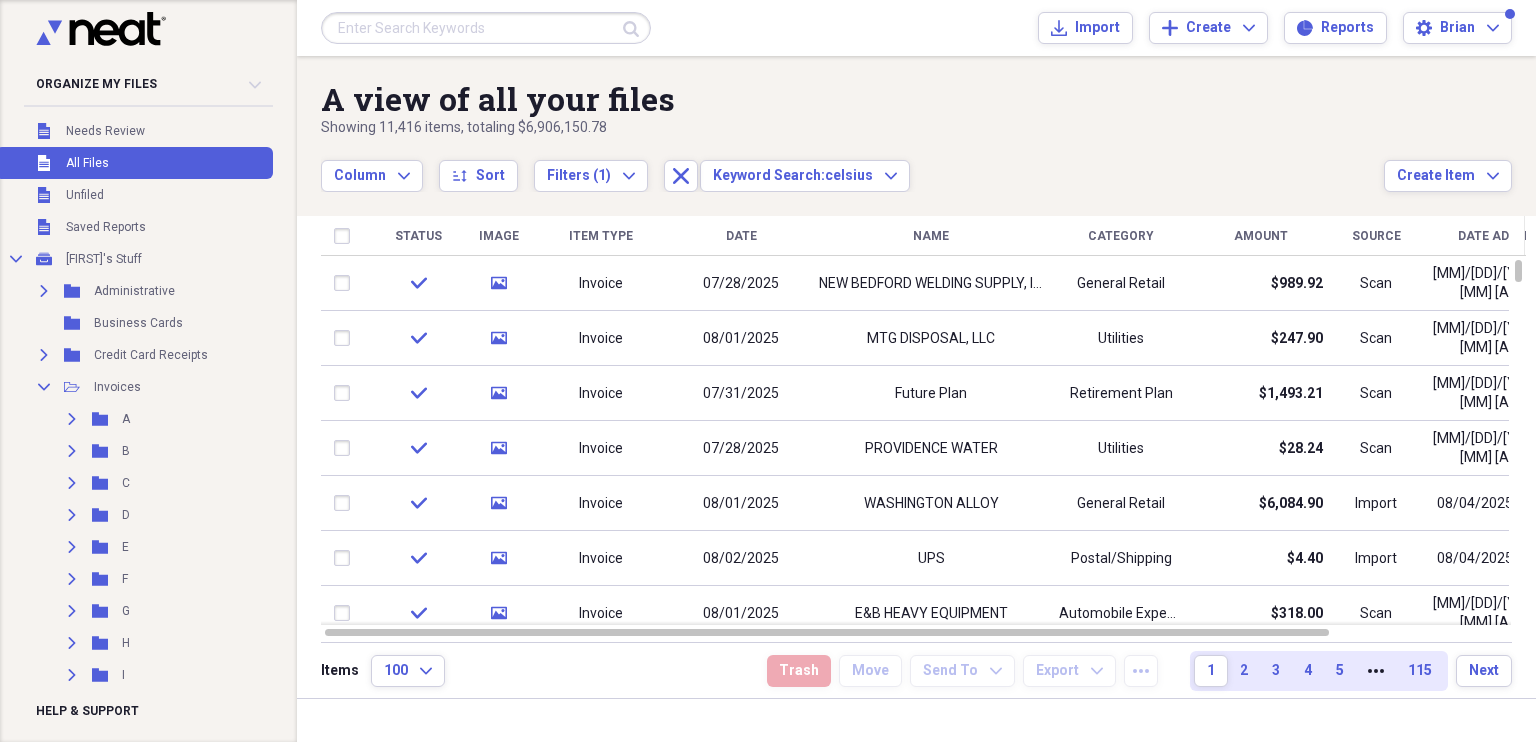 click at bounding box center [486, 28] 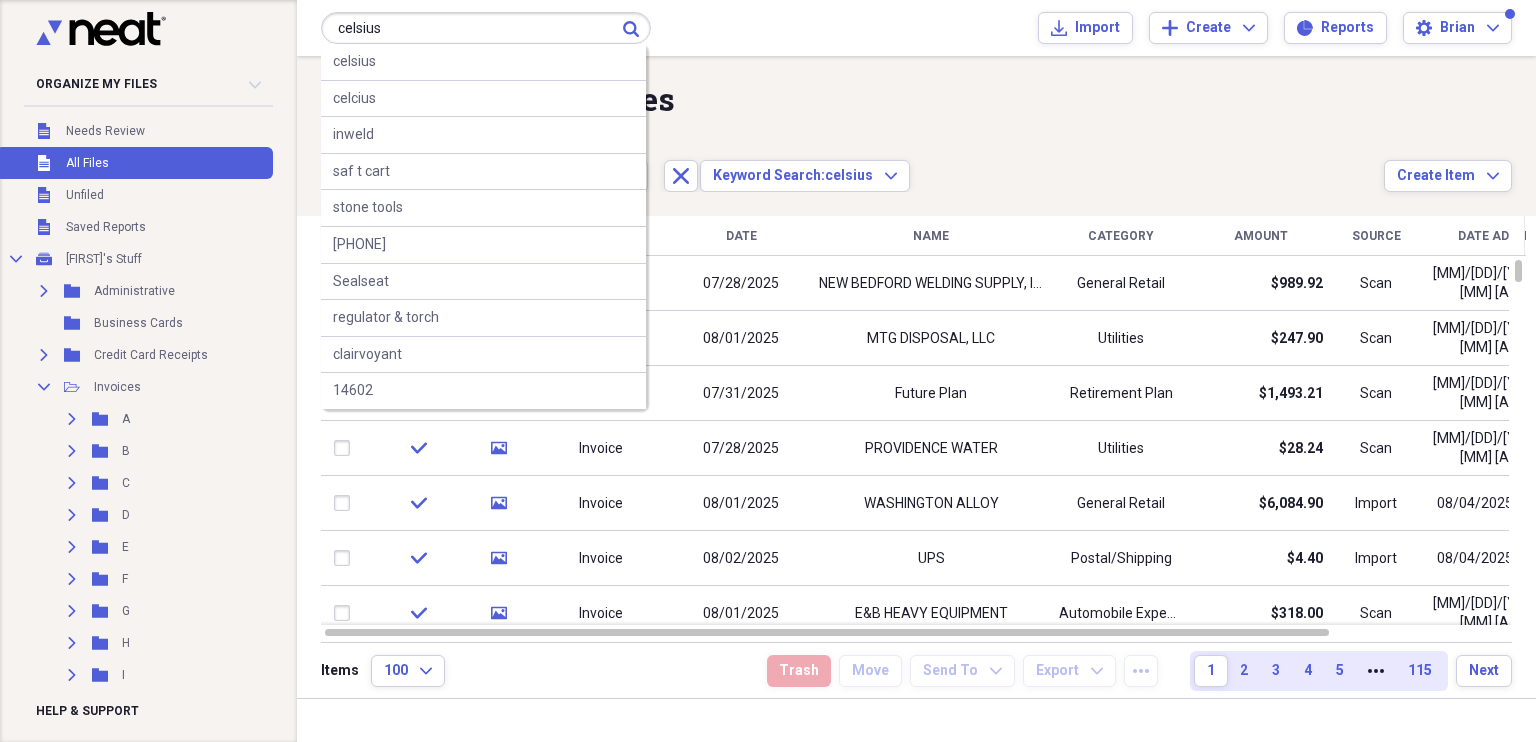 type on "celsius" 